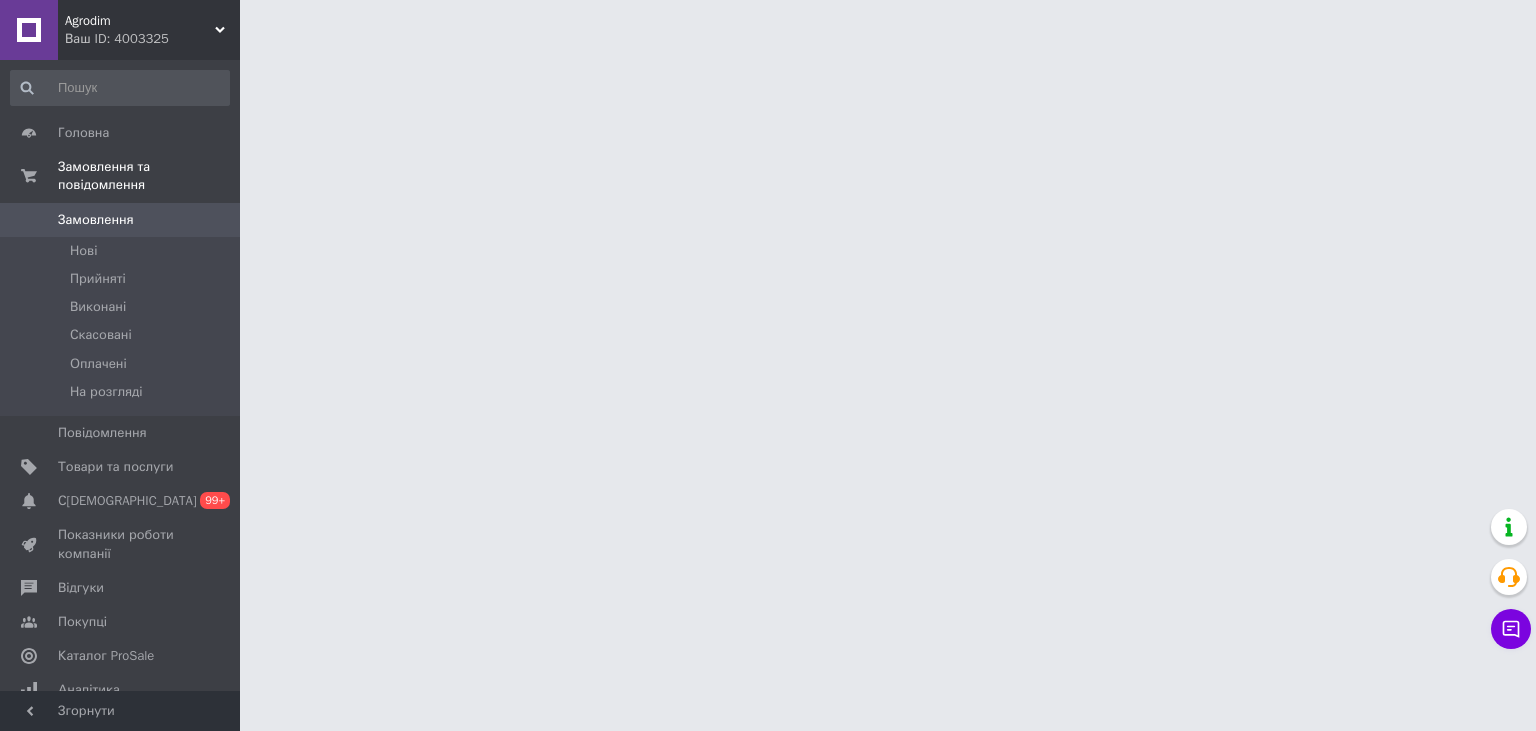 scroll, scrollTop: 0, scrollLeft: 0, axis: both 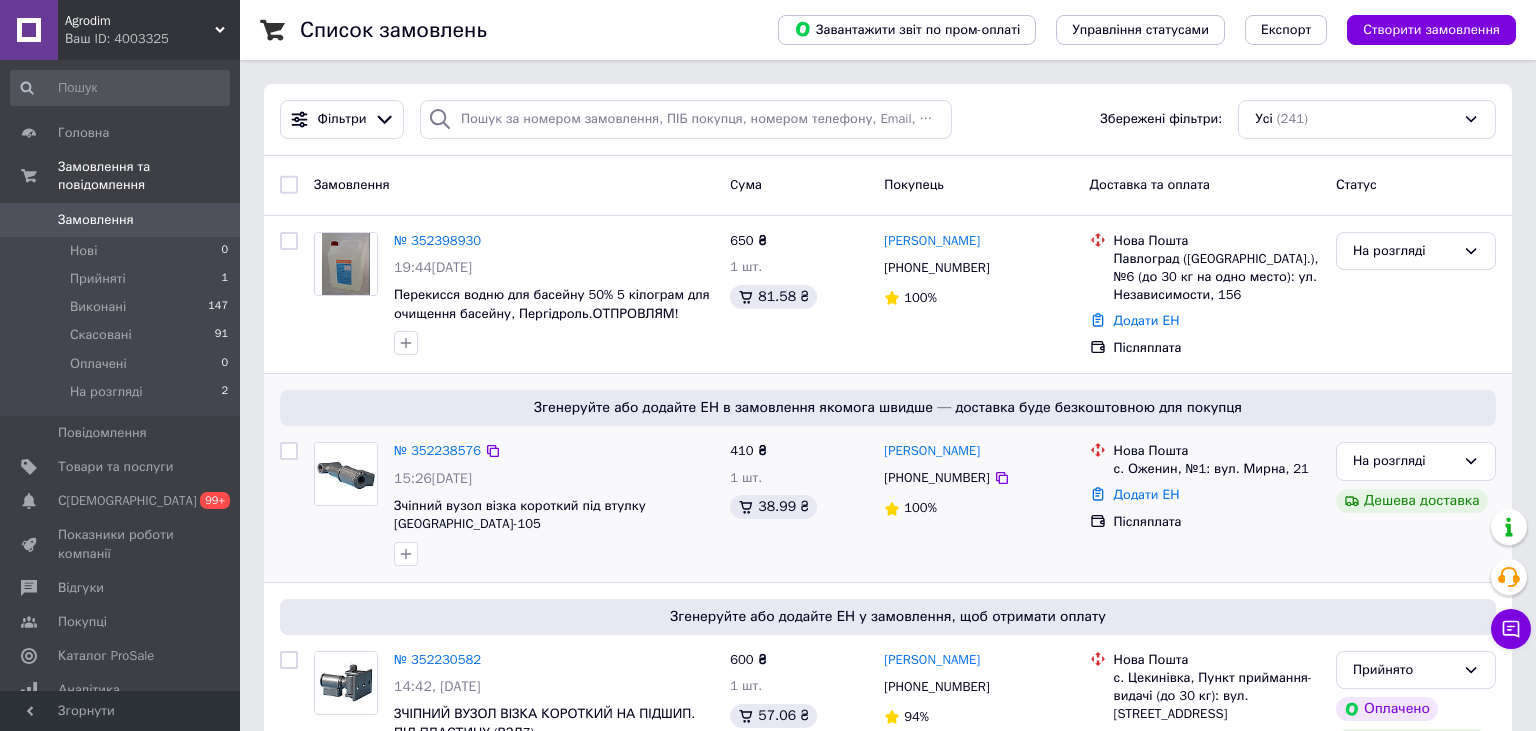 click on "Згенеруйте або додайте ЕН в замовлення якомога швидше — доставка буде безкоштовною для покупця № 352238576 15:26, [DATE]�іпний вузол візка короткий під втулку Zirka-105 410 ₴ 1 шт. 38.99 ₴ [PERSON_NAME] [PHONE_NUMBER] 100% Нова Пошта с. Оженин, №1: вул. М[STREET_ADDRESS]�одати ЕН Післяплата На розгляді [PERSON_NAME] доставка" at bounding box center [888, 478] 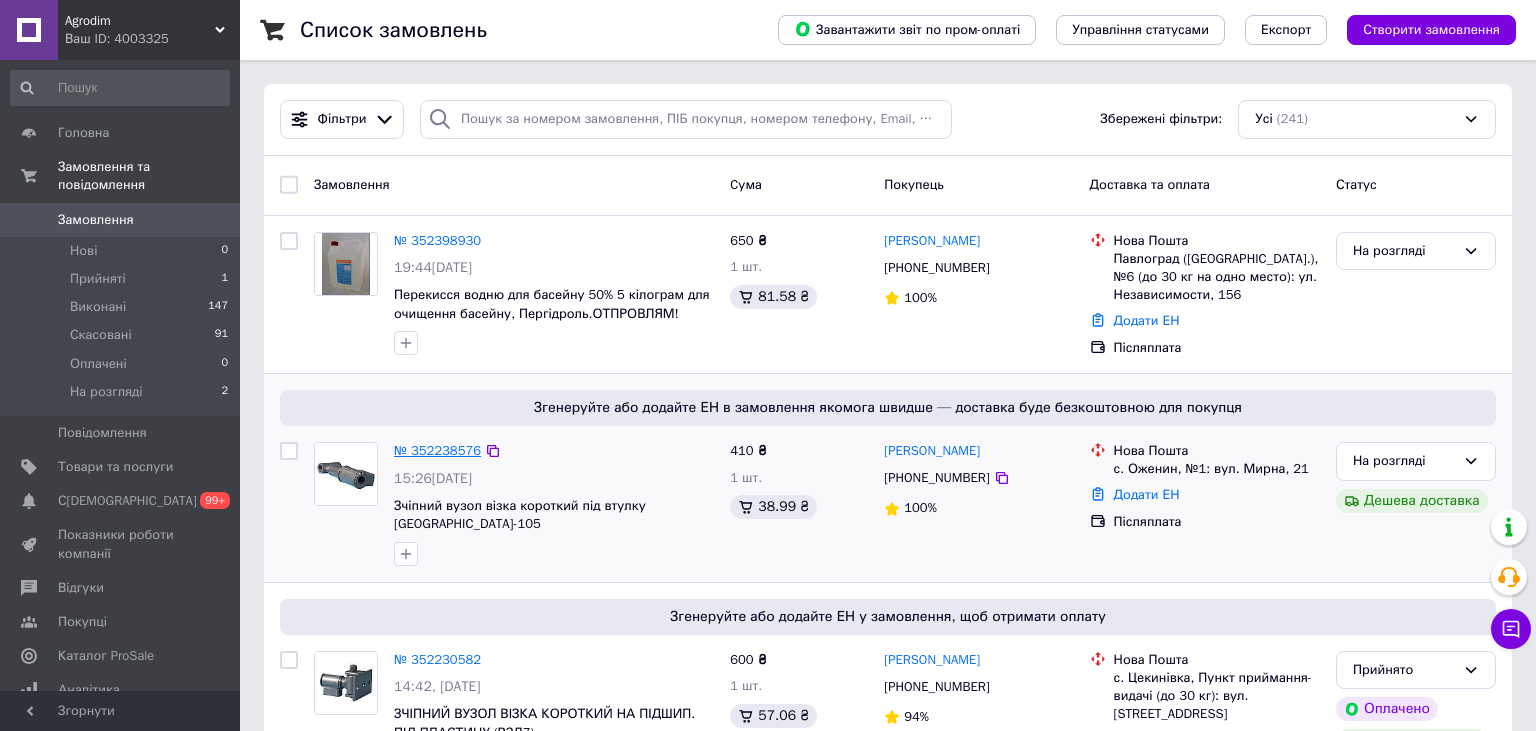 click on "№ 352238576" at bounding box center (437, 450) 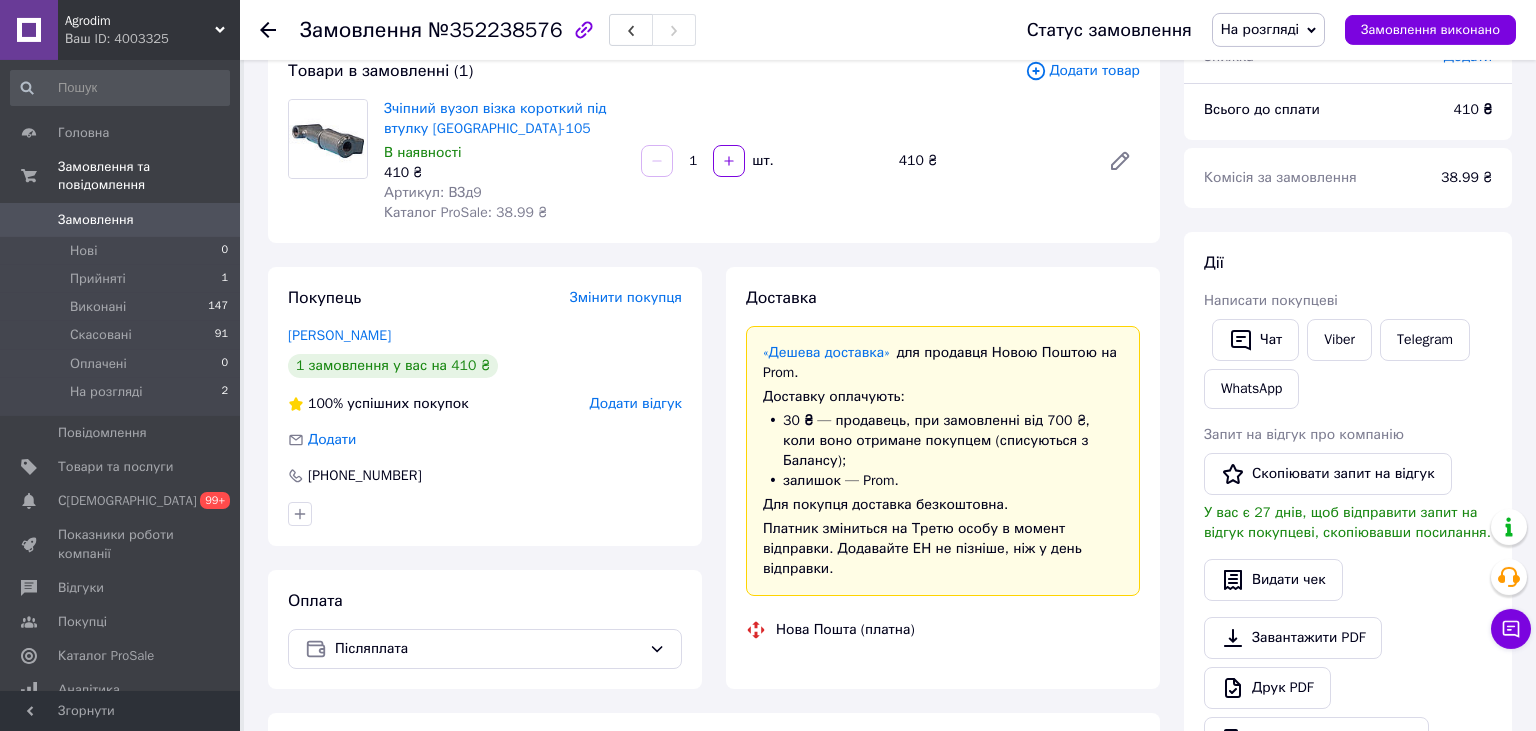 scroll, scrollTop: 316, scrollLeft: 0, axis: vertical 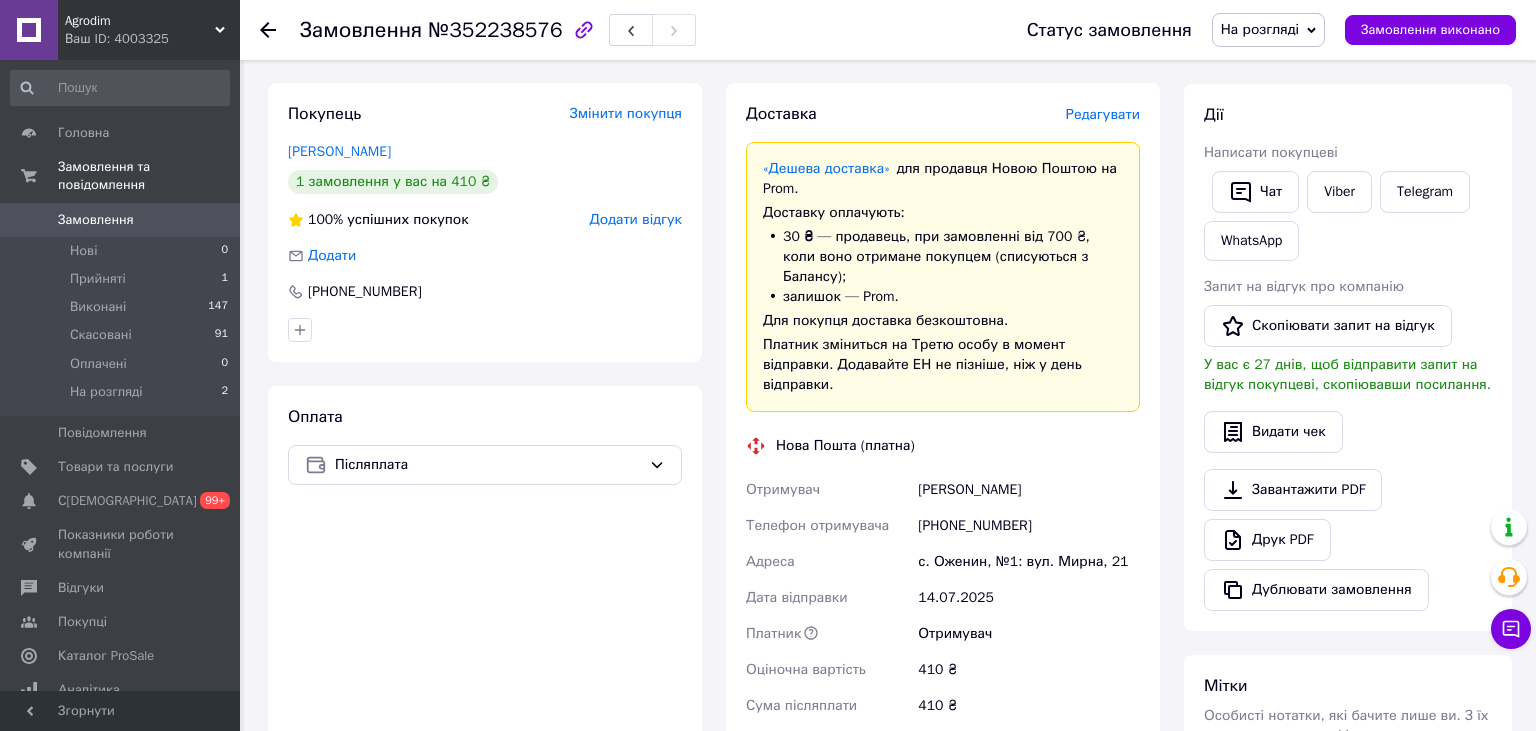click on "Редагувати" at bounding box center [1103, 114] 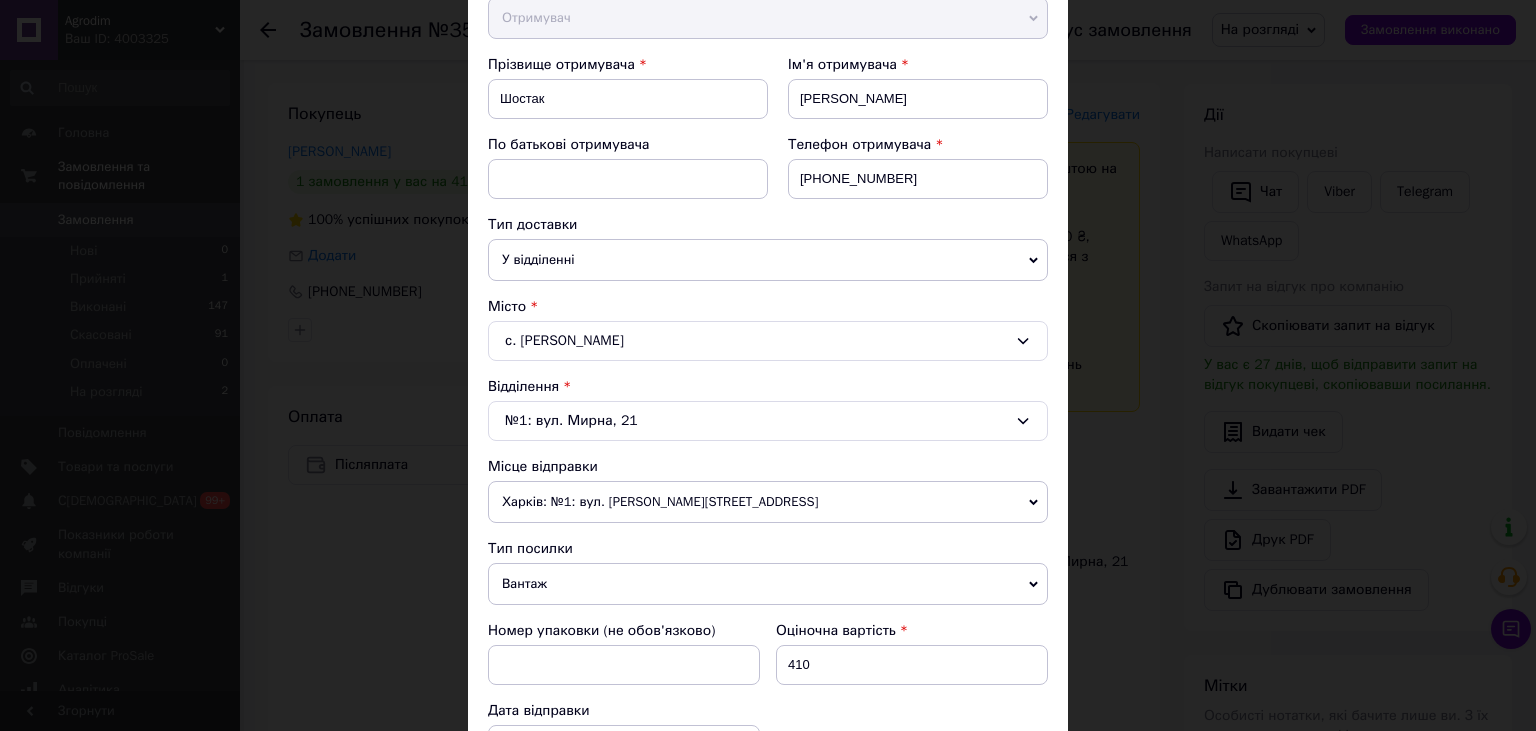 scroll, scrollTop: 0, scrollLeft: 0, axis: both 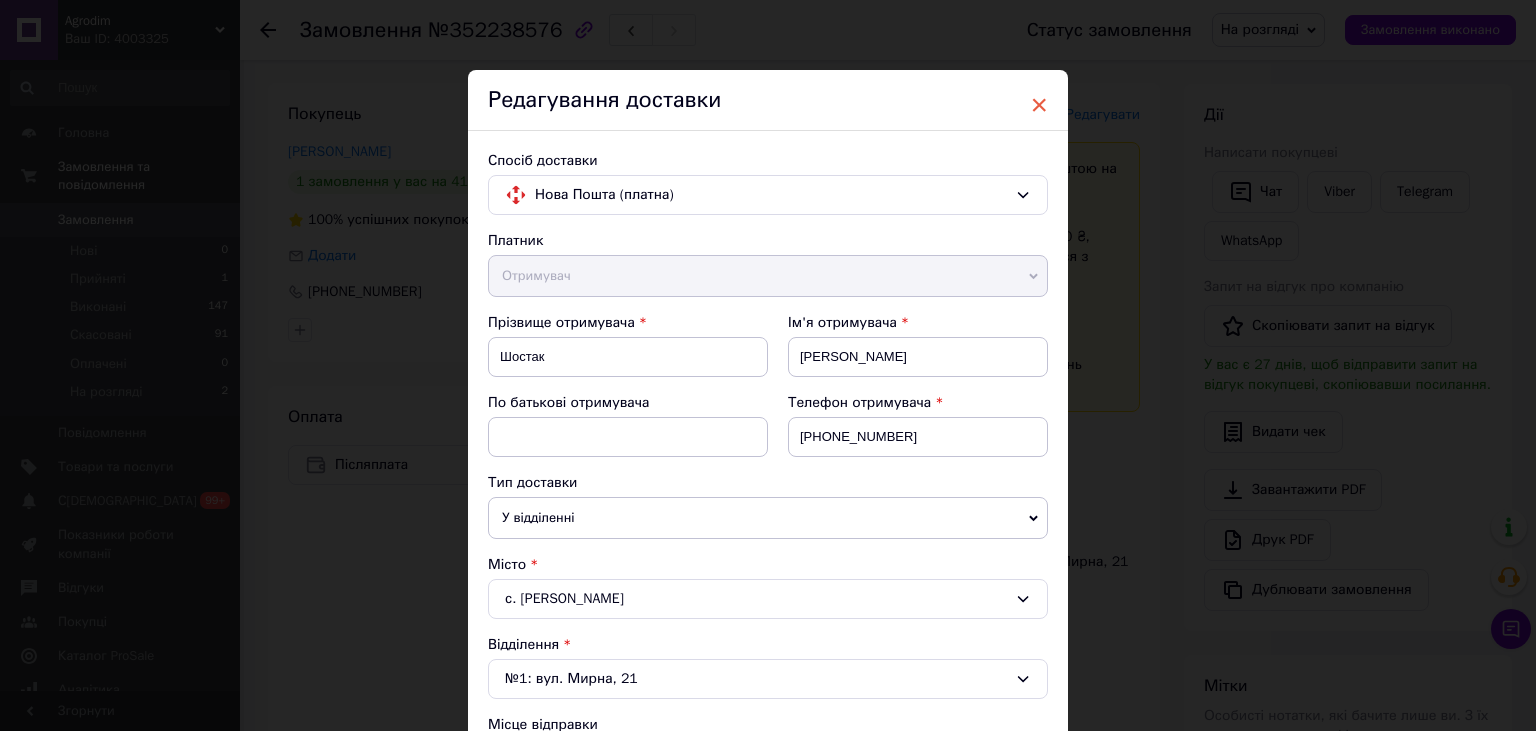 click on "×" at bounding box center (1039, 105) 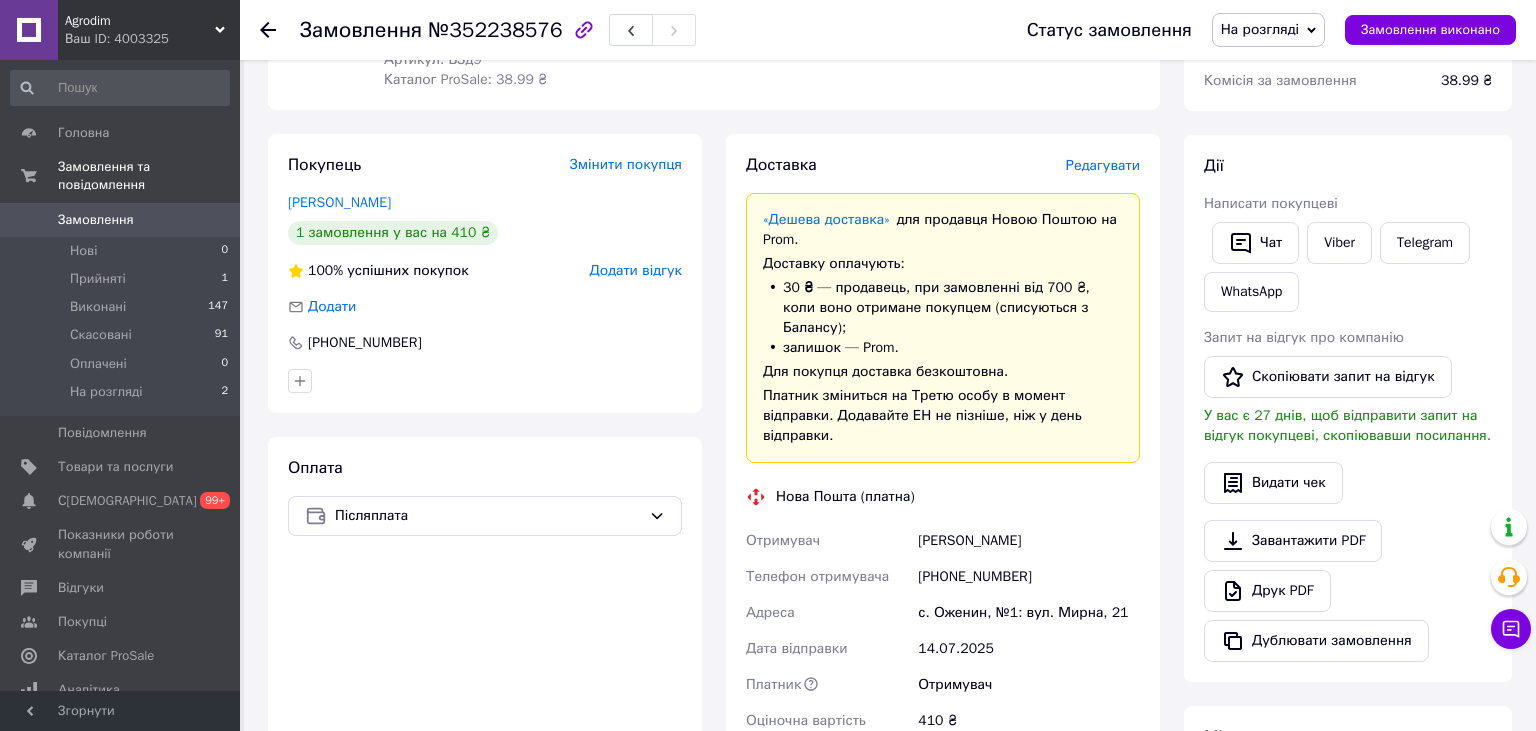 scroll, scrollTop: 0, scrollLeft: 0, axis: both 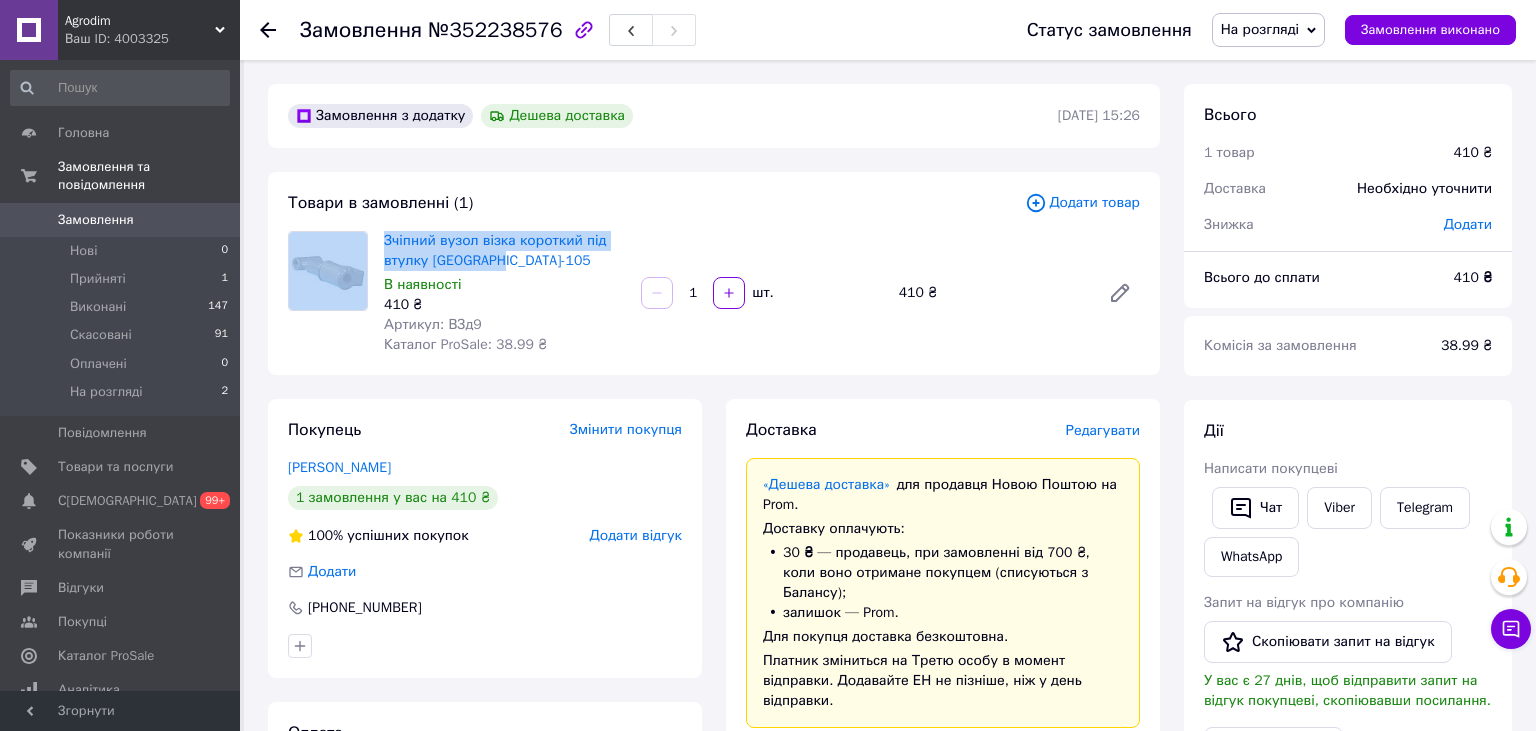 copy on "Зчіпний вузол візка короткий під втулку [GEOGRAPHIC_DATA]-105" 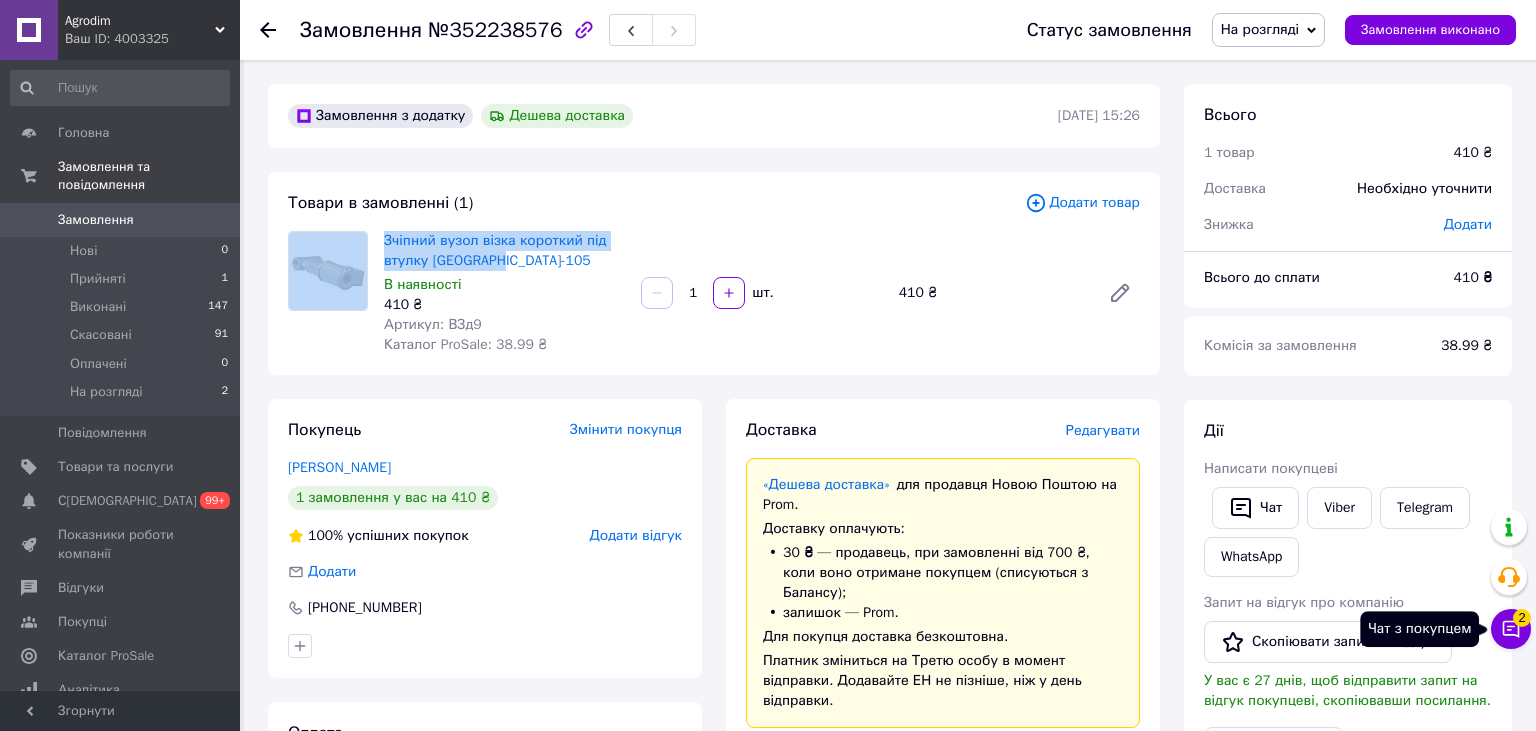 click 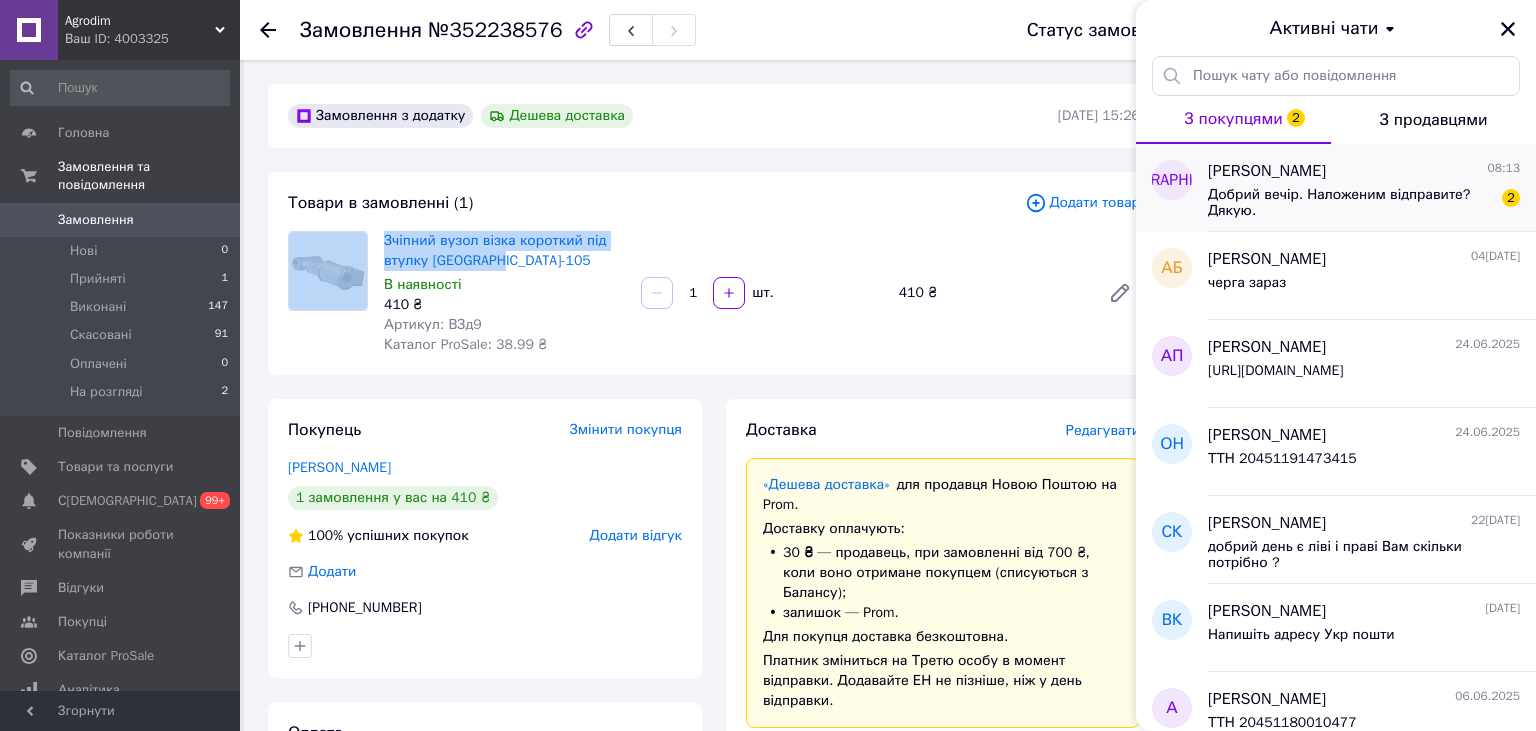 click on "Добрий вечір.
Наложеним відправите?
Дякую." at bounding box center [1350, 203] 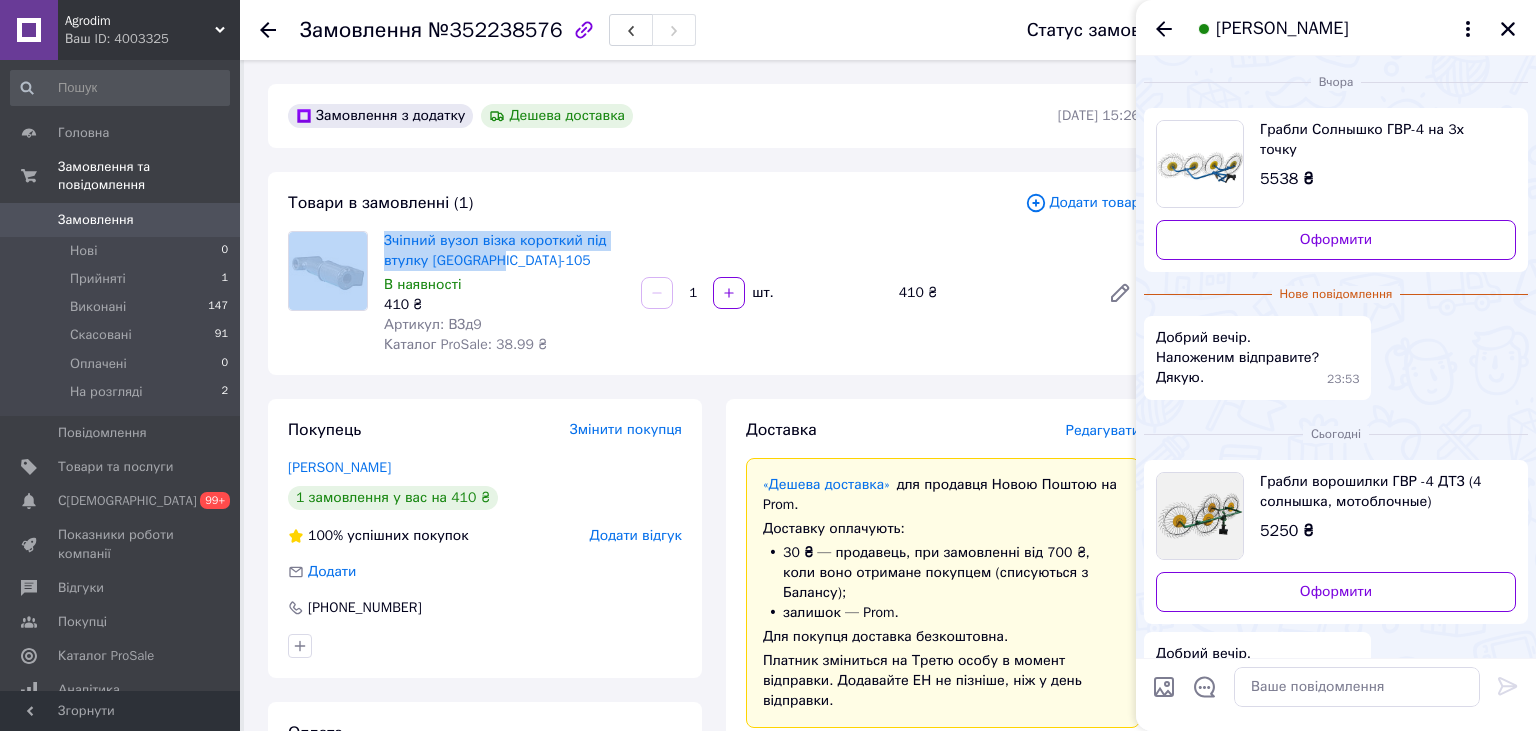 scroll, scrollTop: 87, scrollLeft: 0, axis: vertical 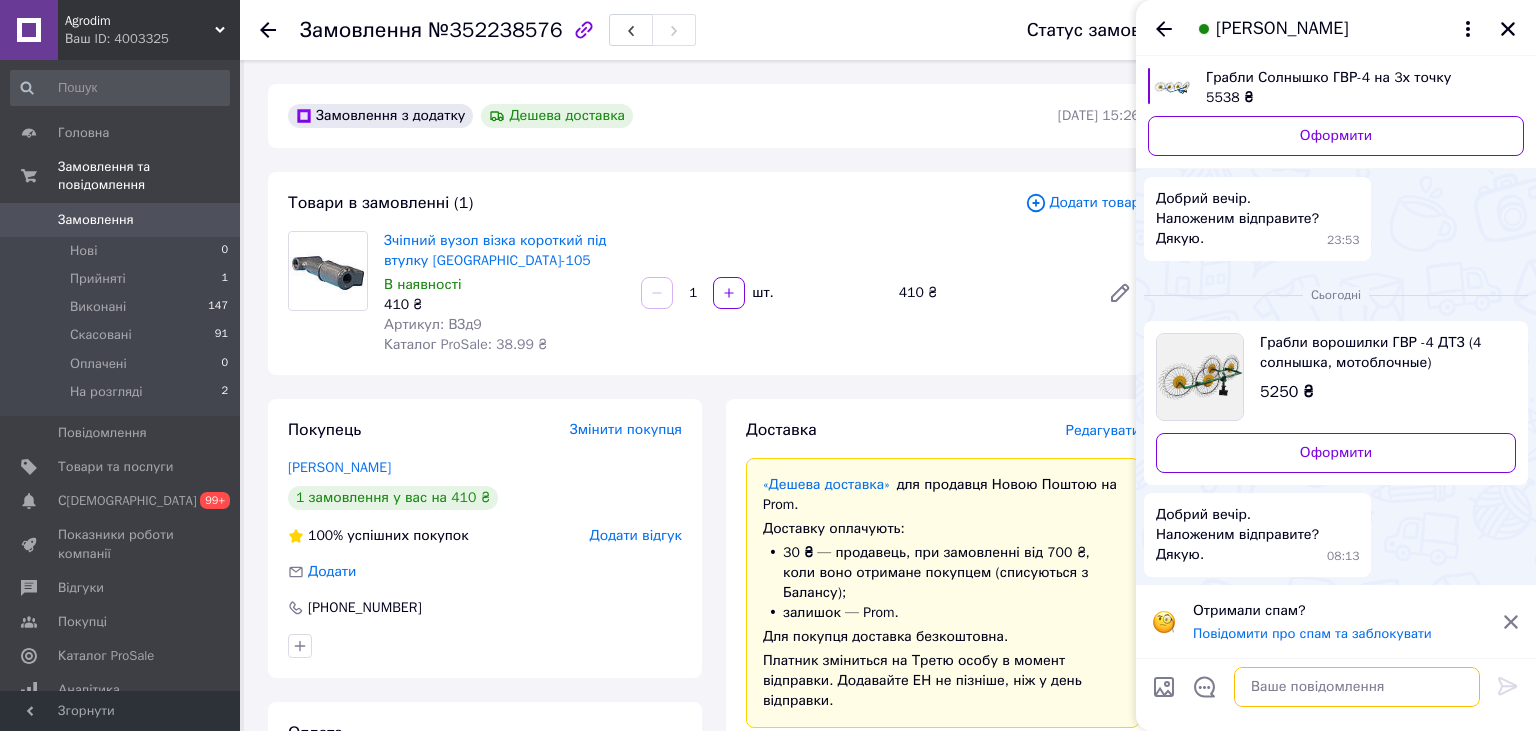 click at bounding box center [1357, 687] 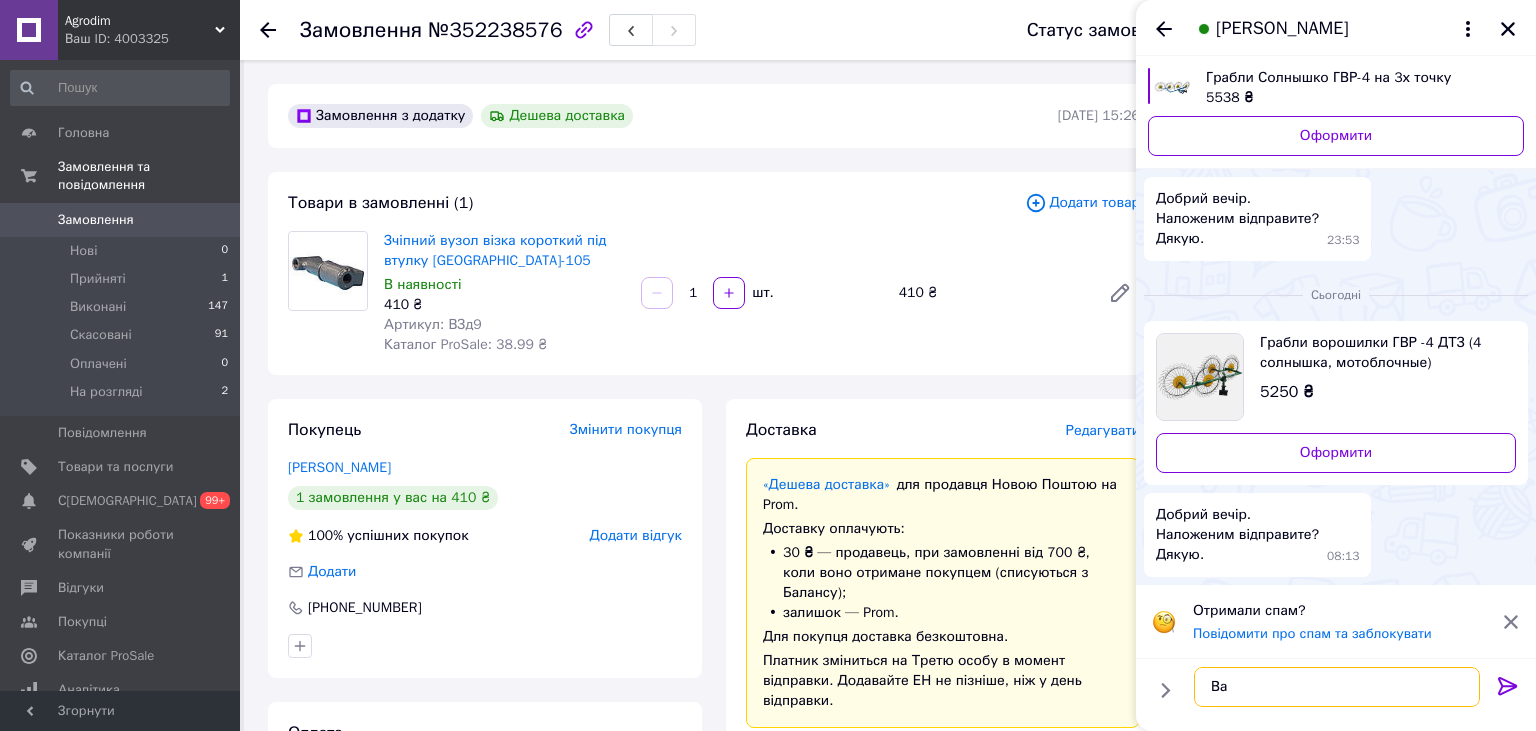 type on "В" 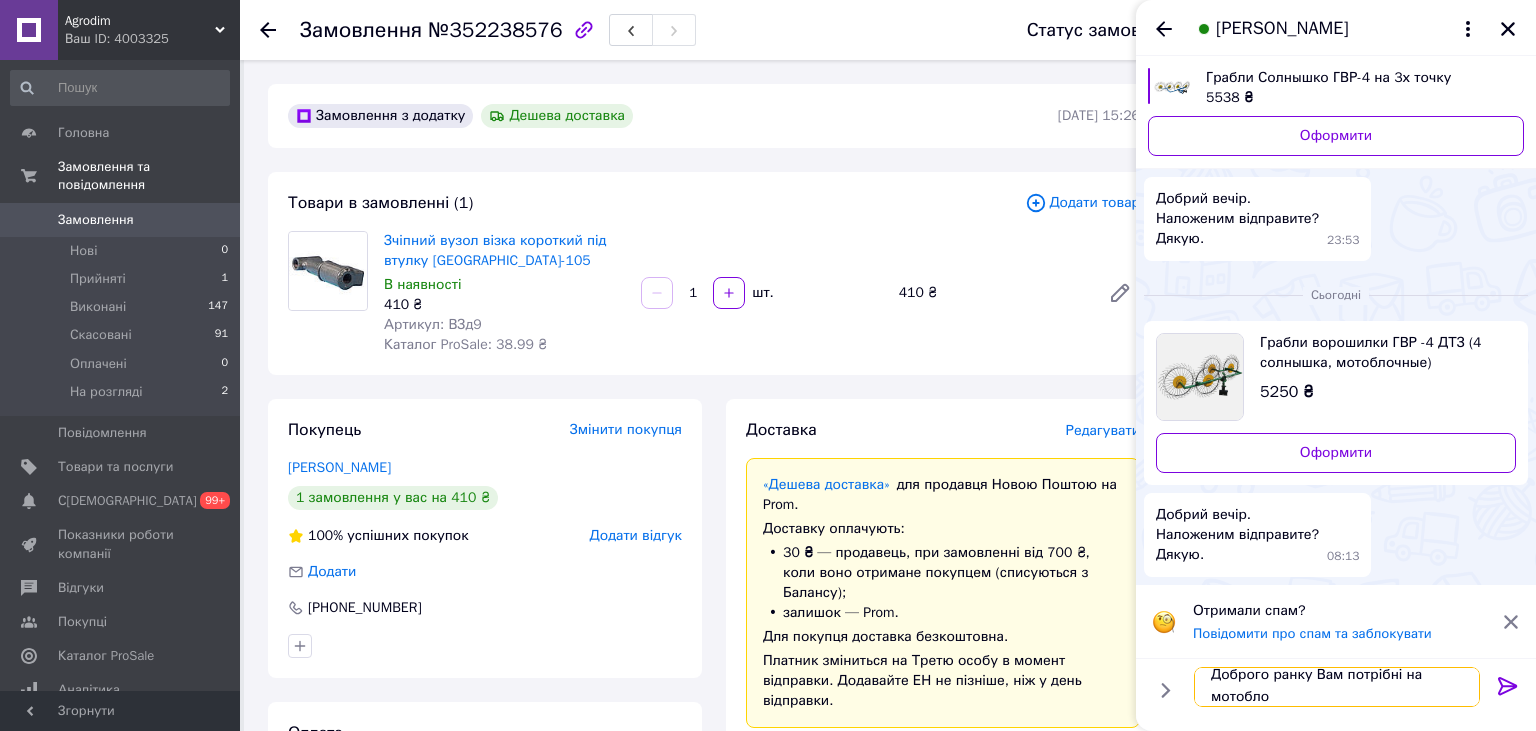scroll, scrollTop: 2, scrollLeft: 0, axis: vertical 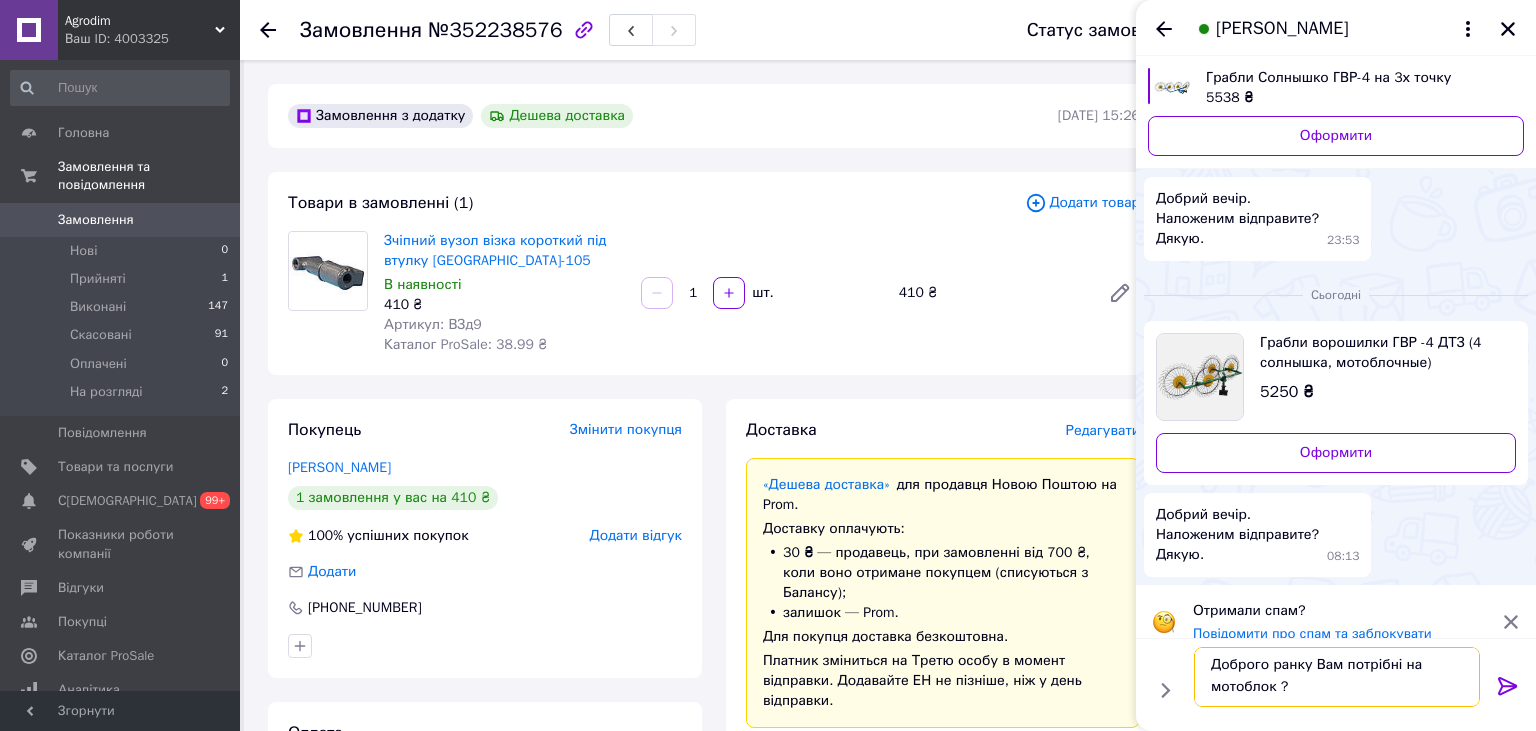 type on "Доброго ранку Вам потрібні на мотоблок ?" 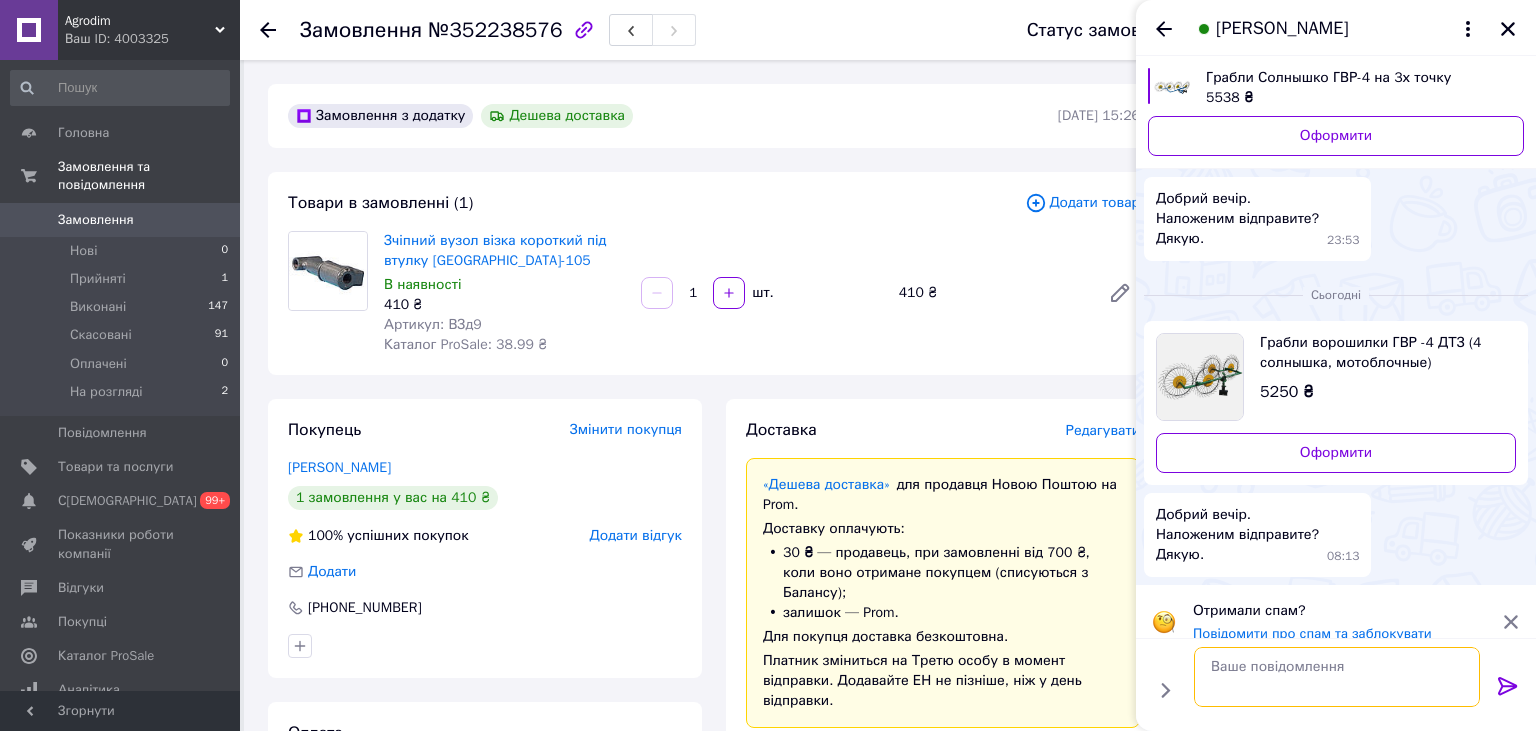 scroll, scrollTop: 50, scrollLeft: 0, axis: vertical 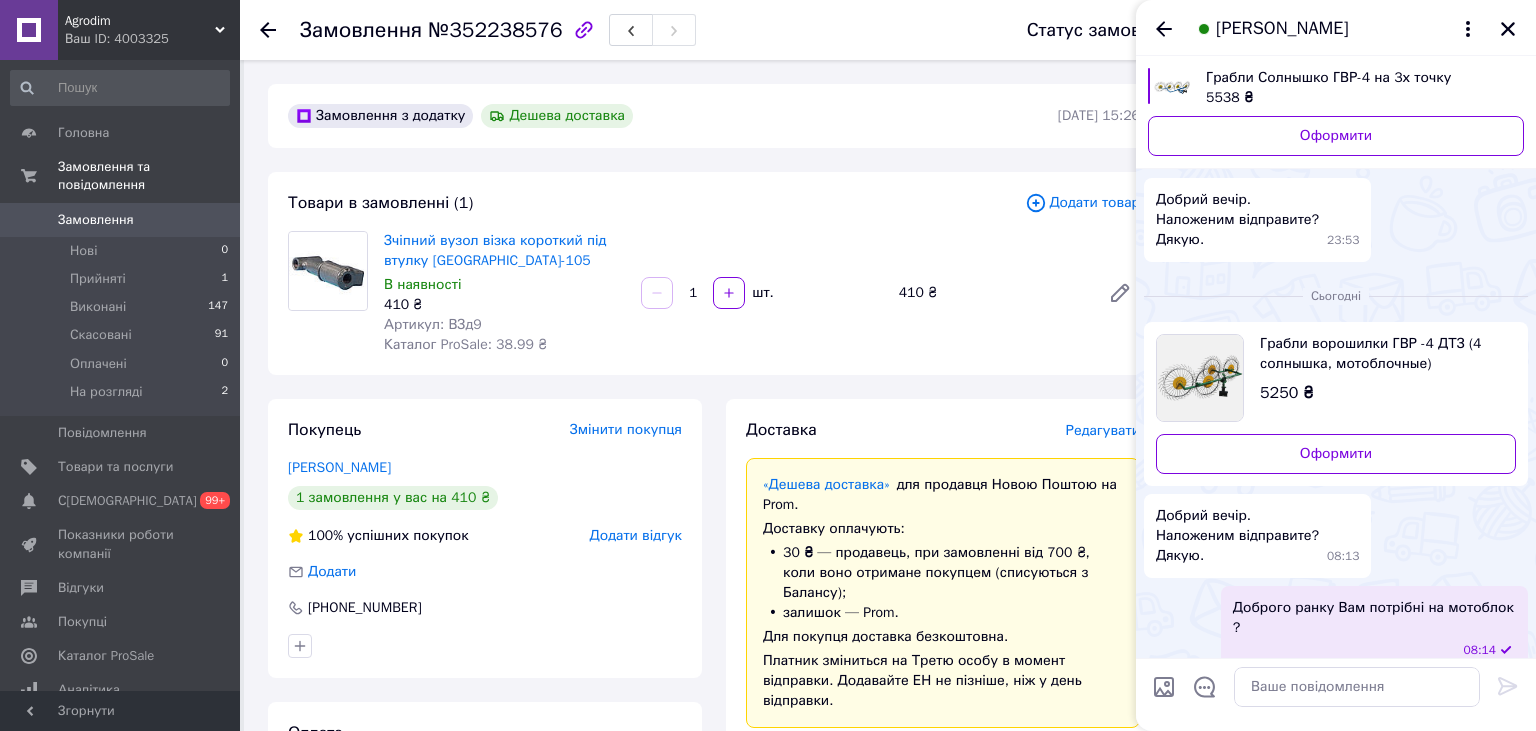 click on "Замовлення з додатку Дешева доставка [DATE] 15:26 Товари в замовленні (1) Додати товар Зчіпний вузол візка короткий під втулку Zirka-105 В наявності 410 ₴ Артикул: ВЗд9 Каталог ProSale: 38.99 ₴  1   шт. 410 ₴ Покупець Змінити покупця [PERSON_NAME] 1 замовлення у вас на 410 ₴ 100%   успішних покупок Додати відгук Додати [PHONE_NUMBER] Оплата Післяплата Доставка Редагувати «Дешева доставка»   для продавця Новою Поштою на Prom. Доставку оплачують: 30 ₴   — продавець , при замовленні від 700 ₴, коли воно отримане покупцем (списуються з Балансу); залишок — Prom. Нова Пошта (платна) Отримувач" at bounding box center [714, 810] 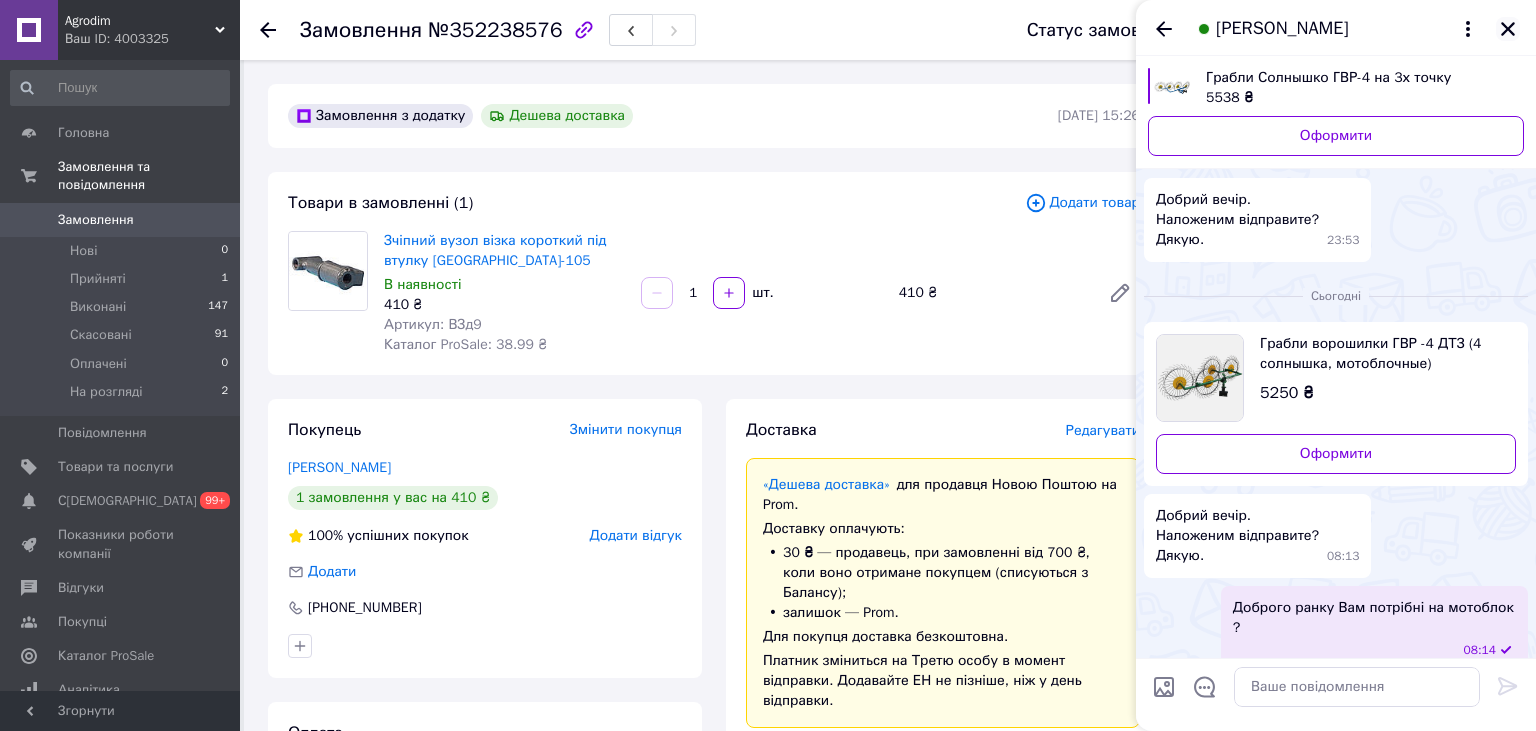 click 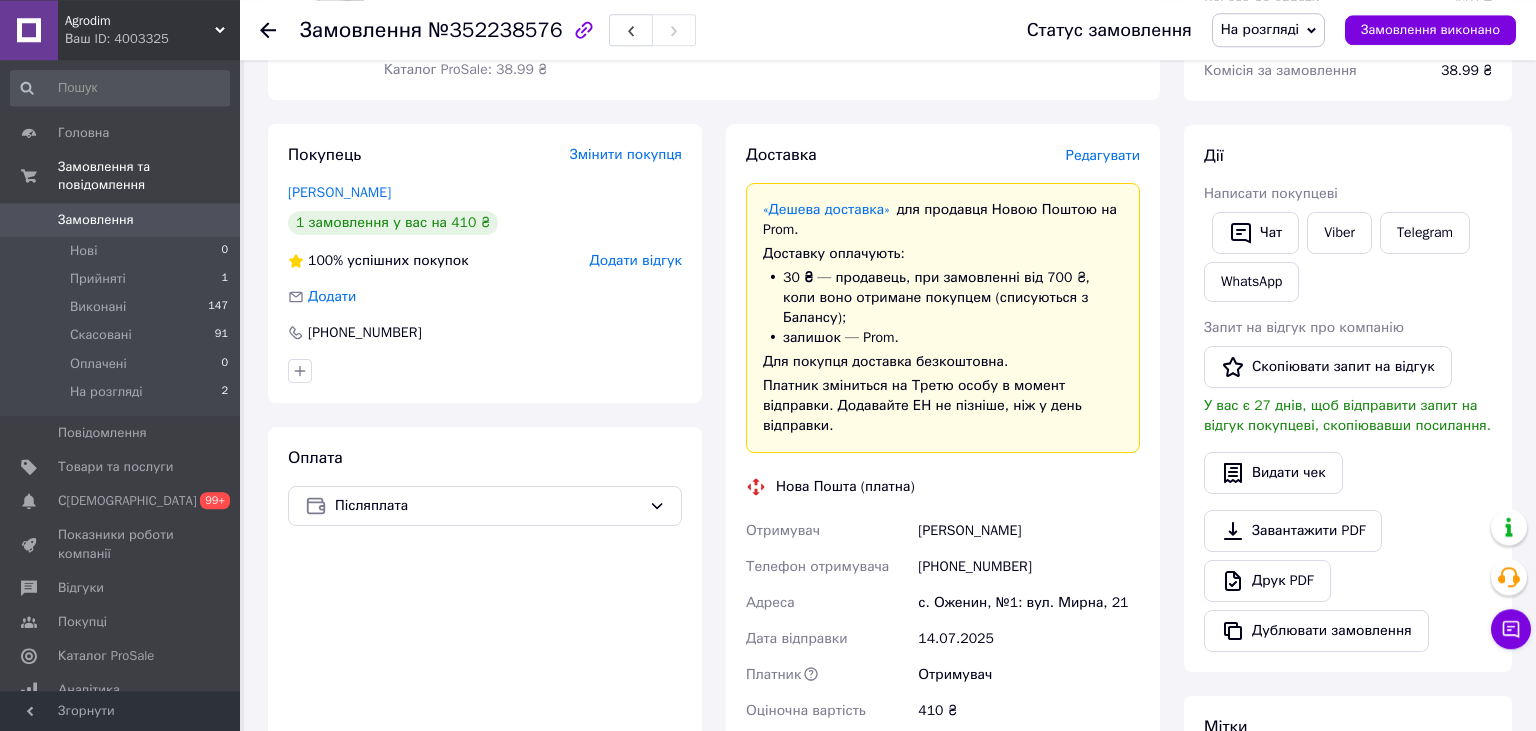scroll, scrollTop: 422, scrollLeft: 0, axis: vertical 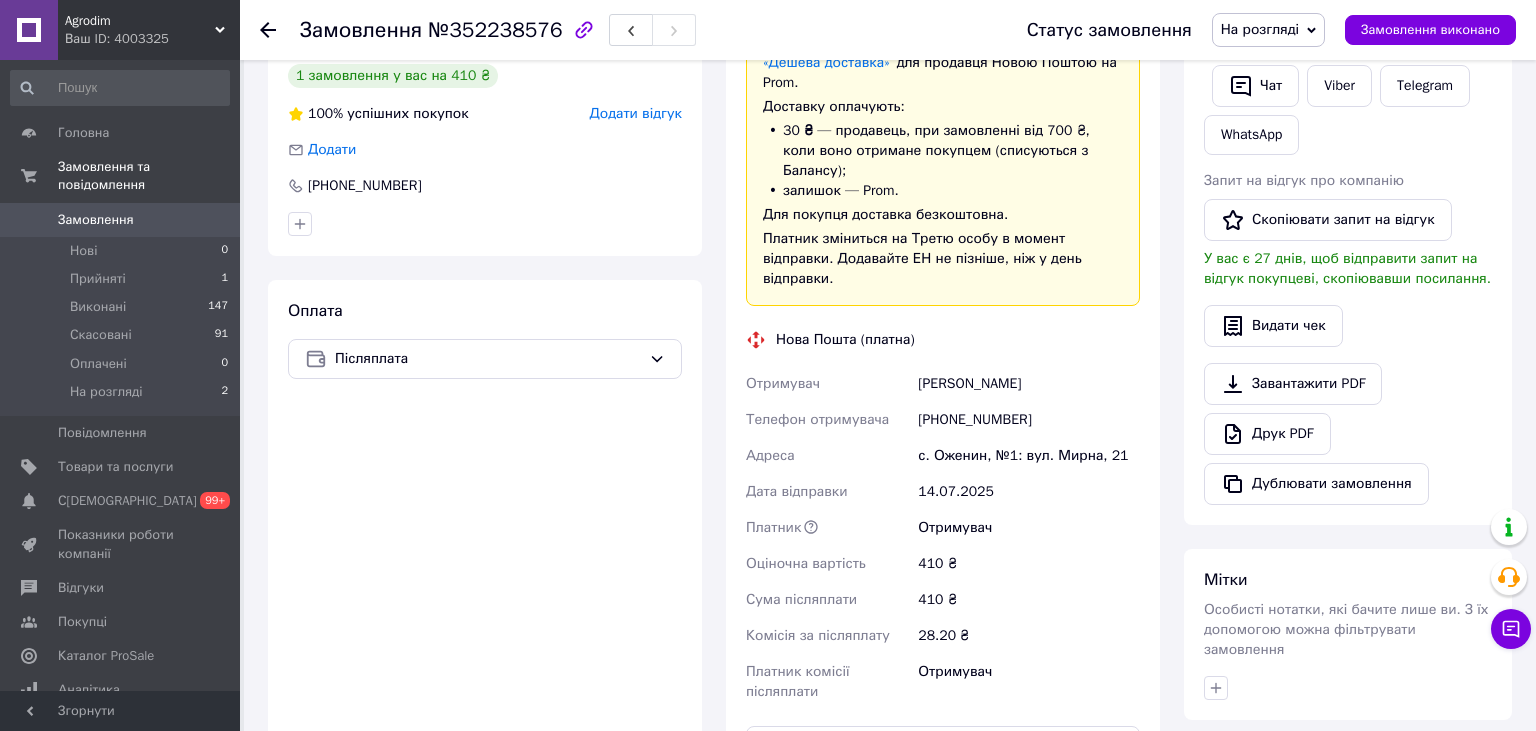 click on "[PERSON_NAME]" at bounding box center [1029, 384] 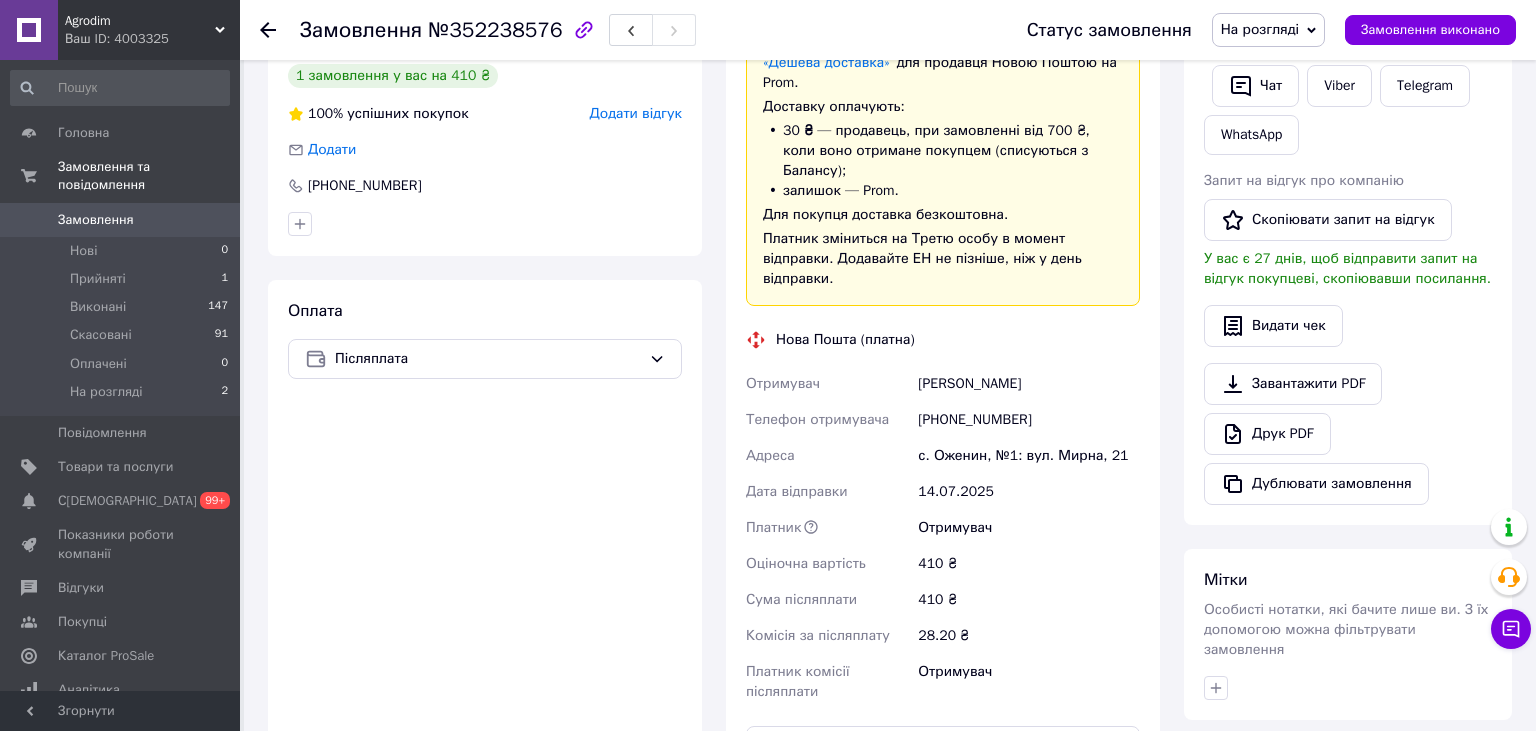 click on "[PHONE_NUMBER]" at bounding box center [1029, 420] 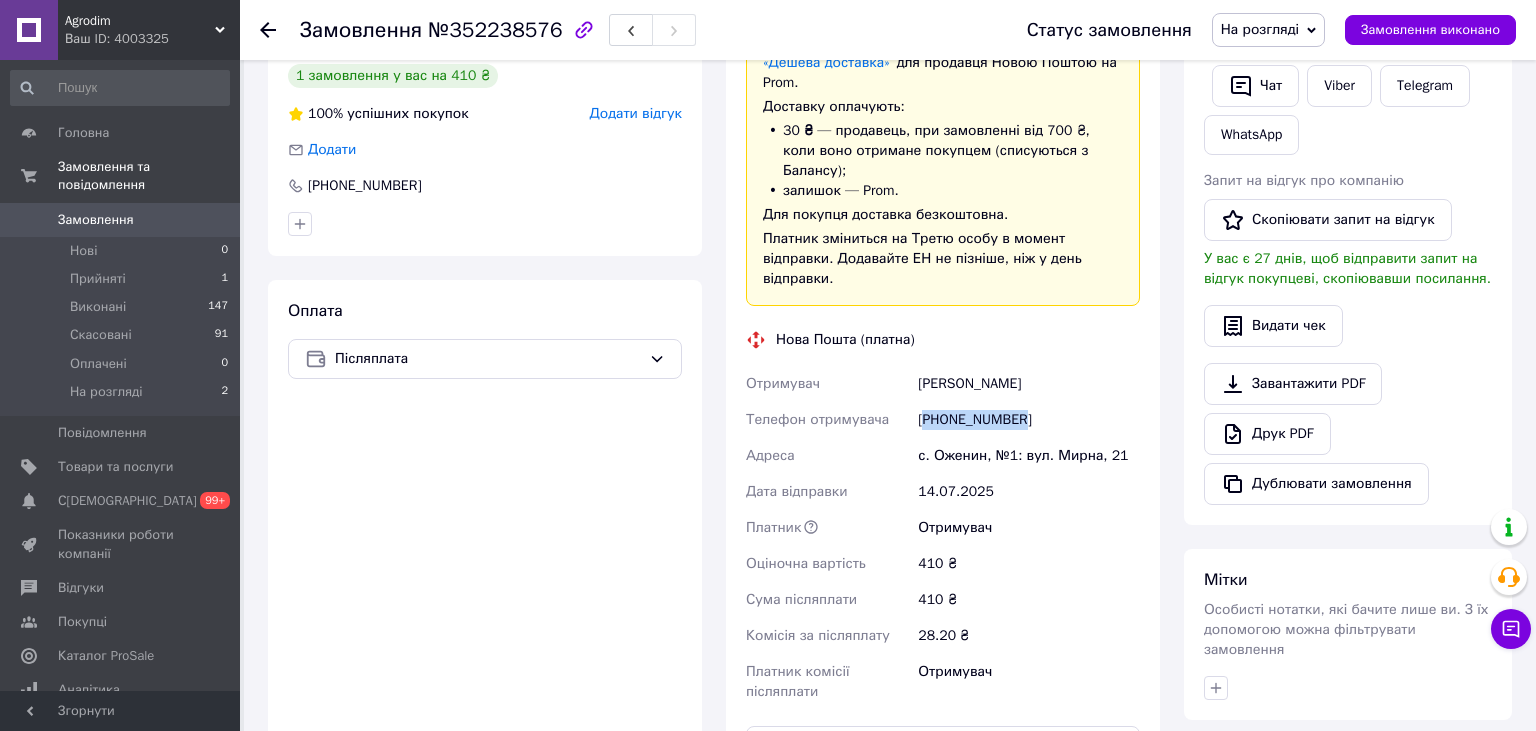click on "[PHONE_NUMBER]" at bounding box center (1029, 420) 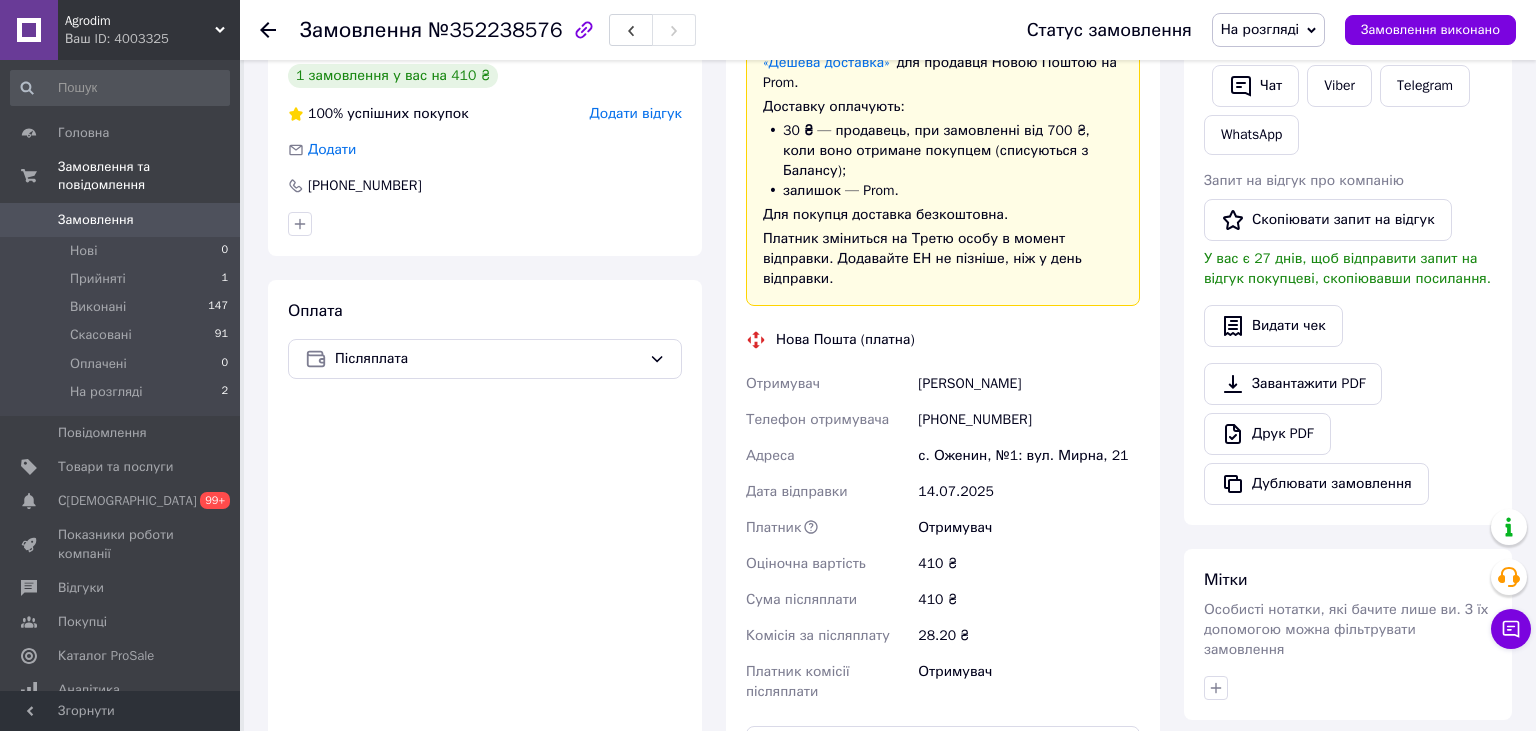 click on "[PHONE_NUMBER]" at bounding box center (1029, 420) 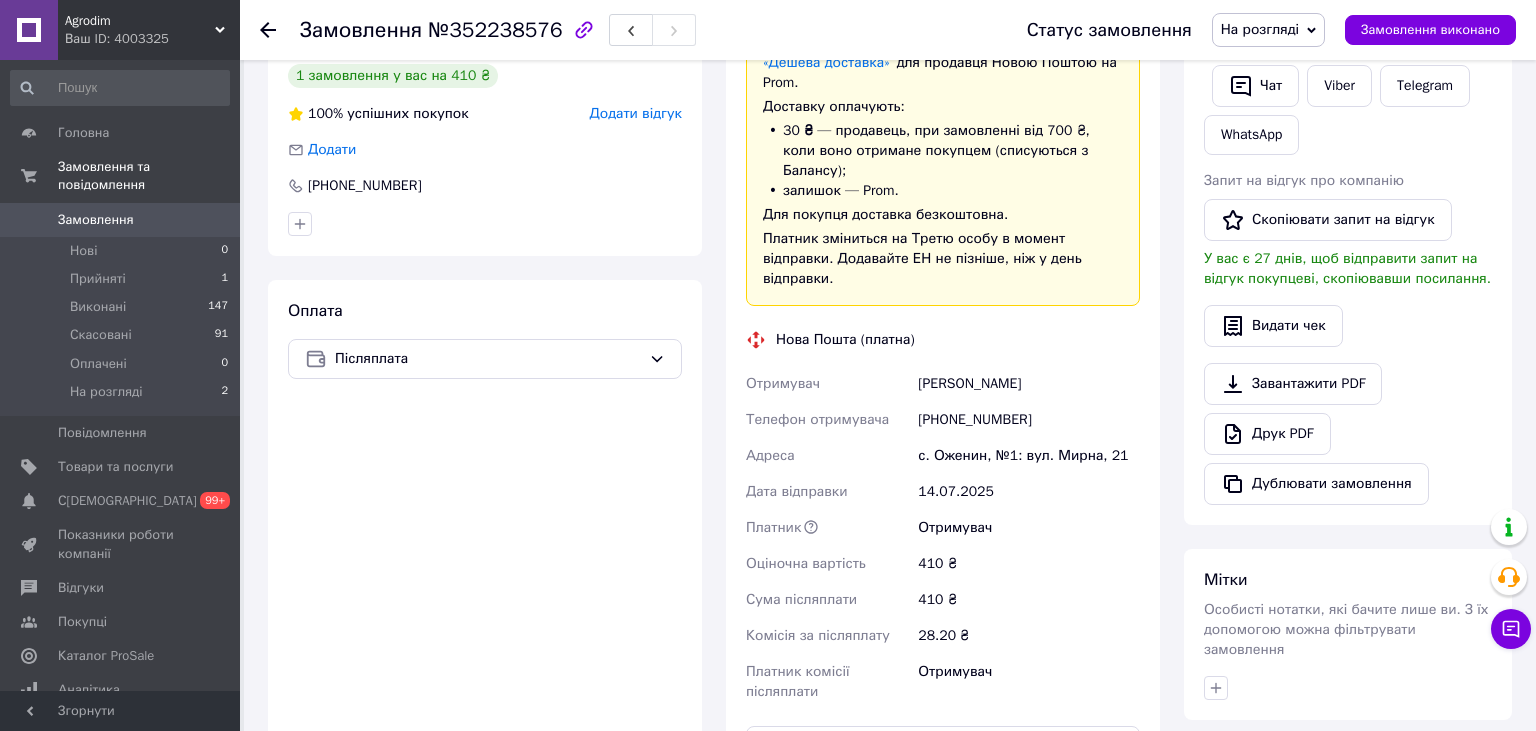 click on "с. Оженин, №1: вул. Мирна, 21" at bounding box center (1029, 456) 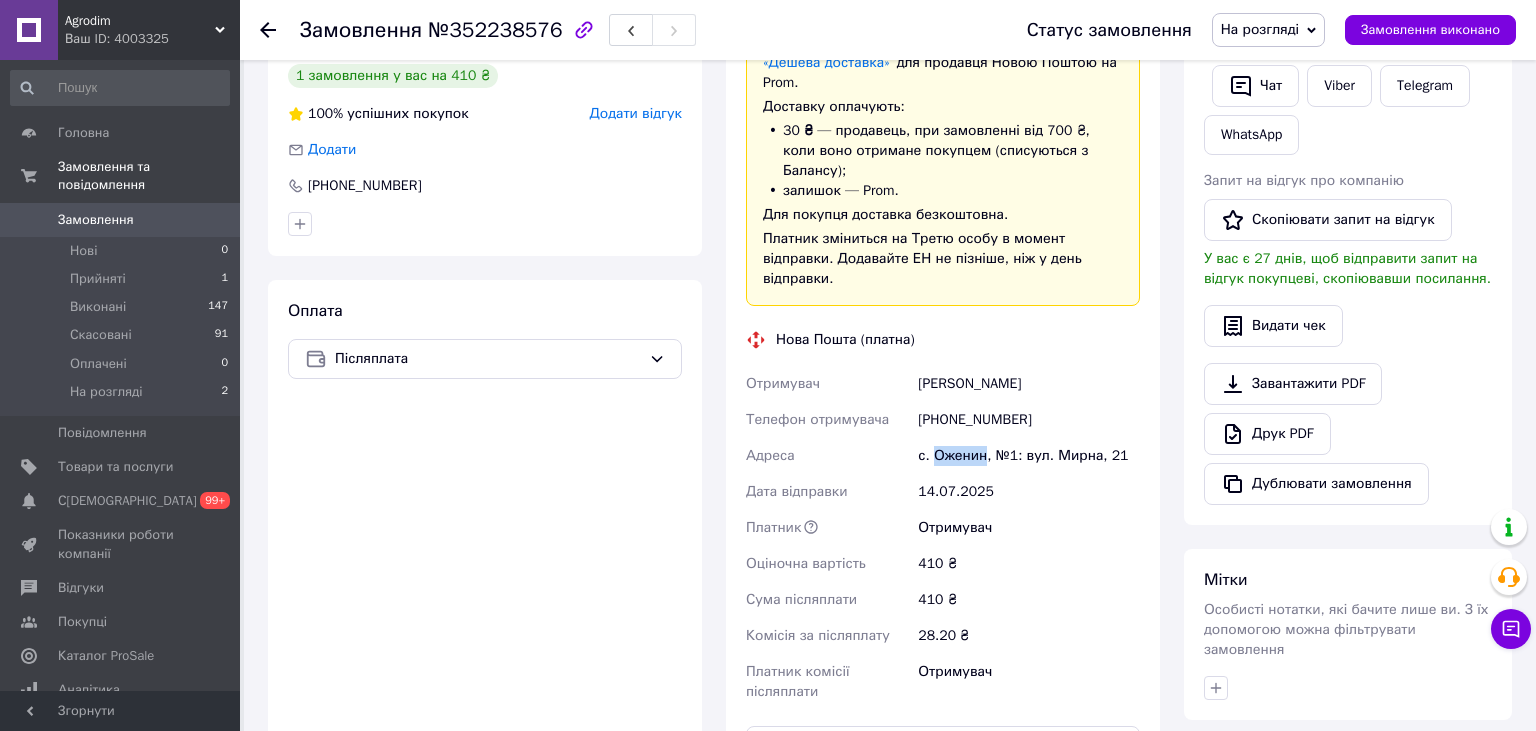 click on "с. Оженин, №1: вул. Мирна, 21" at bounding box center (1029, 456) 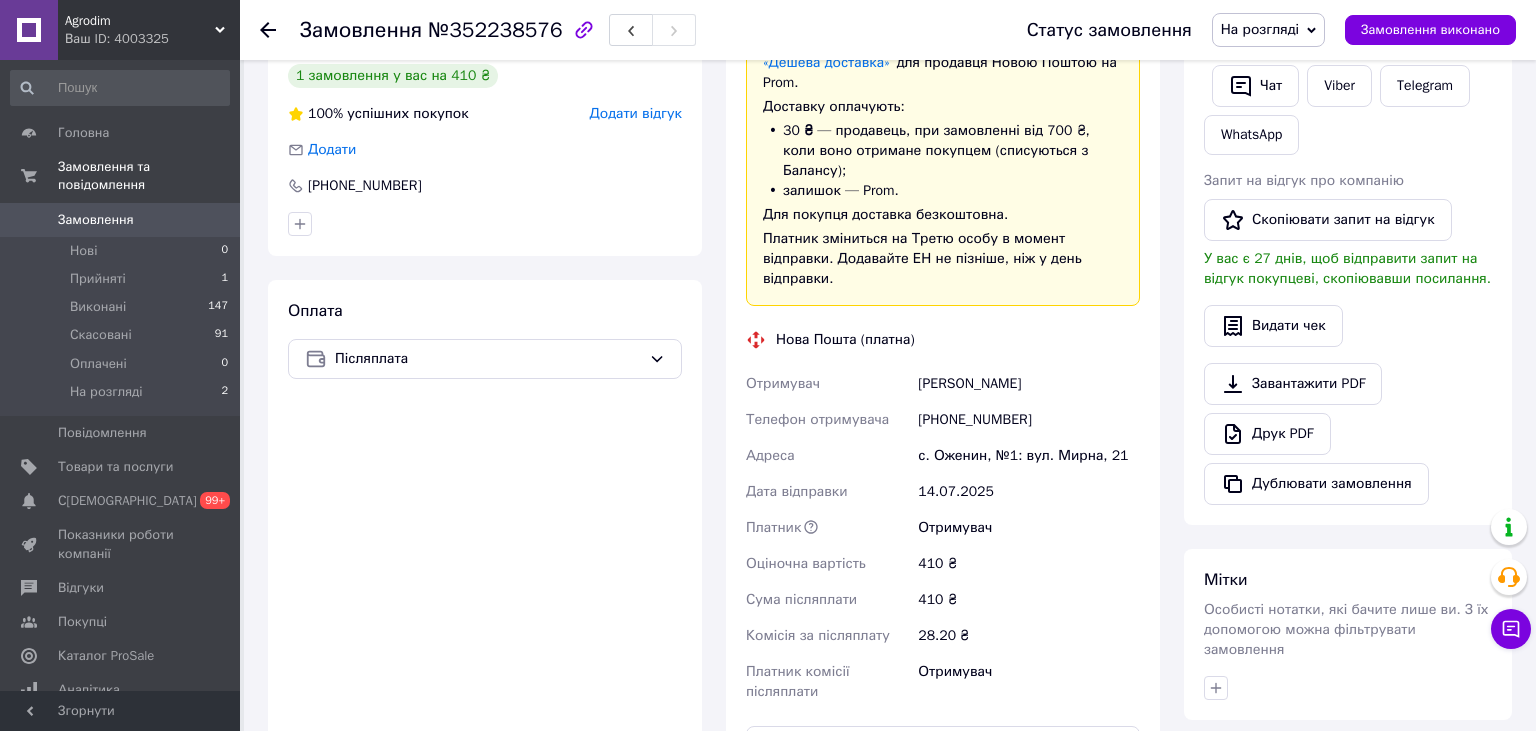 click on "с. Оженин, №1: вул. Мирна, 21" at bounding box center [1029, 456] 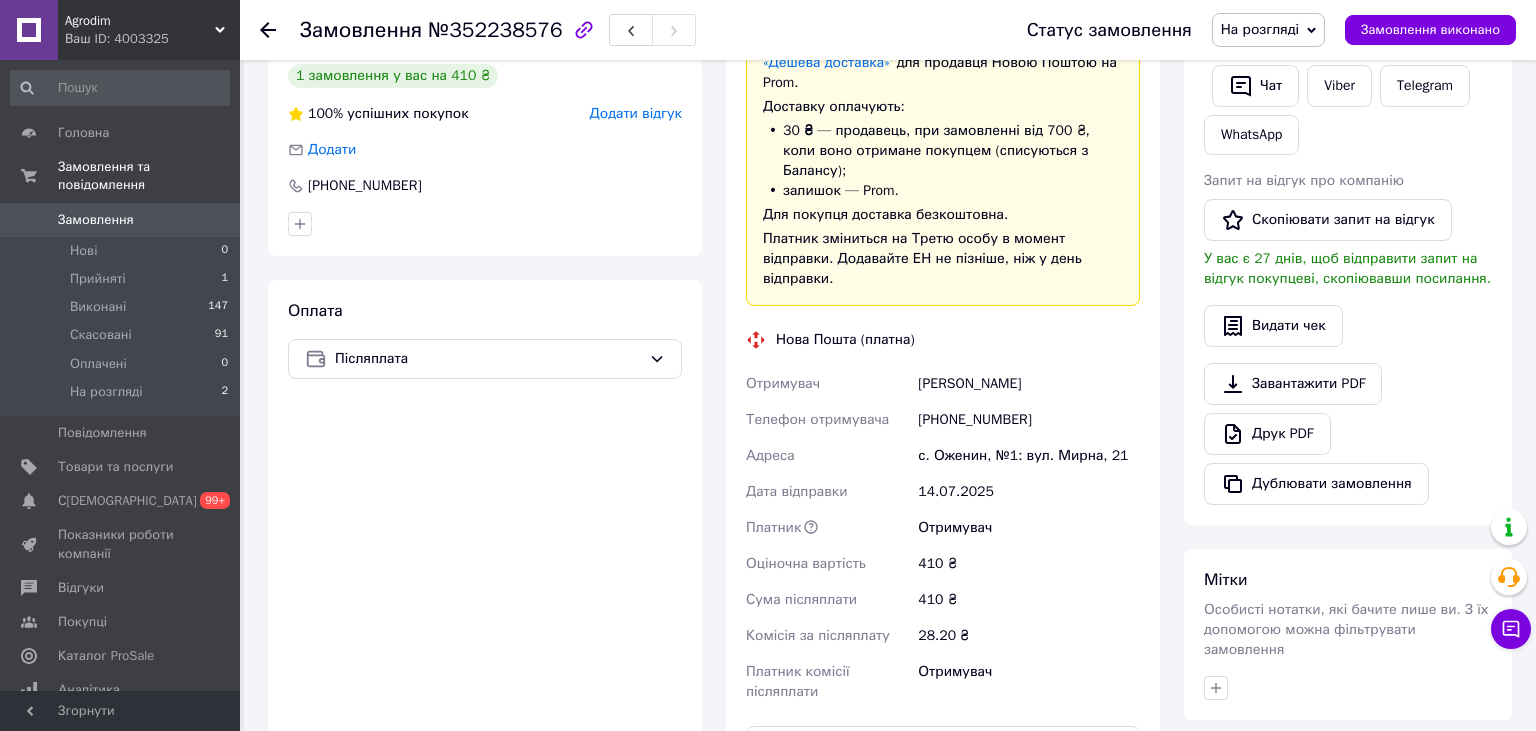 click on "410 ₴" at bounding box center (1029, 600) 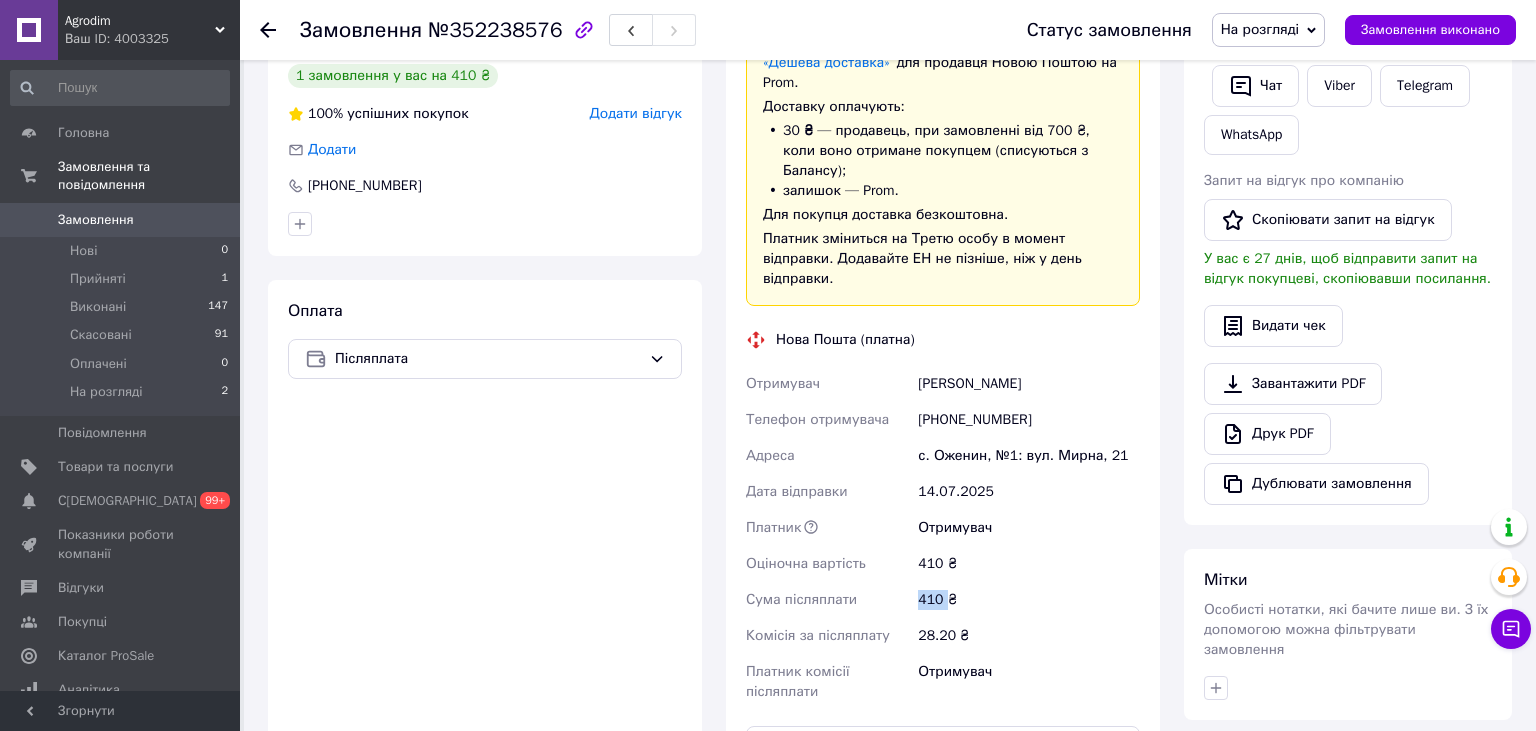 click on "410 ₴" at bounding box center [1029, 600] 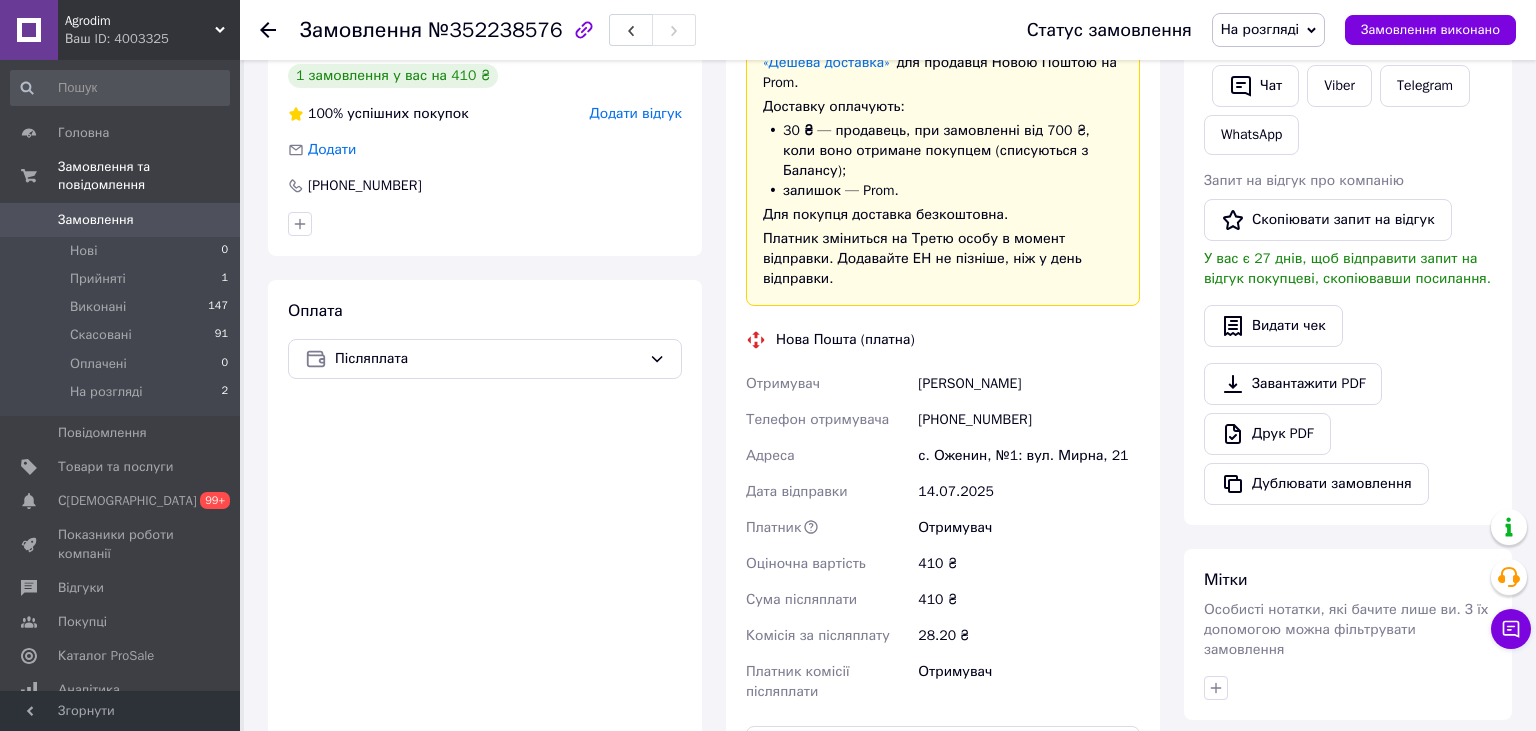 click on "410 ₴" at bounding box center (1029, 600) 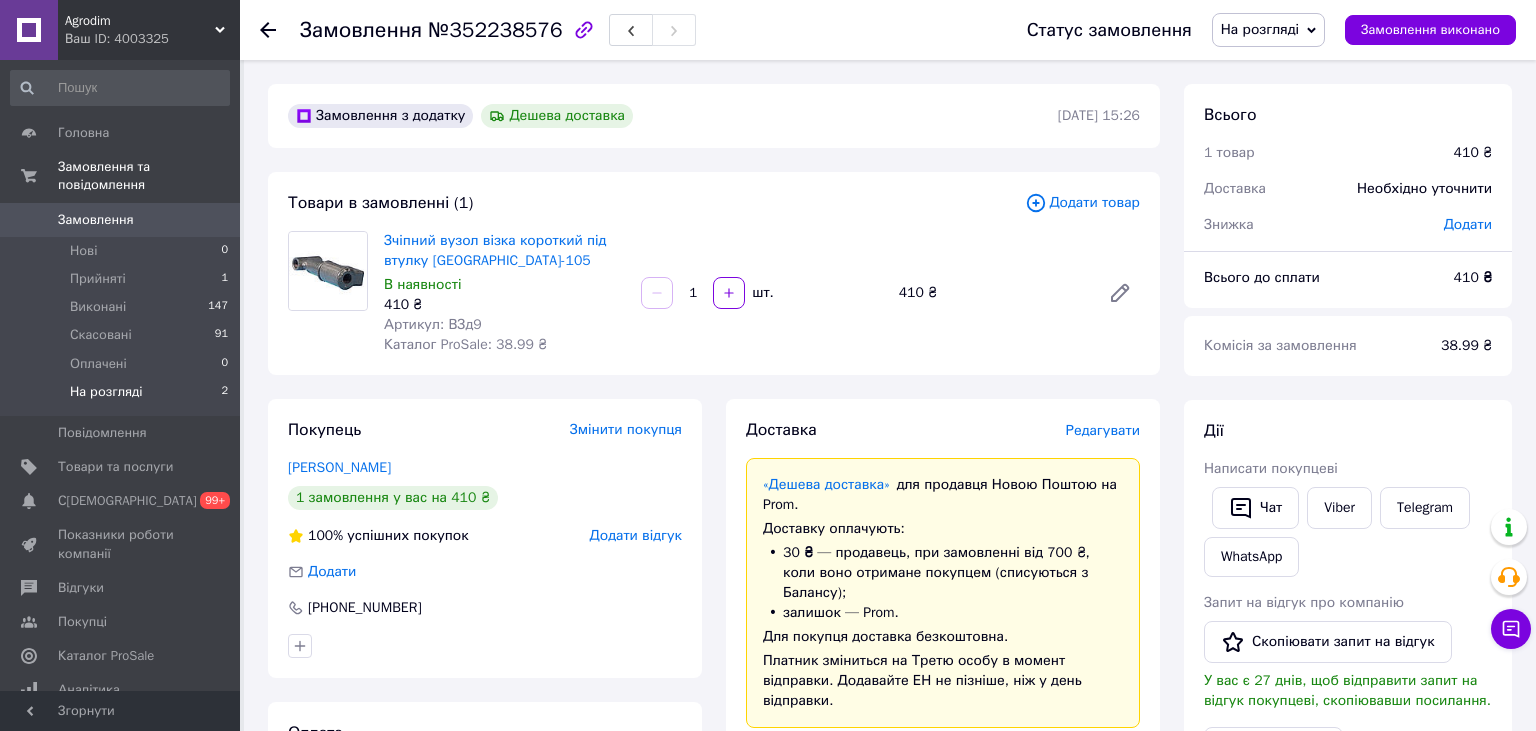 click on "На розгляді" at bounding box center [106, 392] 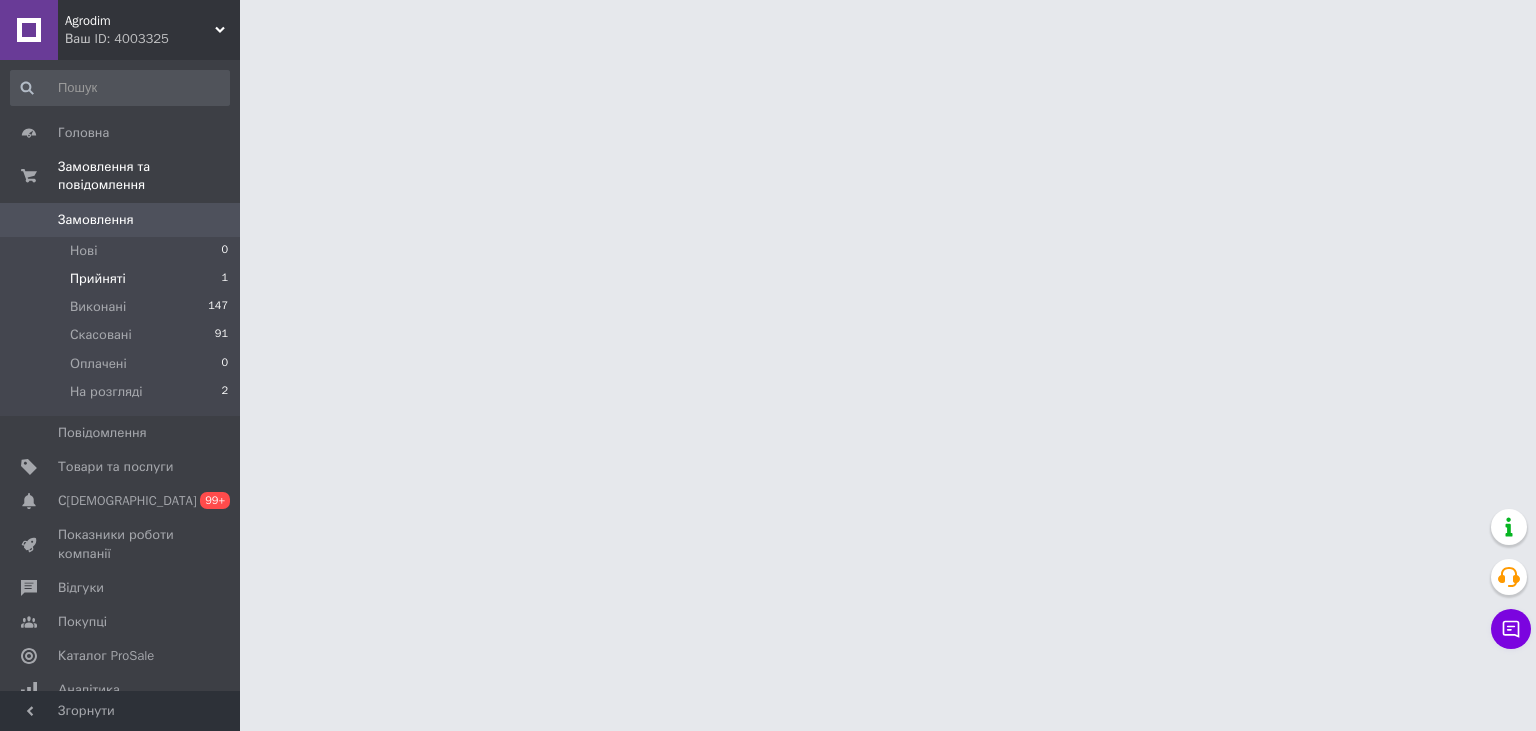 click on "Прийняті 1" at bounding box center [120, 279] 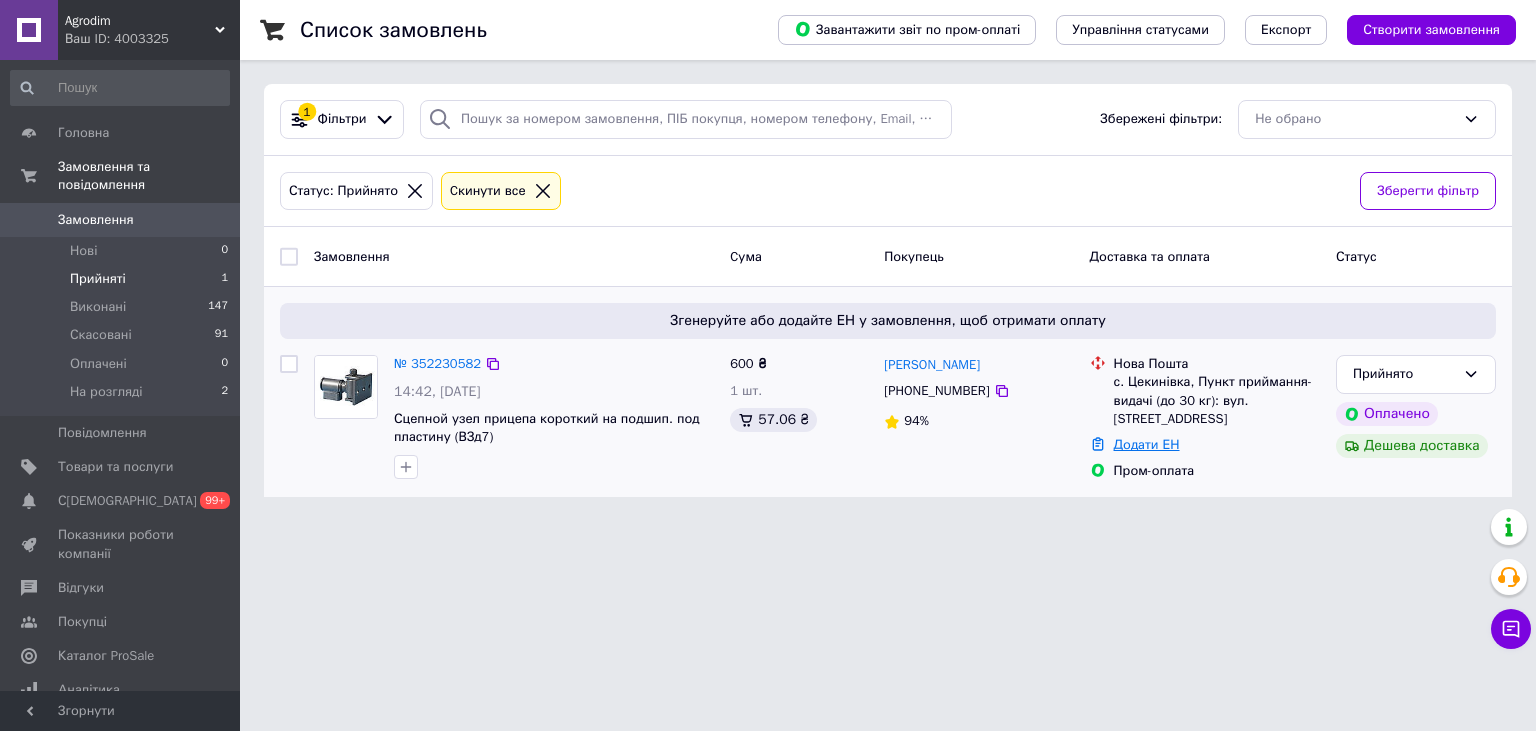 click on "Додати ЕН" at bounding box center [1147, 444] 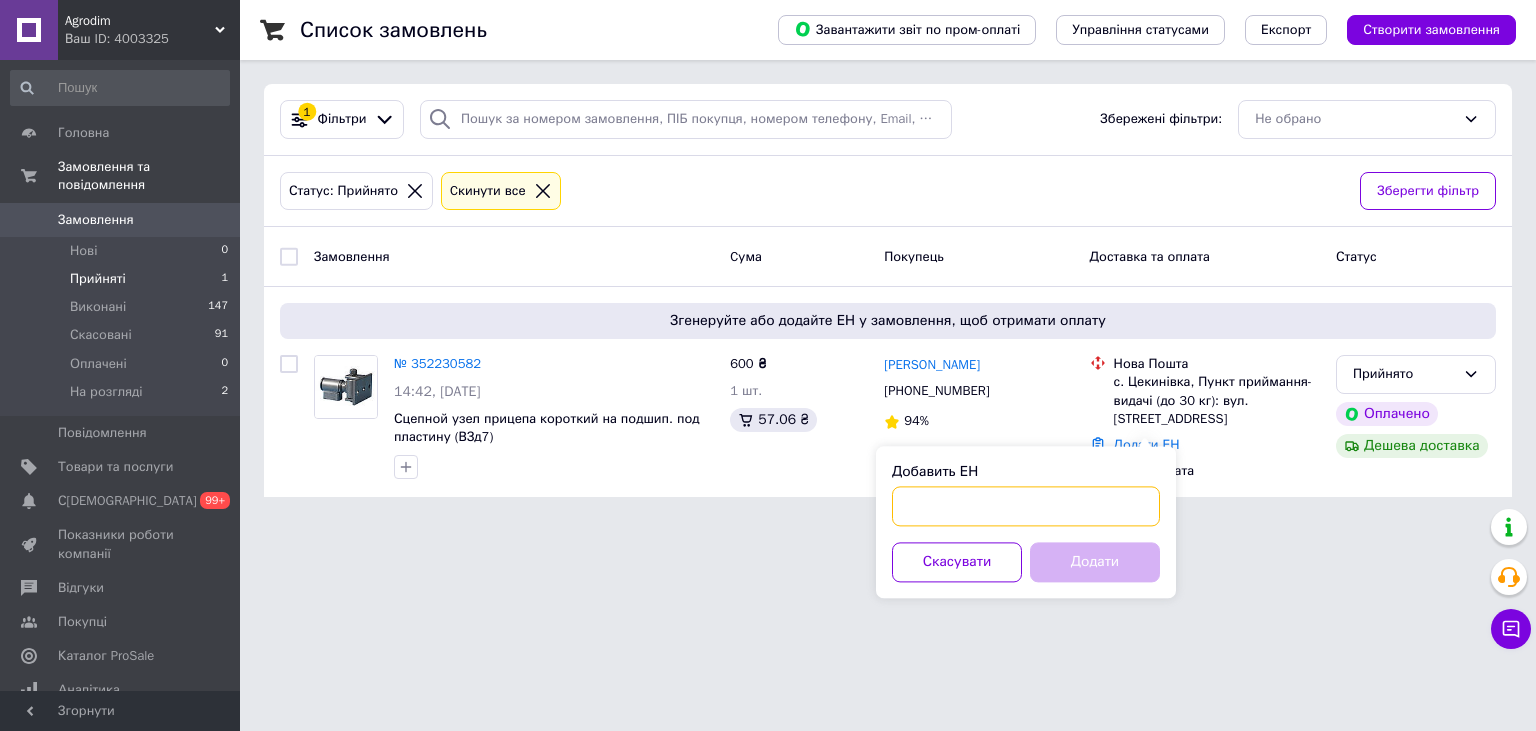 click on "Добавить ЕН" at bounding box center (1026, 506) 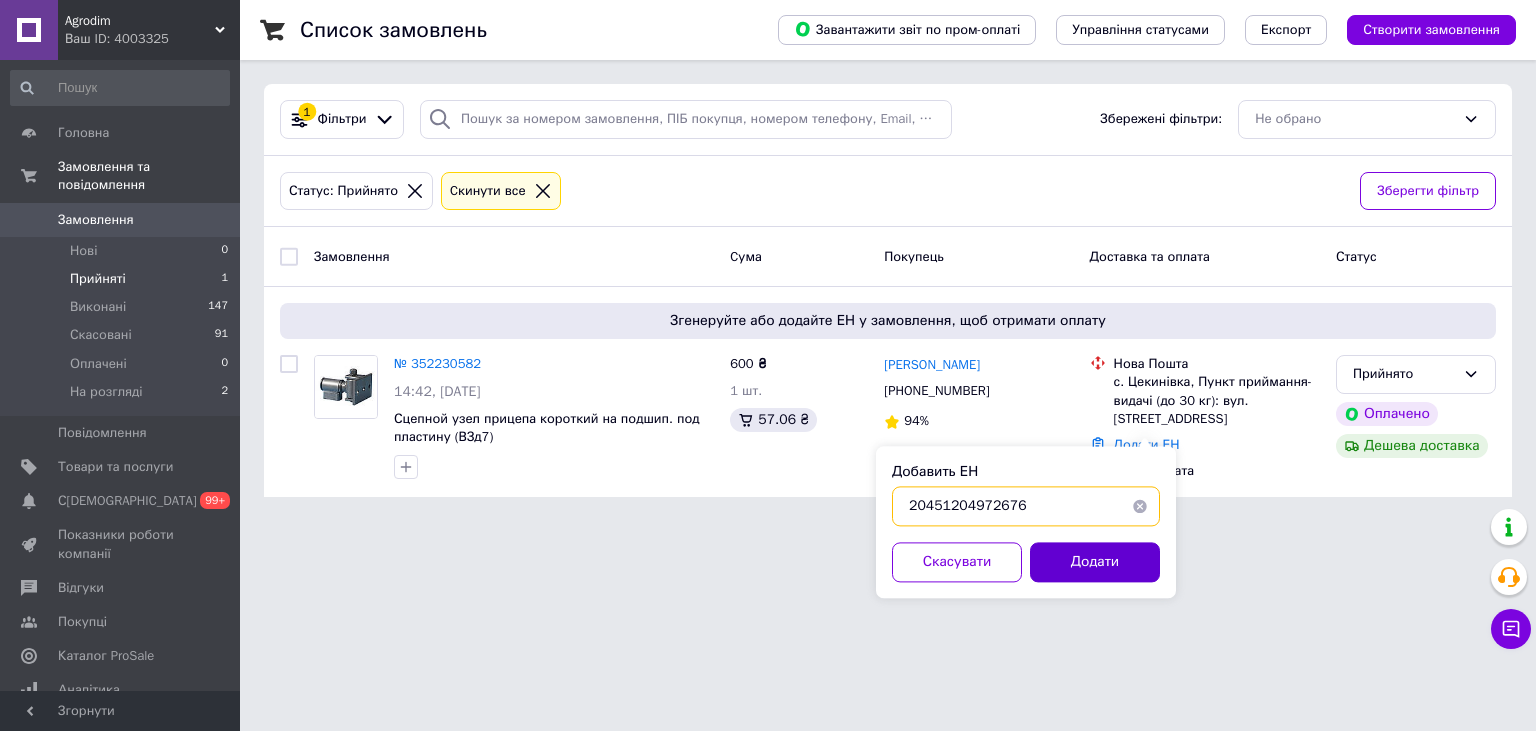 type on "20451204972676" 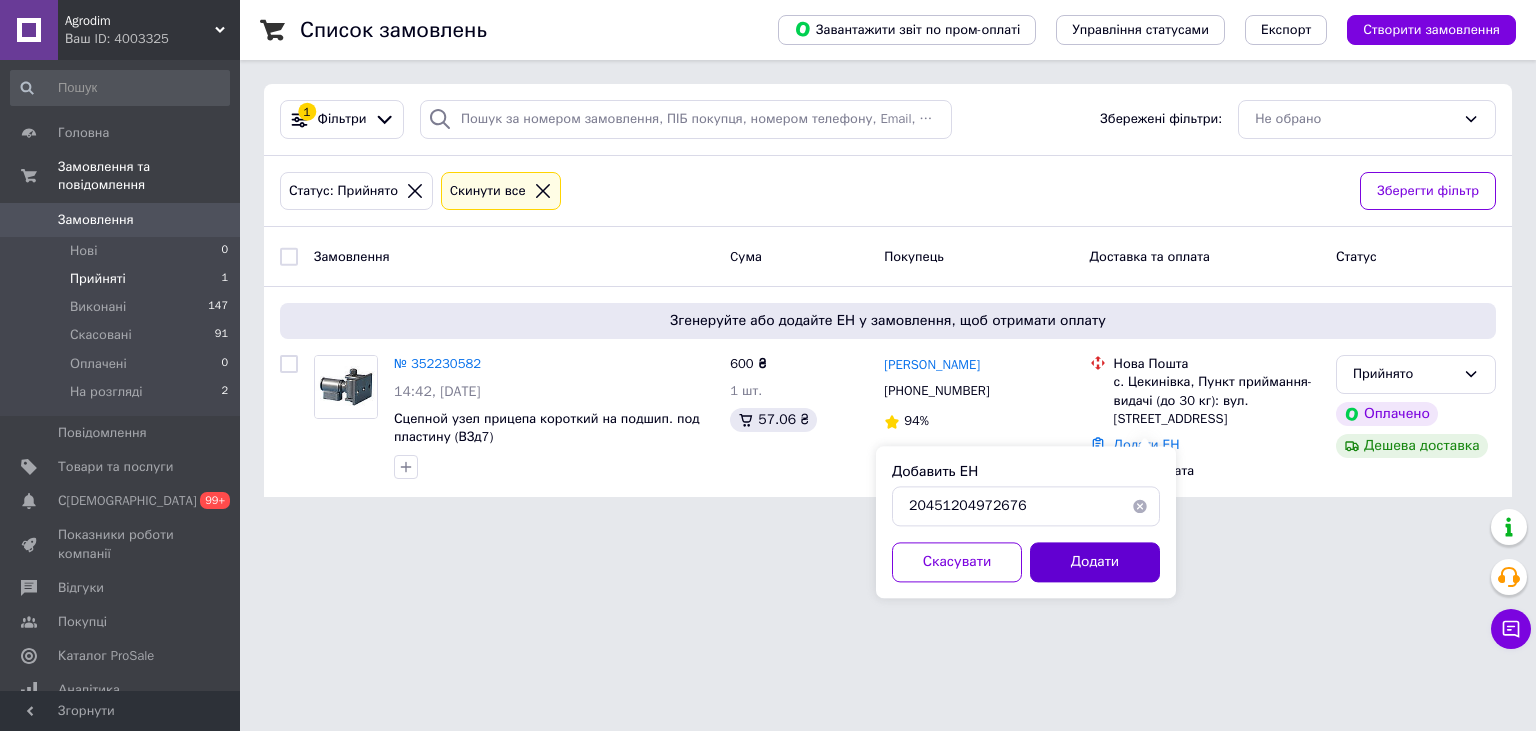 click on "Додати" at bounding box center [1095, 562] 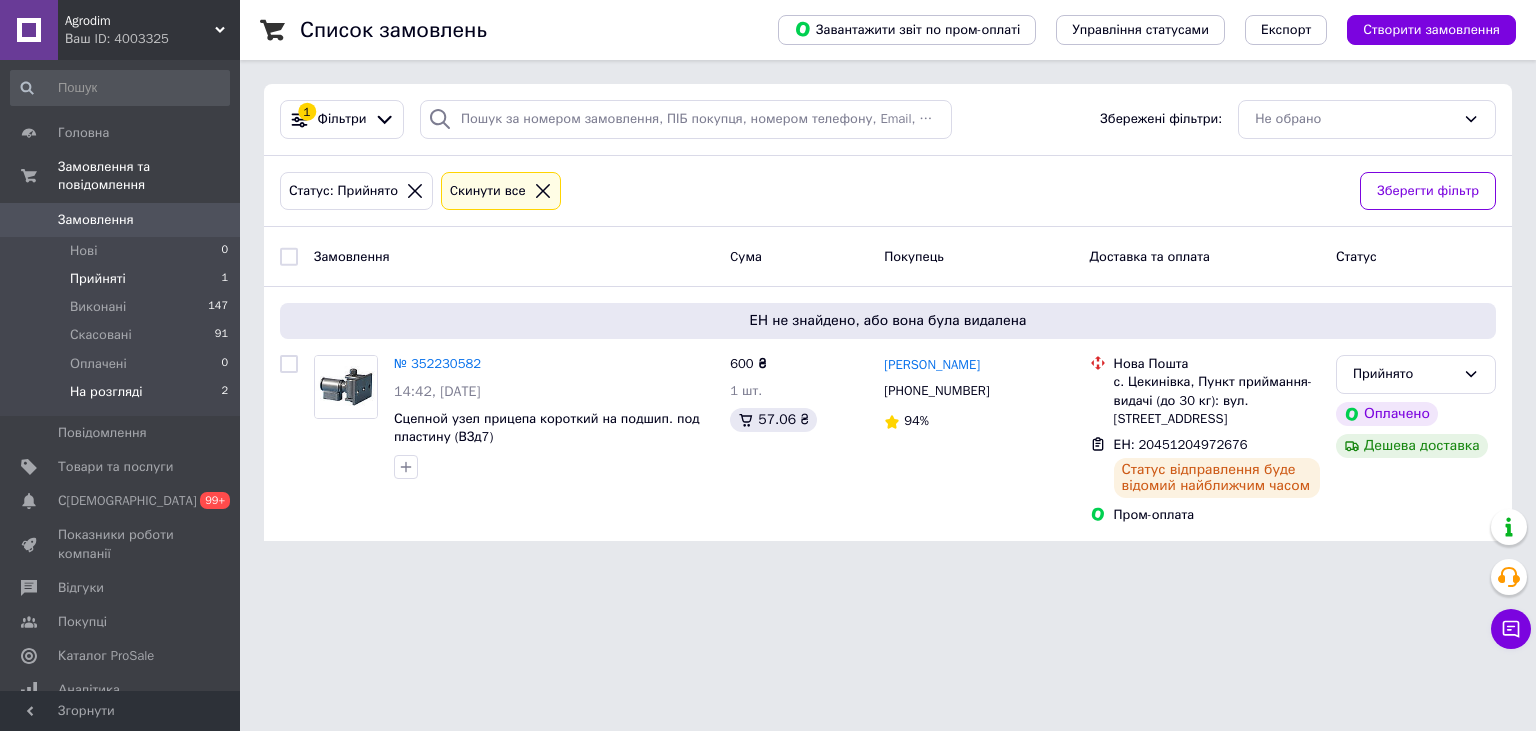 click on "На розгляді" at bounding box center (106, 392) 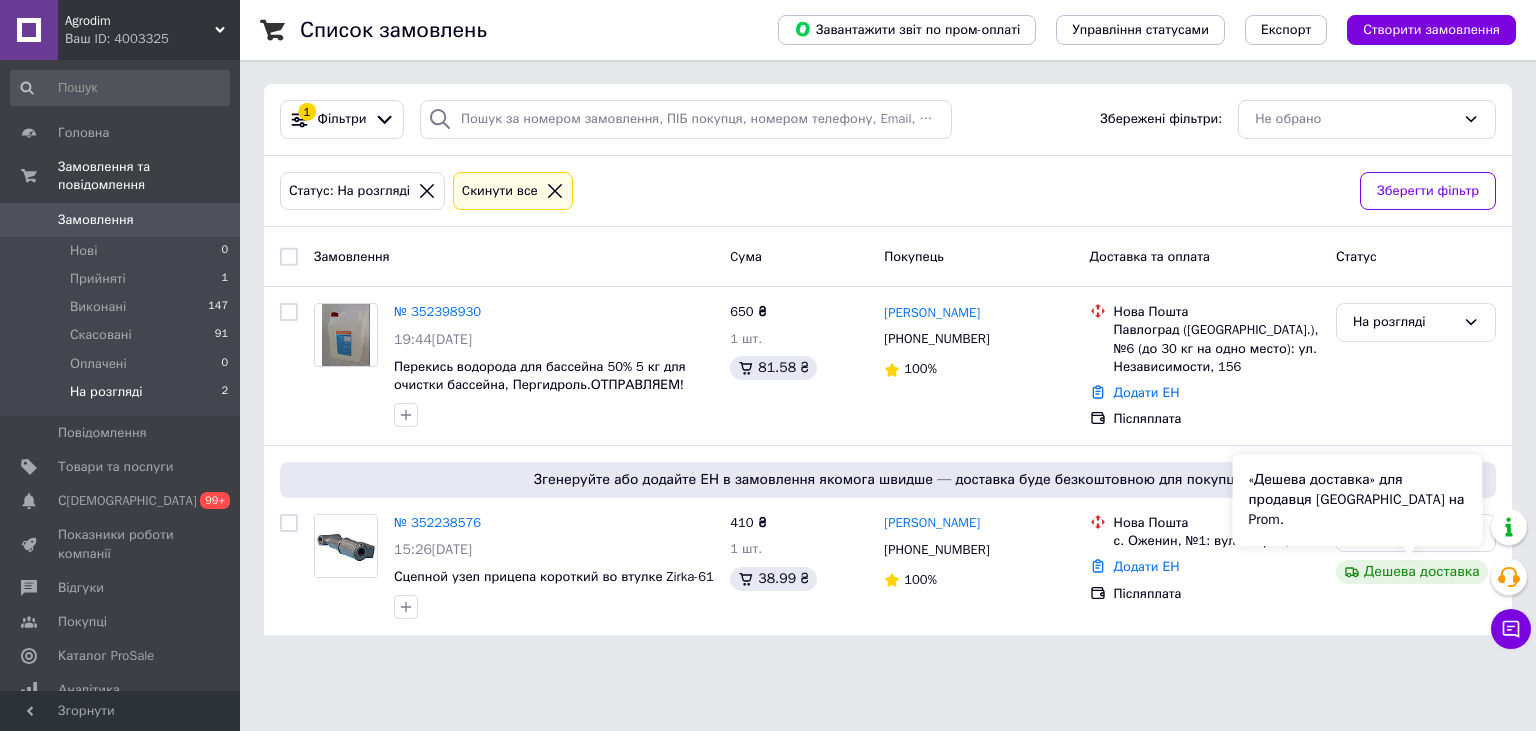 click on "«Дешева доставка» для продавця [GEOGRAPHIC_DATA] на Prom." at bounding box center [1357, 500] 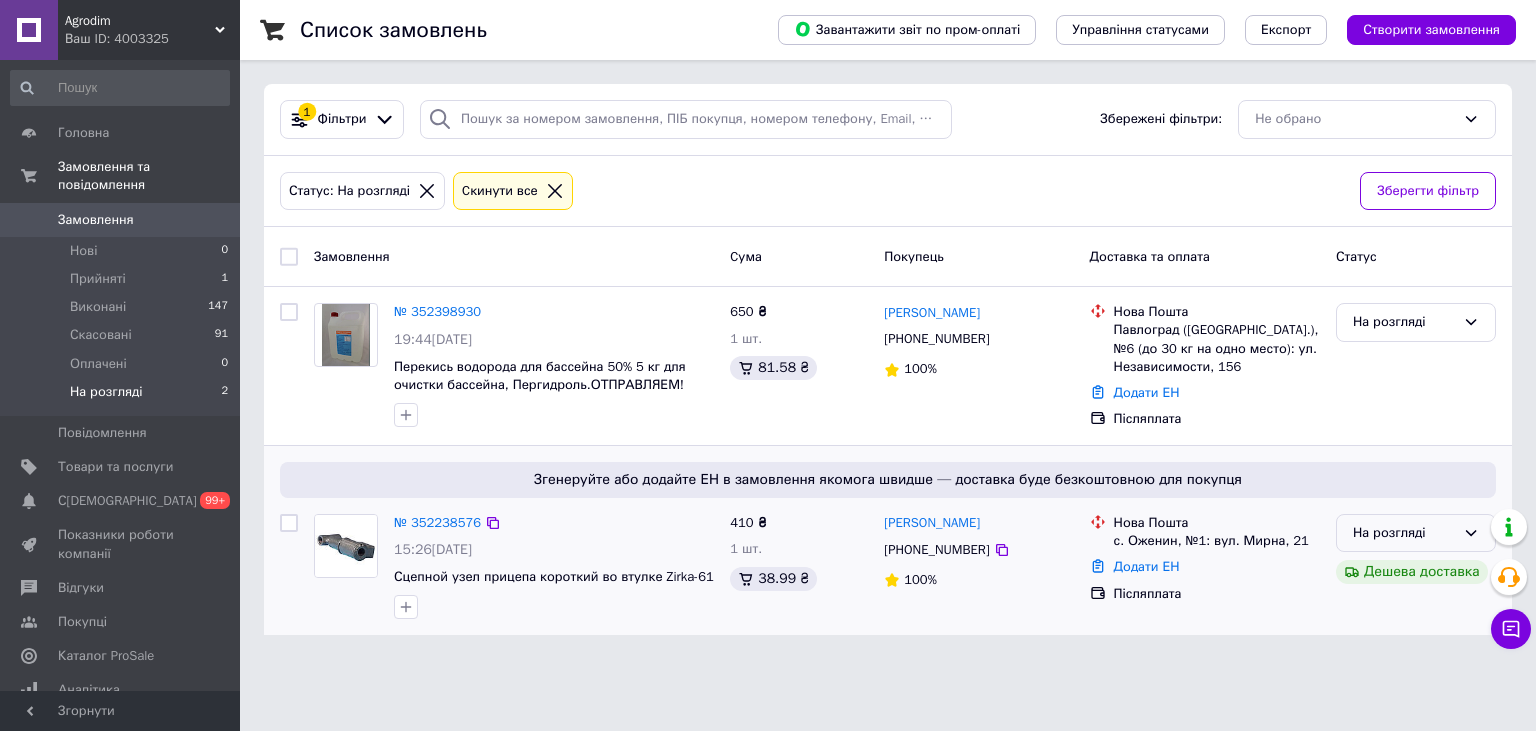 click on "На розгляді" at bounding box center (1416, 533) 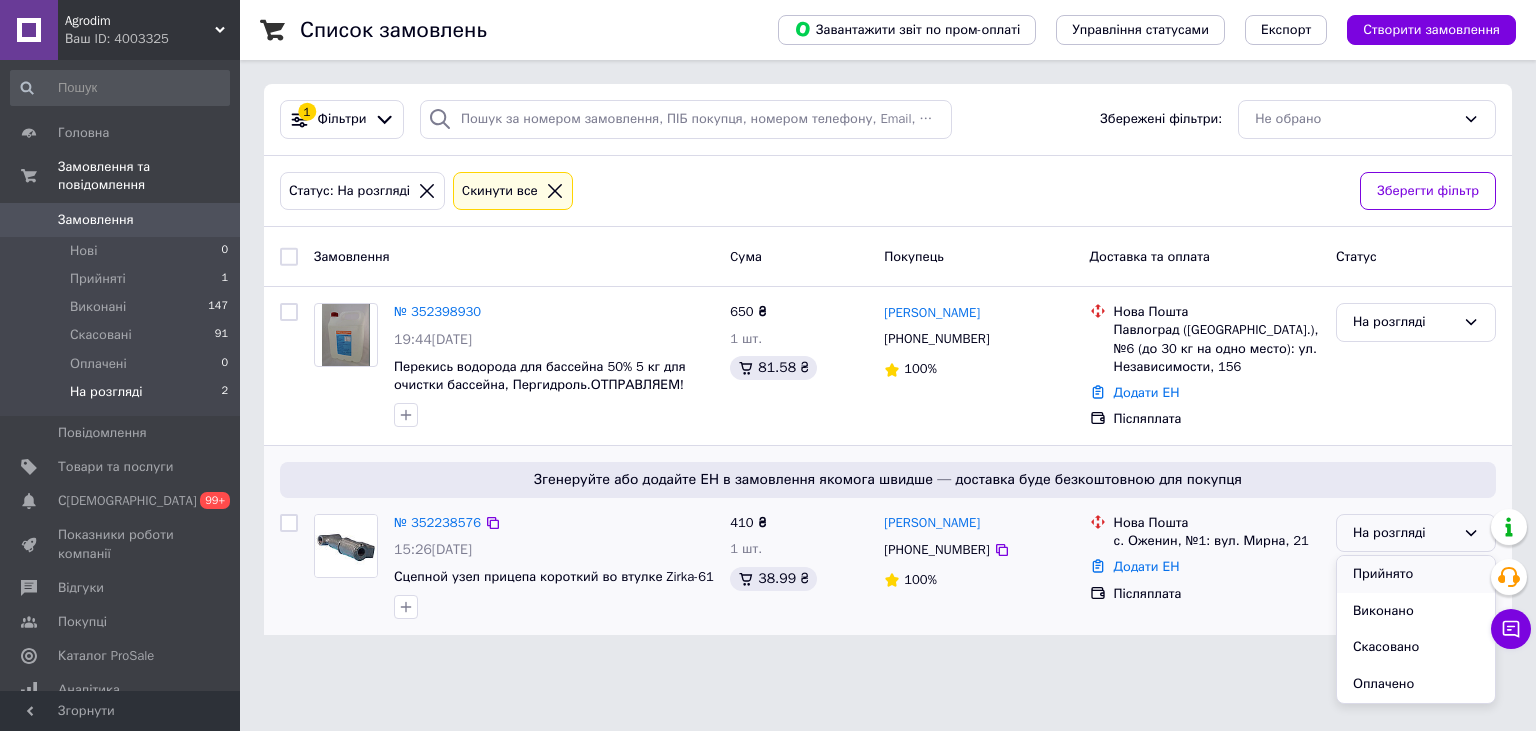 click on "Прийнято" at bounding box center [1416, 574] 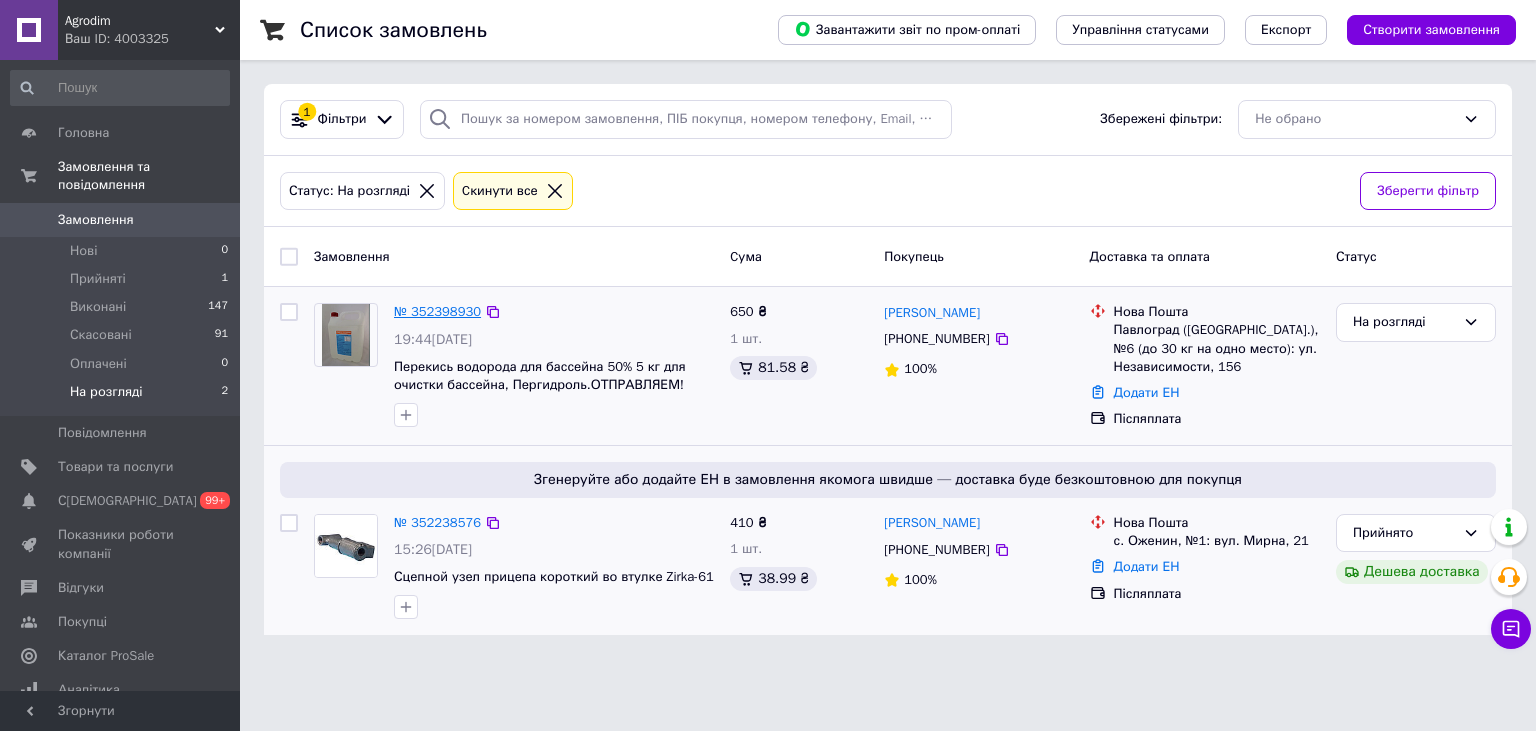 click on "№ 352398930" at bounding box center [437, 311] 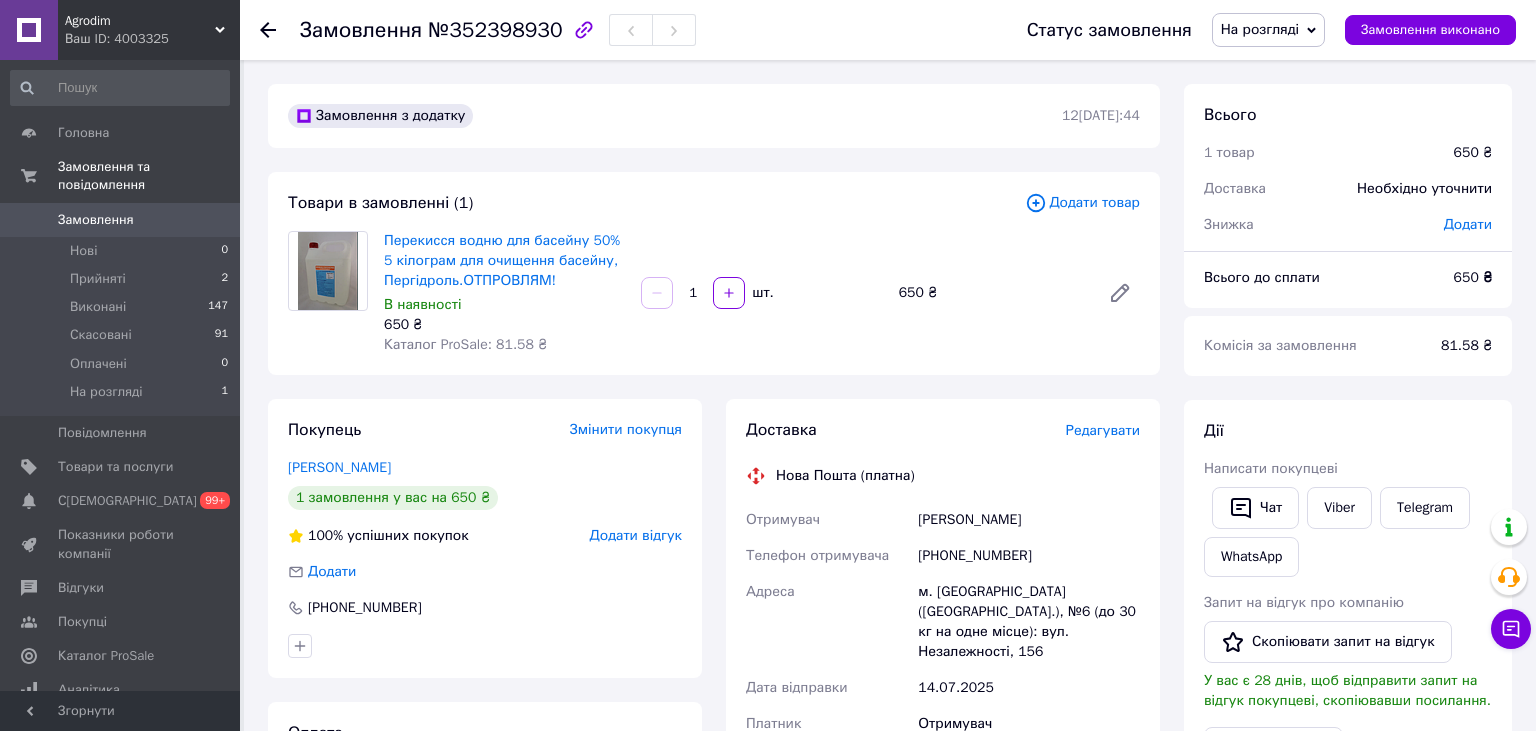 click on "Редагувати" at bounding box center (1103, 430) 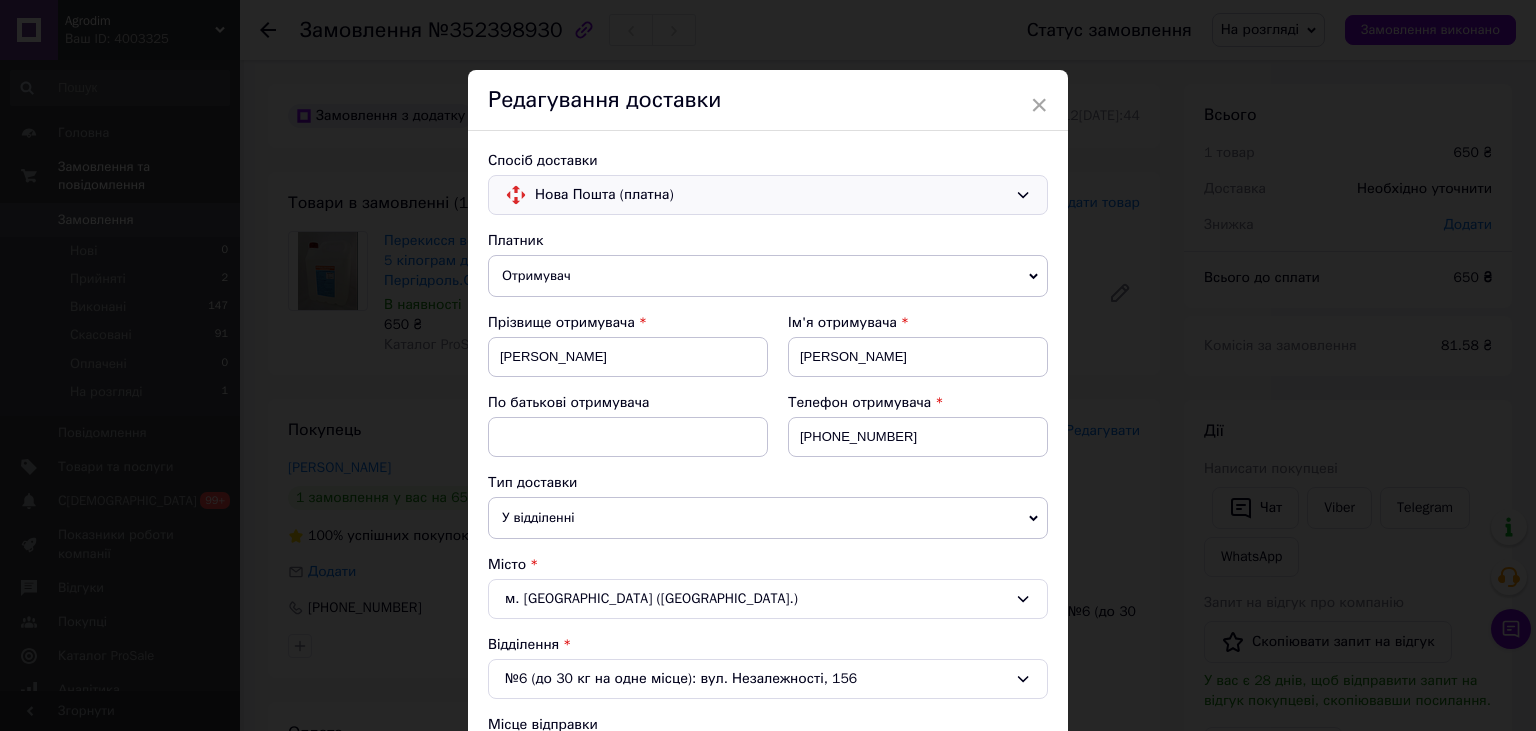 click on "Нова Пошта (платна)" at bounding box center (771, 195) 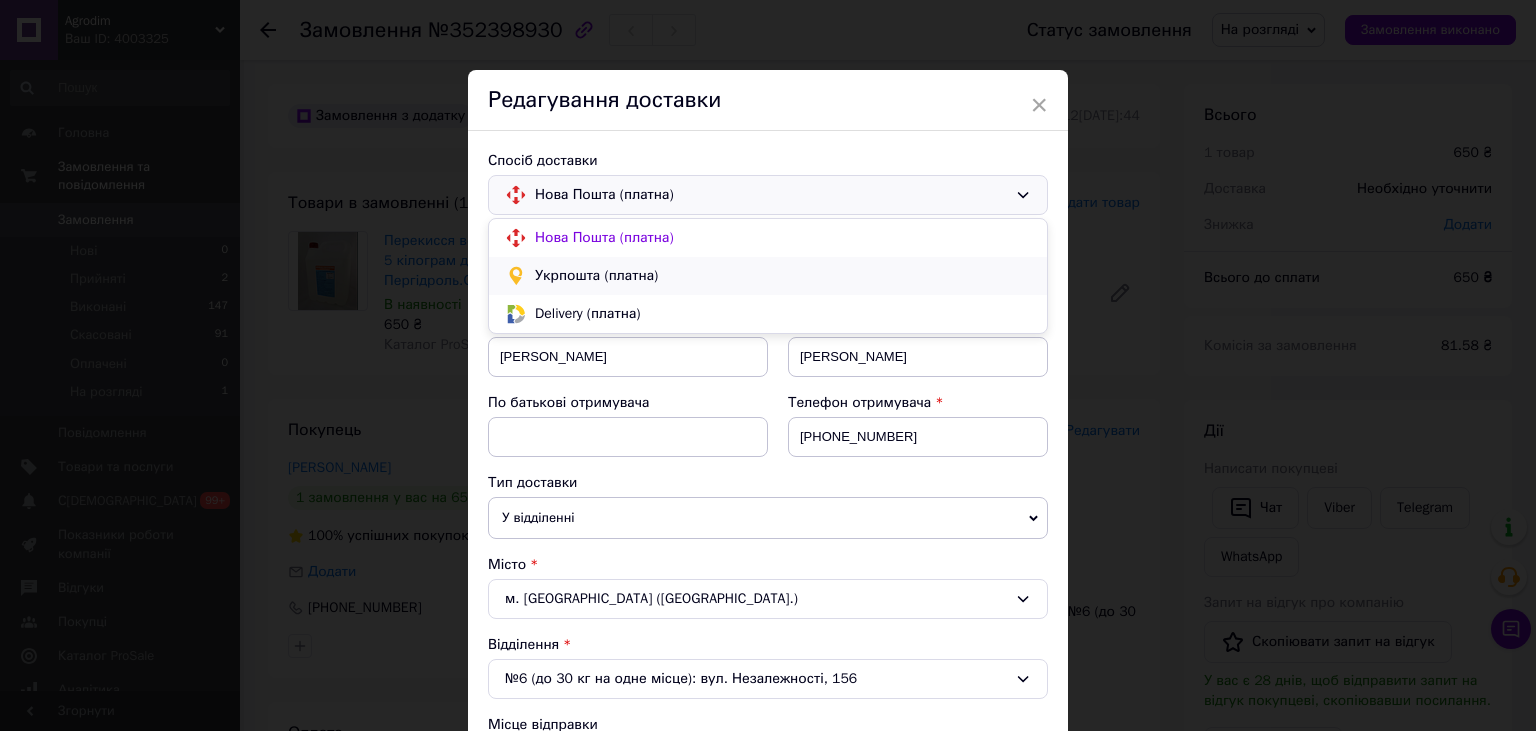 click on "Укрпошта (платна)" at bounding box center (783, 276) 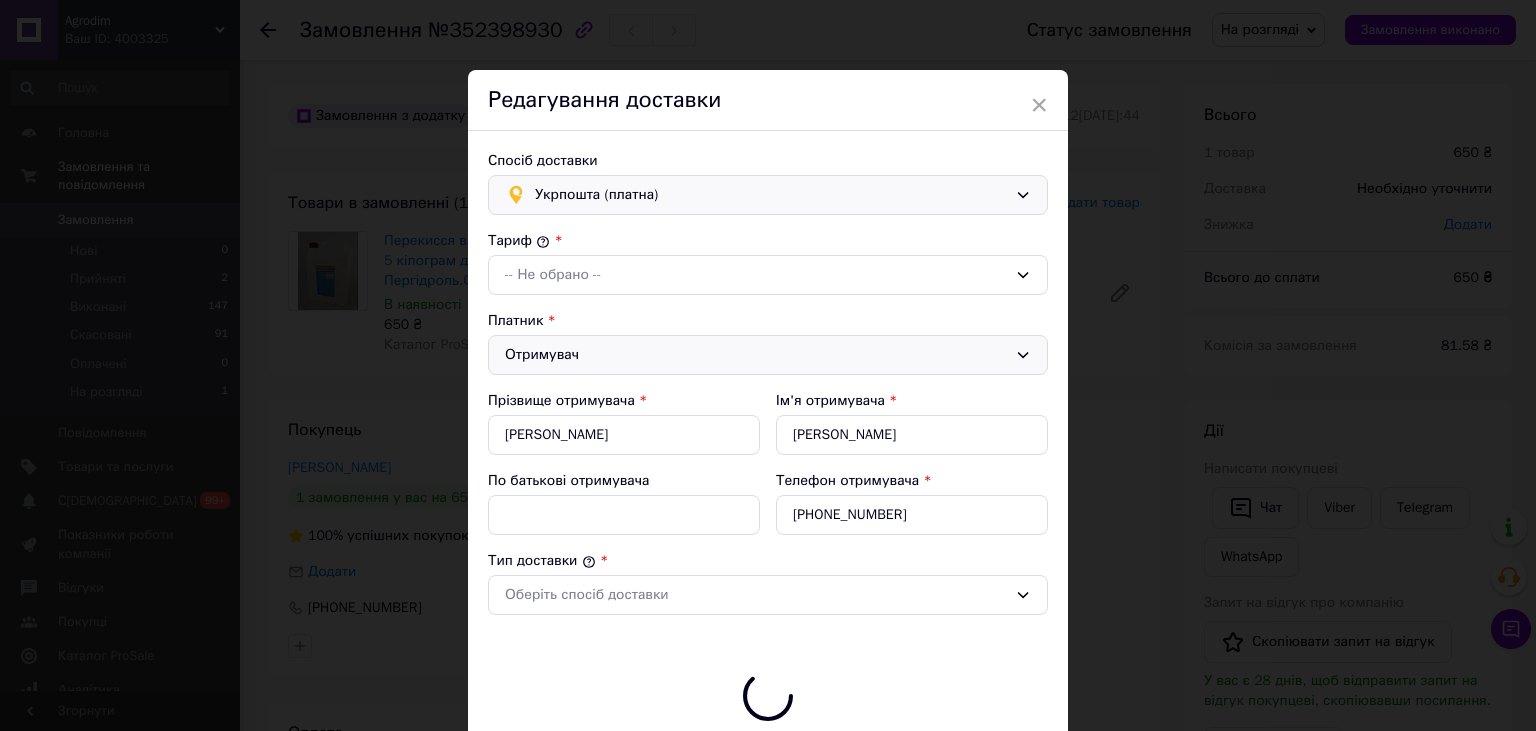 type on "650" 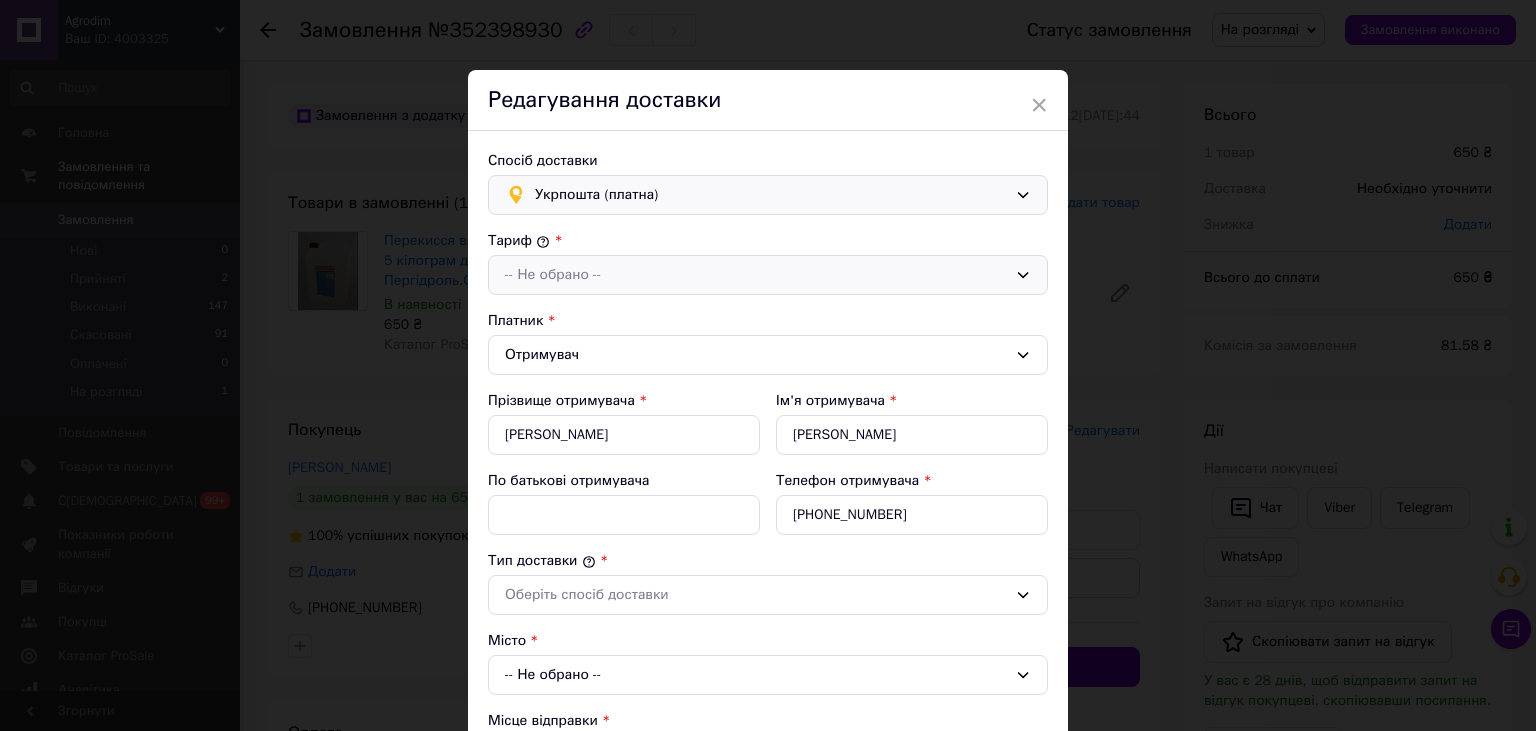 click on "-- Не обрано --" at bounding box center [768, 275] 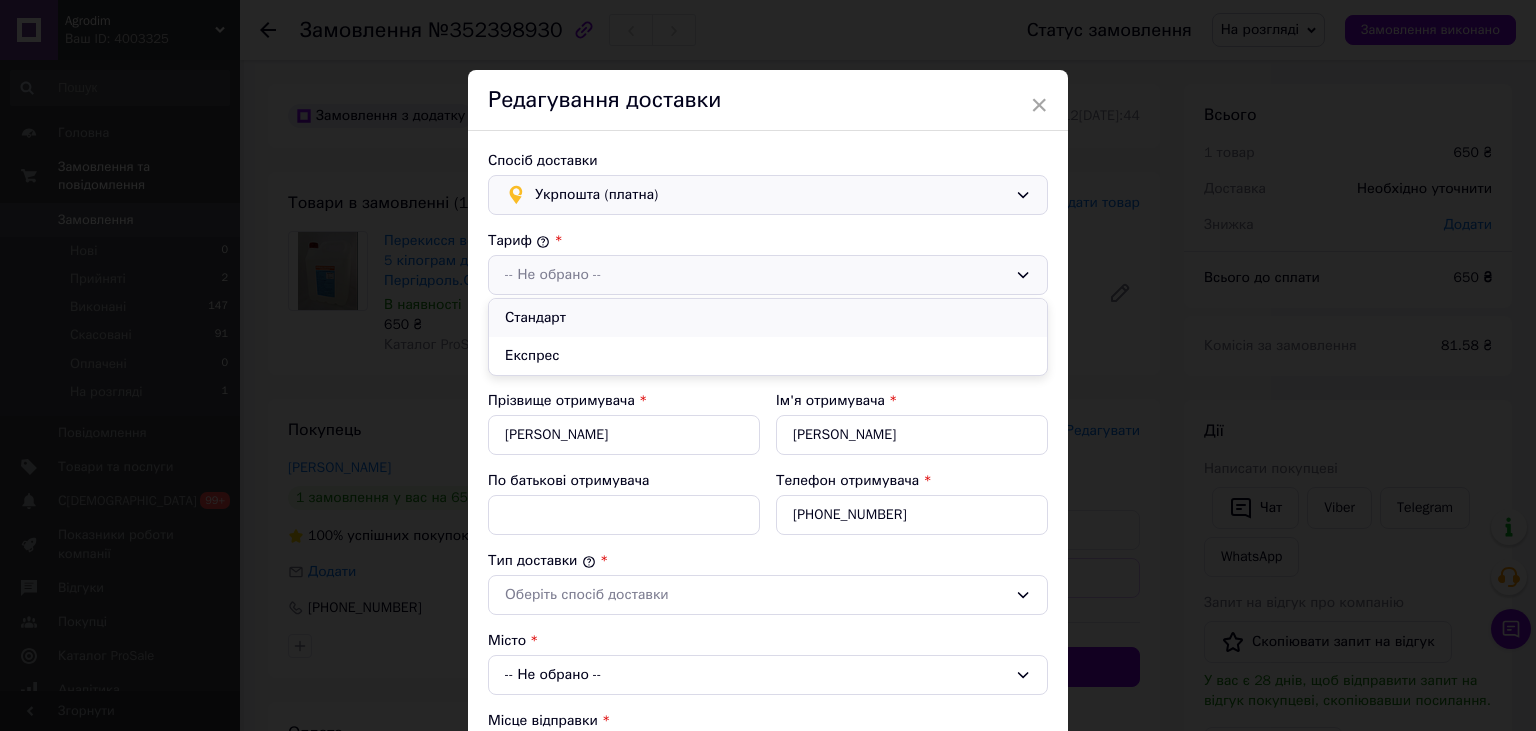 click on "Стандарт" at bounding box center [768, 318] 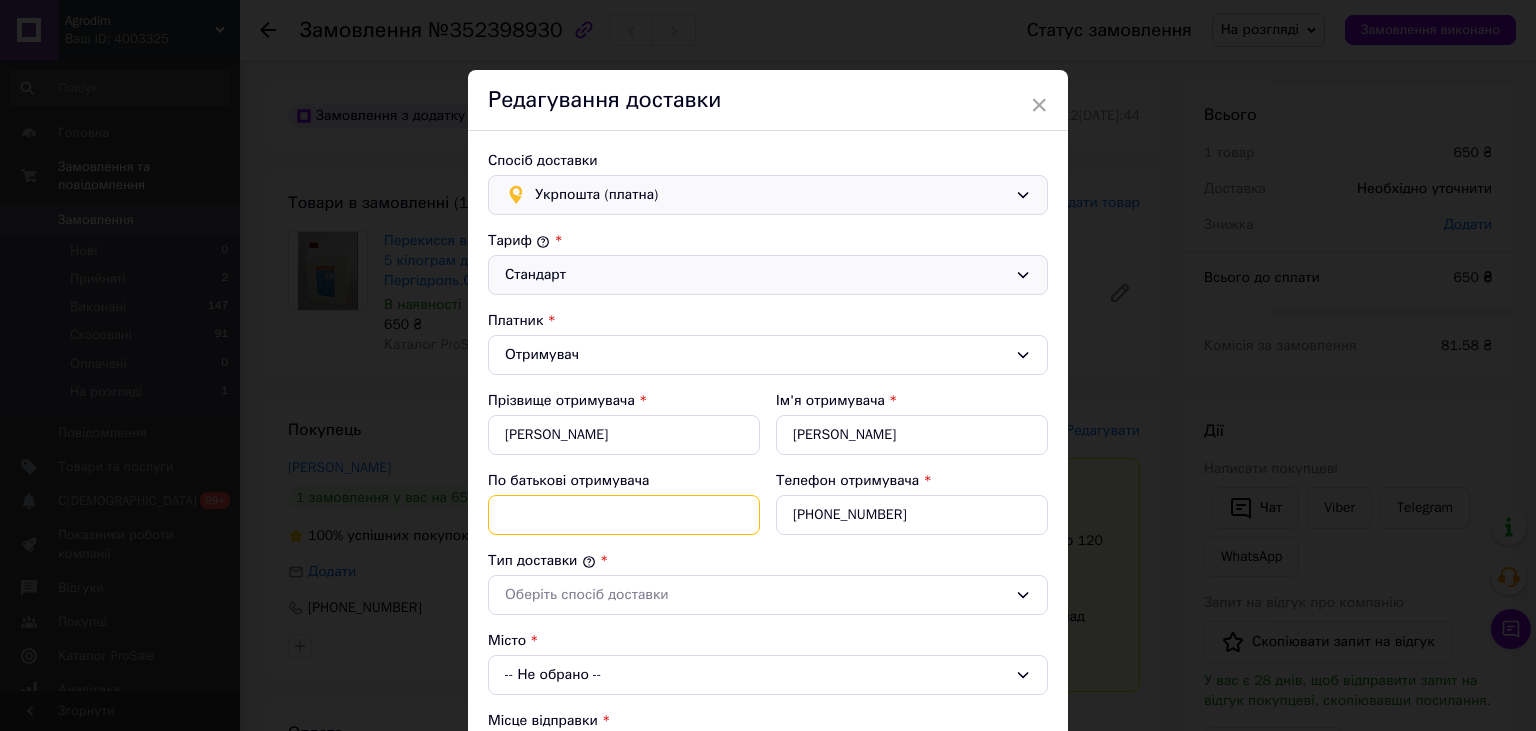 click on "По батькові отримувача" at bounding box center (624, 515) 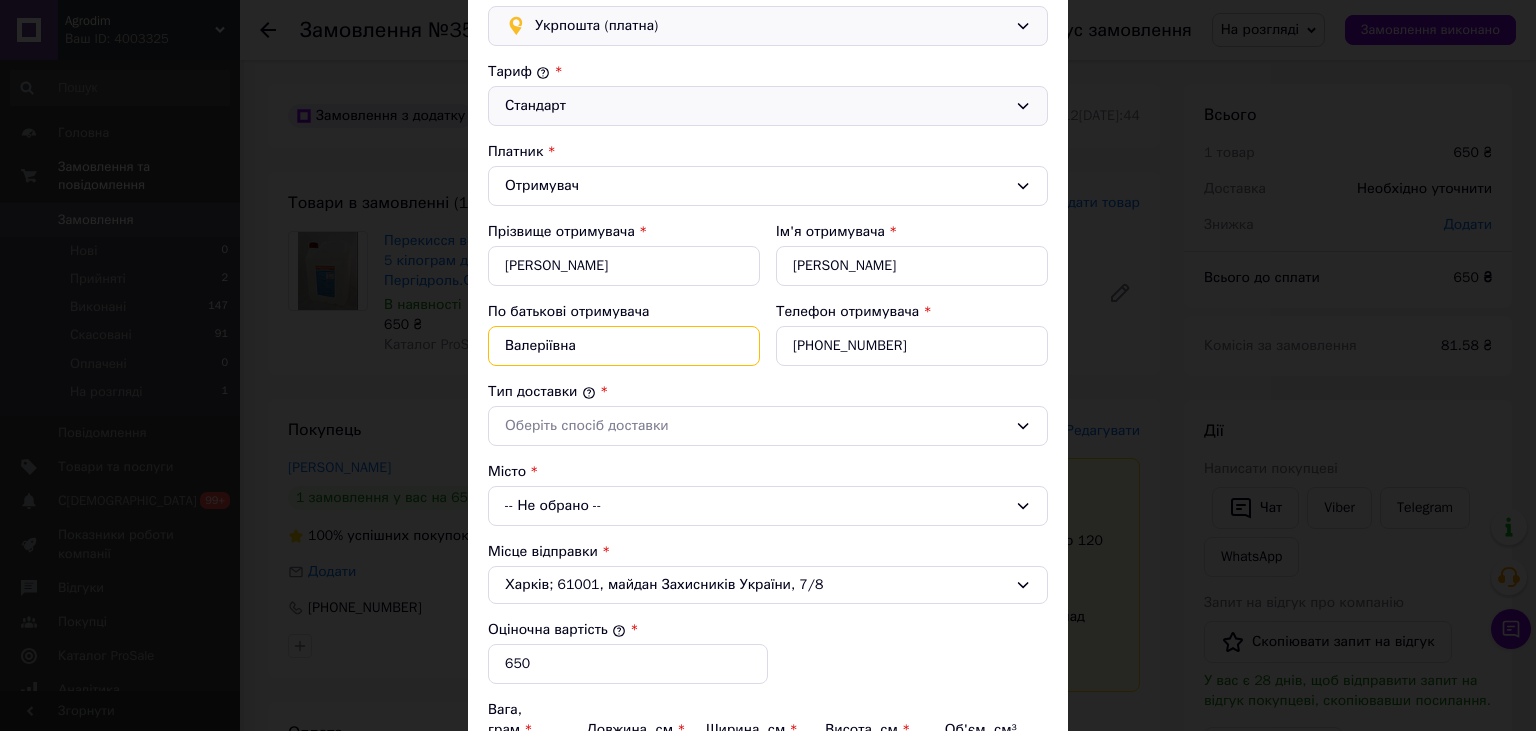 scroll, scrollTop: 442, scrollLeft: 0, axis: vertical 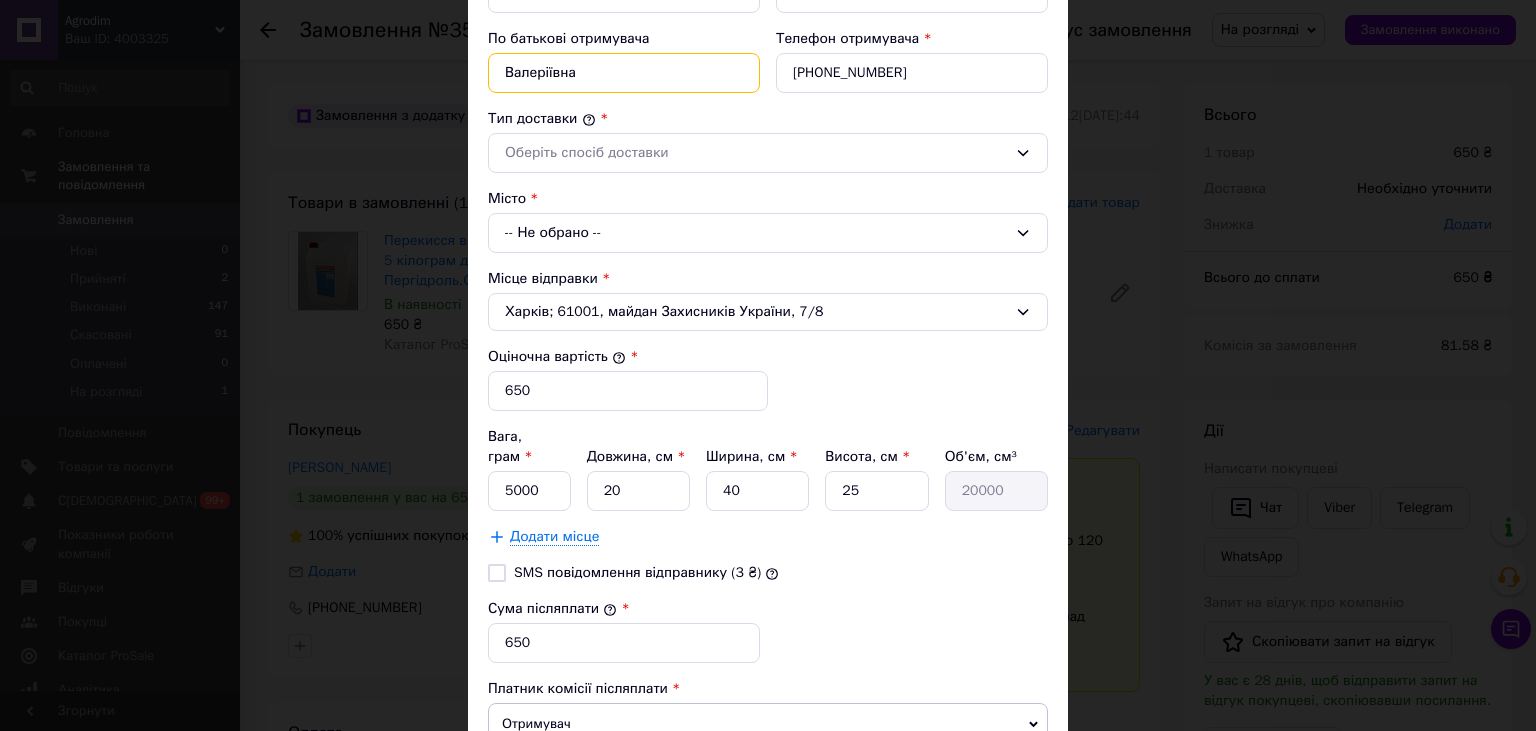 type on "Валеріївна" 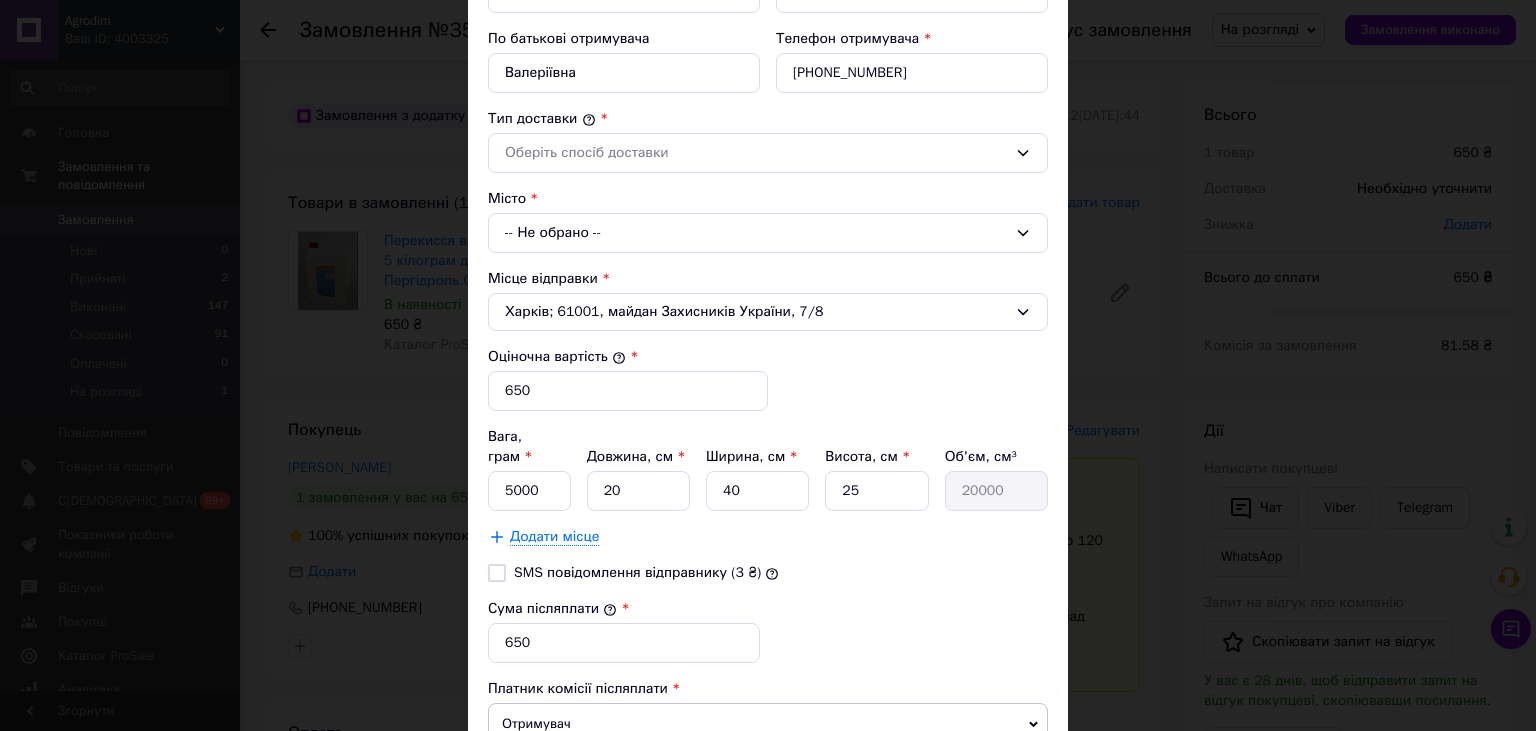 click on "-- Не обрано --" at bounding box center [768, 233] 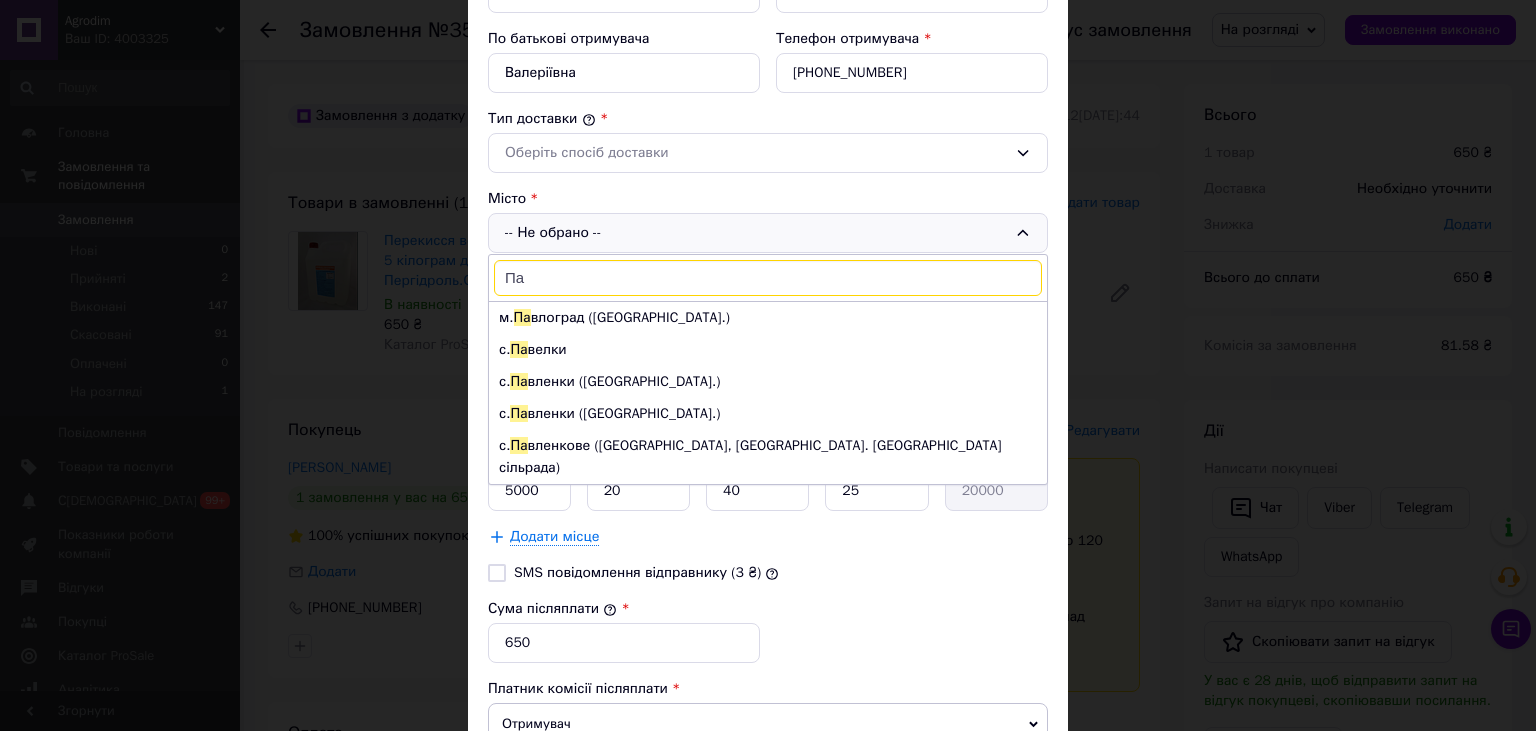 type on "П" 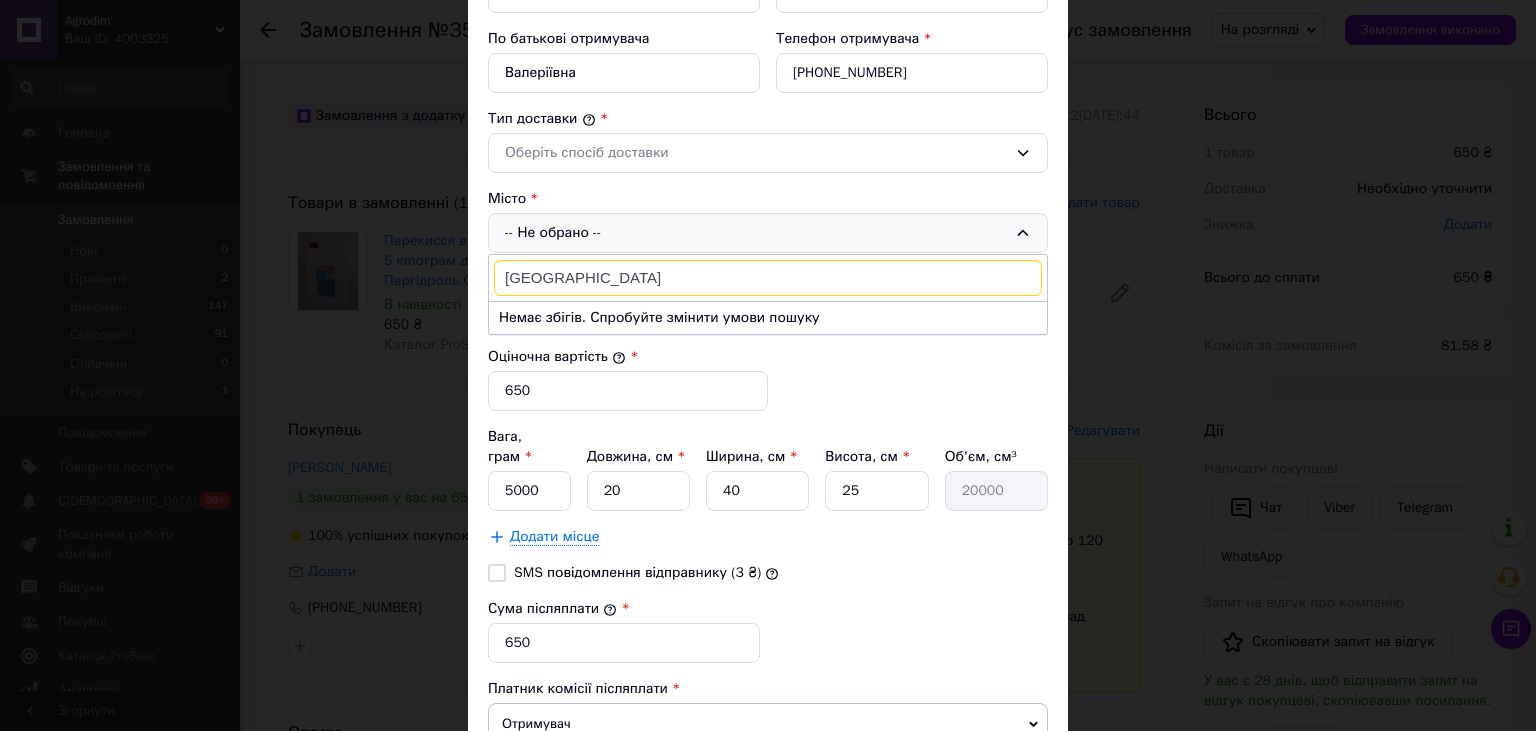 click on "[GEOGRAPHIC_DATA]" at bounding box center [768, 278] 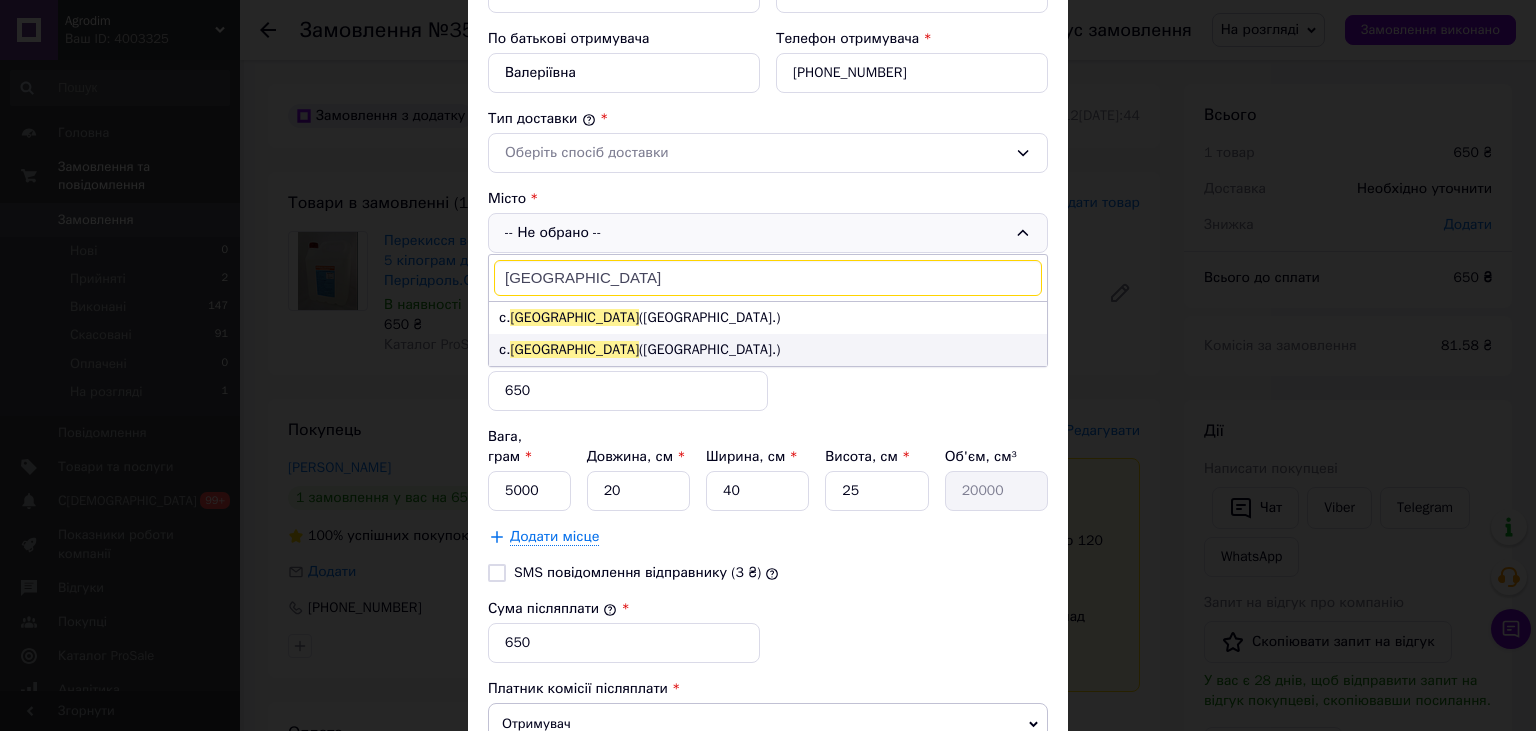 type on "[GEOGRAPHIC_DATA]" 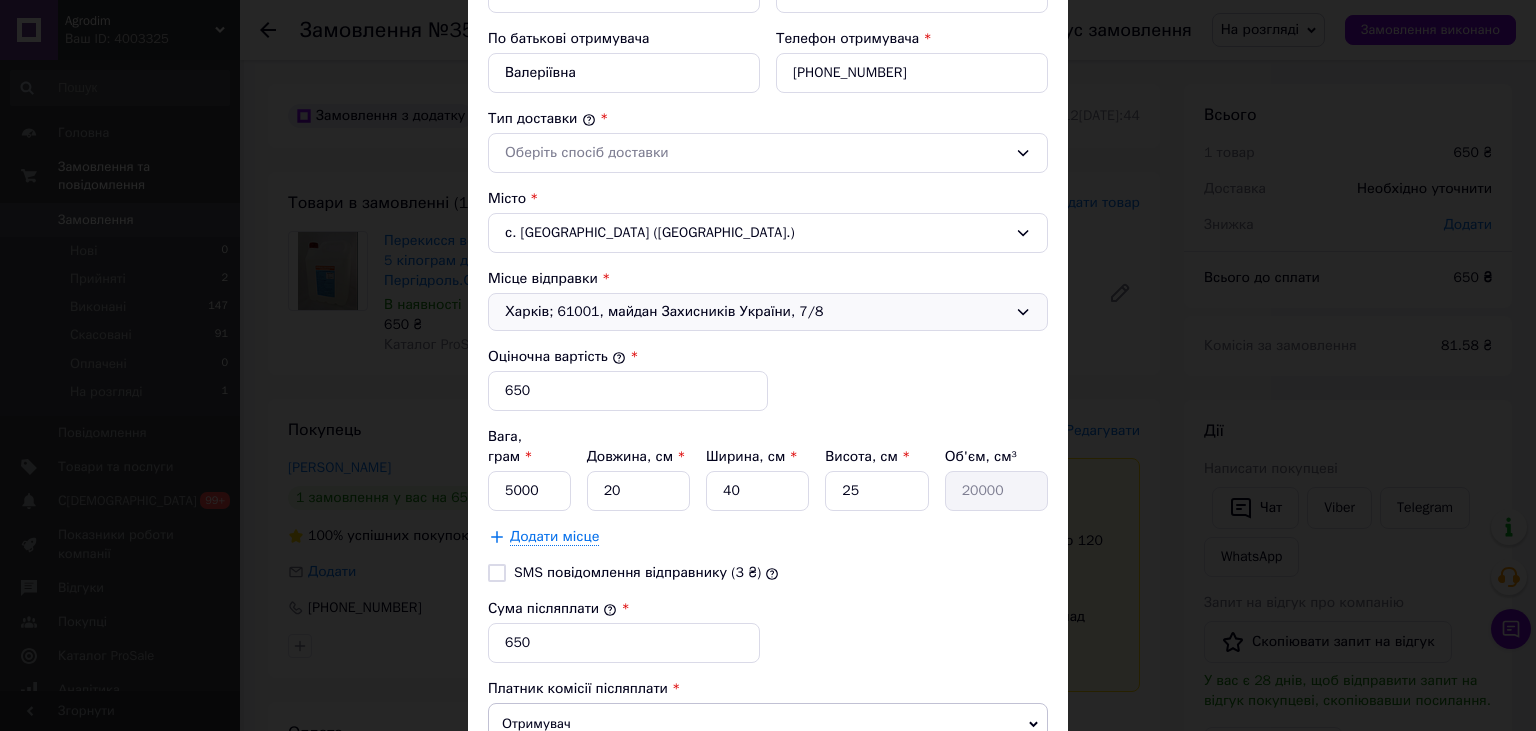 click on "Харків; 61001, майдан Захисників України, 7/8" at bounding box center [756, 312] 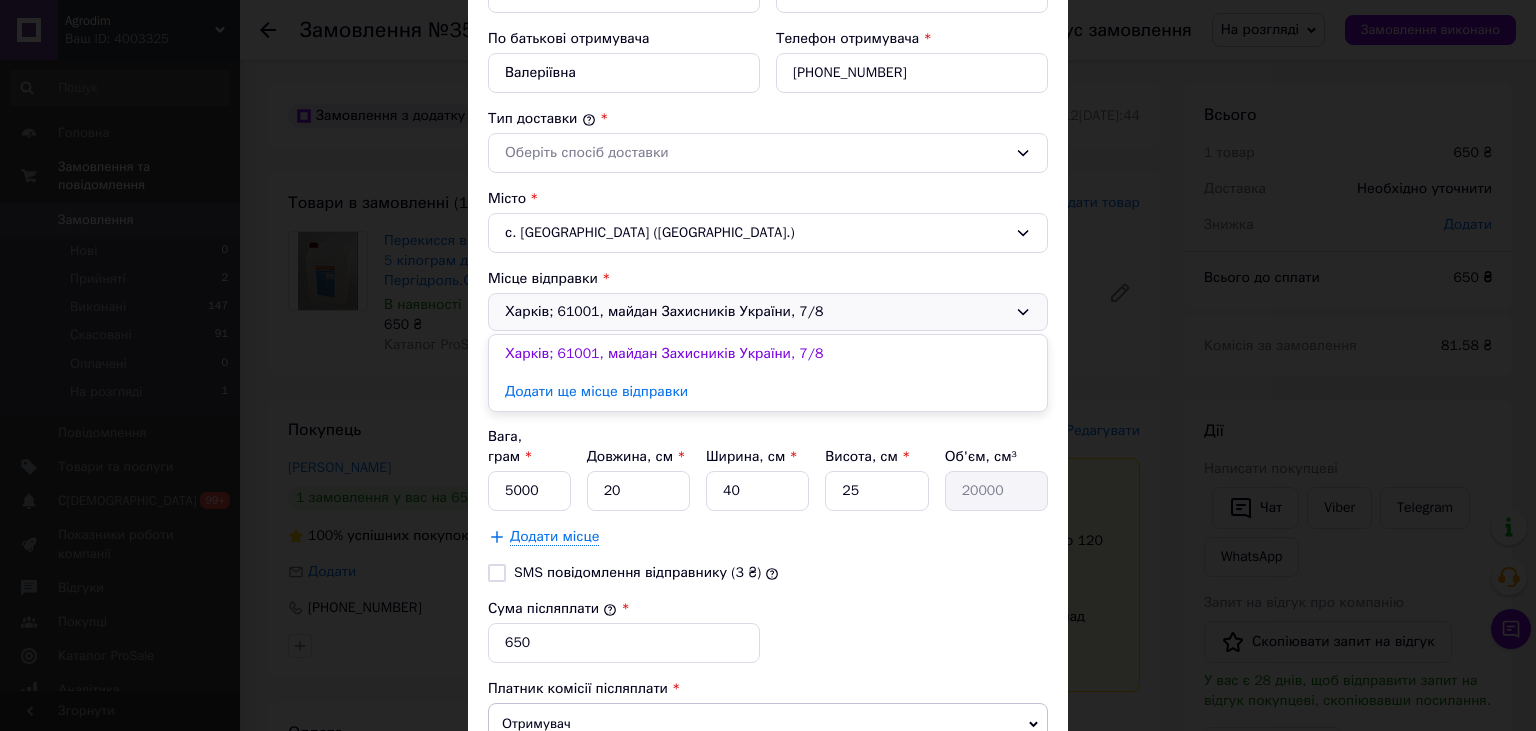 click on "Харків; 61001, майдан Захисників України, 7/8" at bounding box center (756, 312) 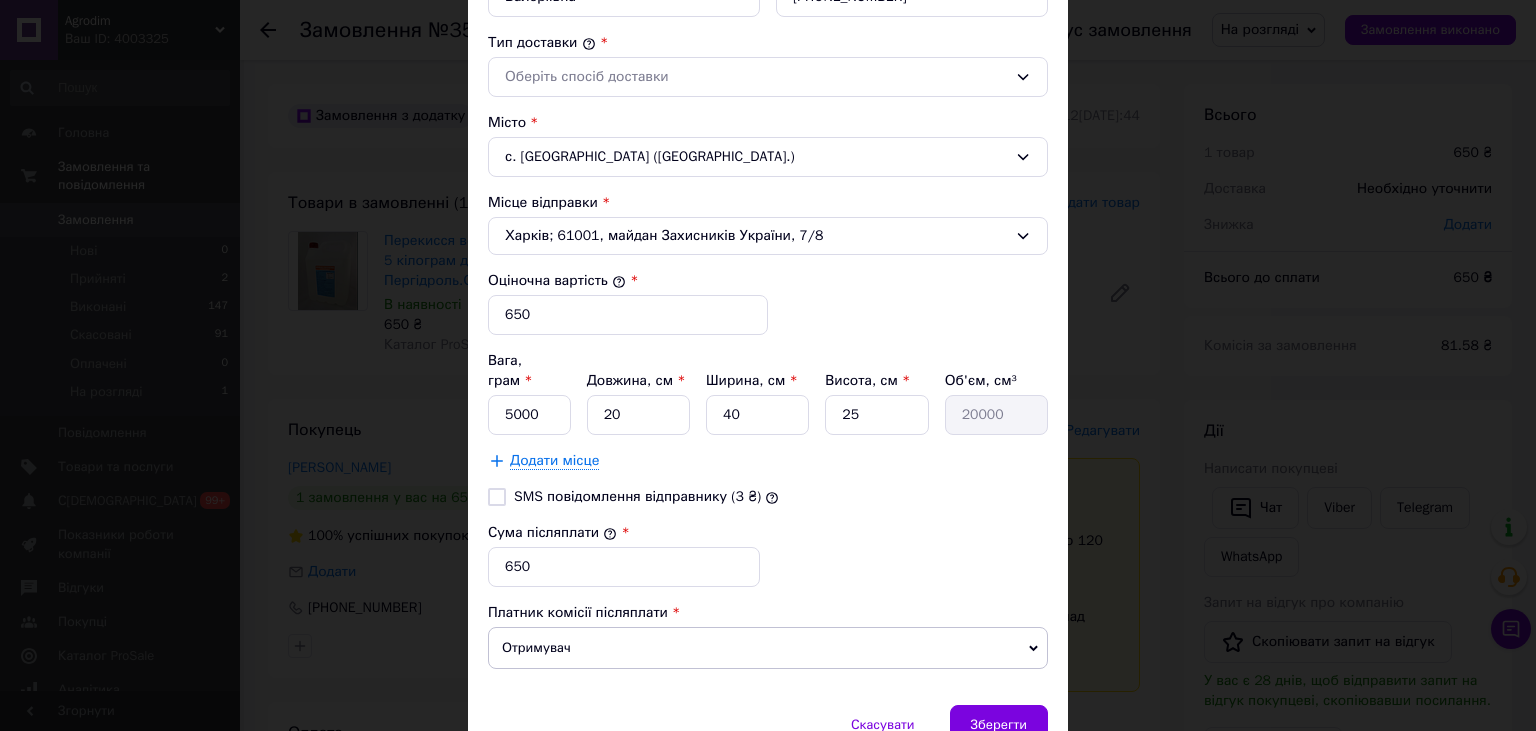 scroll, scrollTop: 552, scrollLeft: 0, axis: vertical 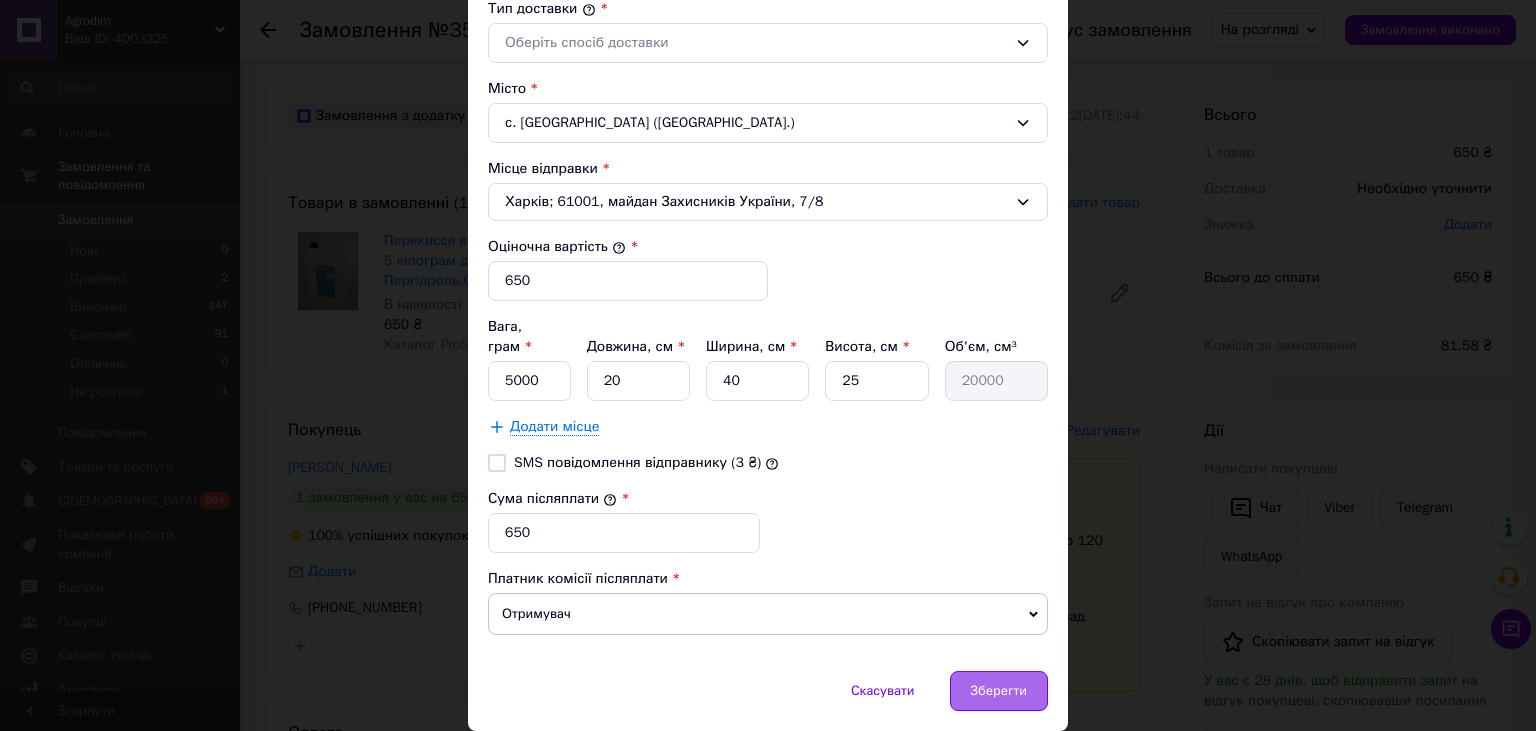 click on "Зберегти" at bounding box center (999, 691) 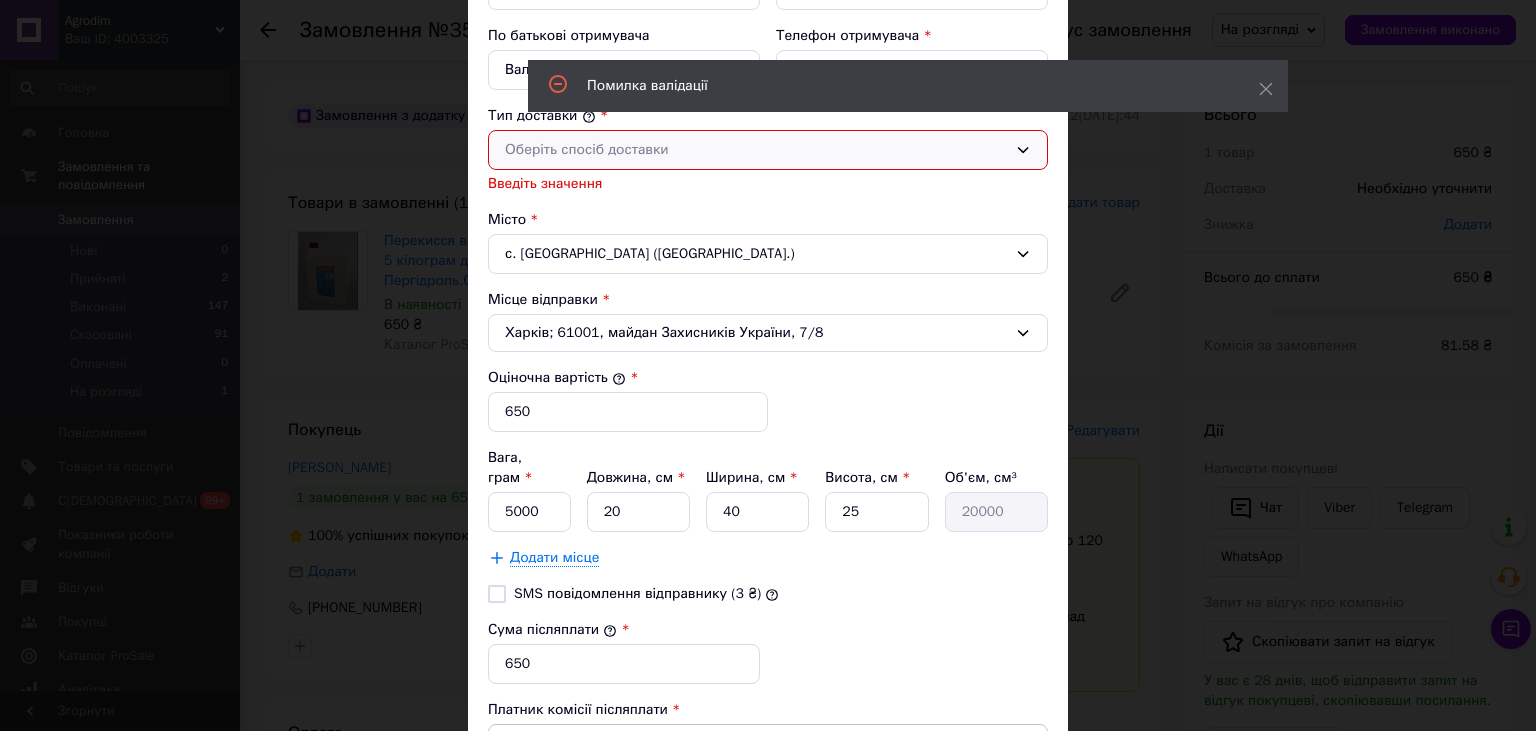scroll, scrollTop: 442, scrollLeft: 0, axis: vertical 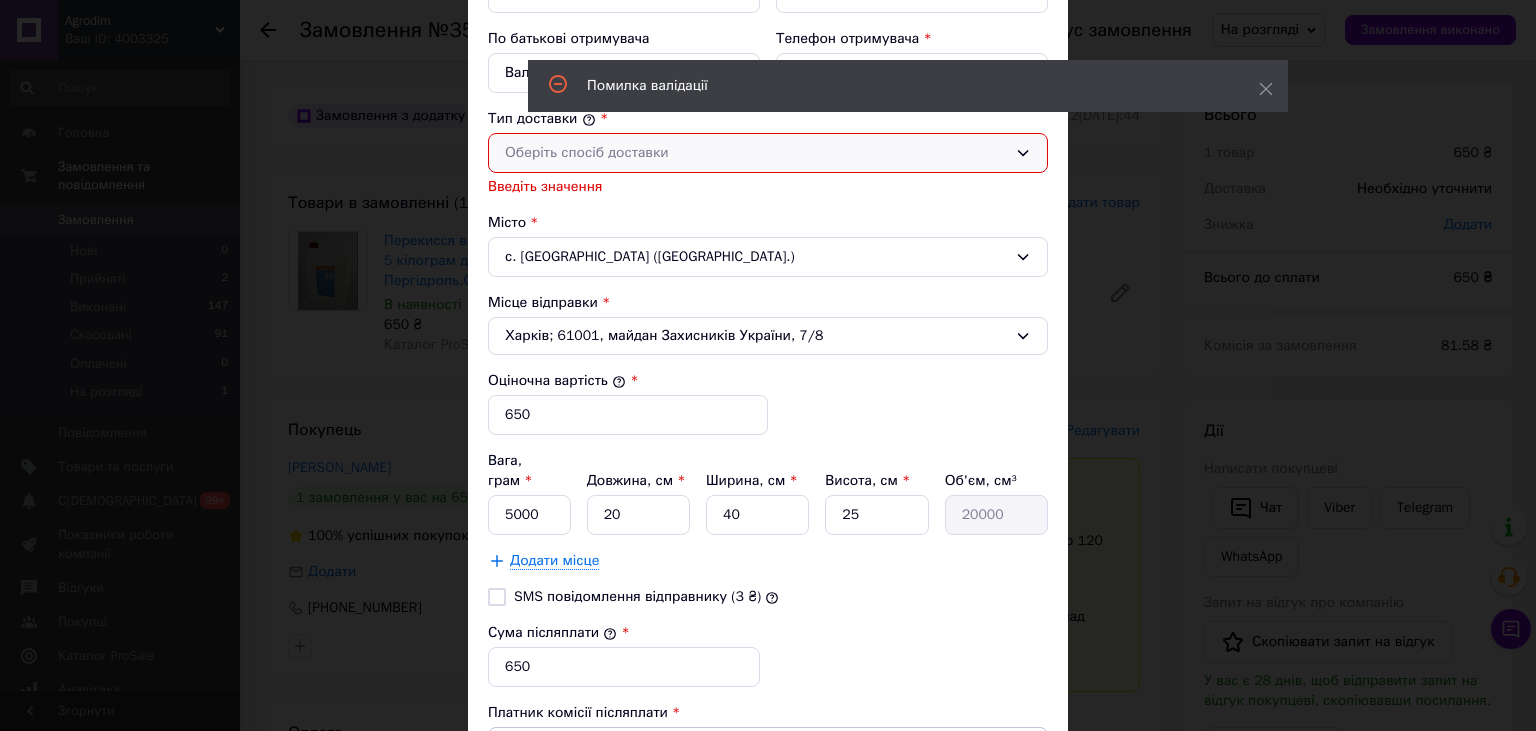click on "Оберіть спосіб доставки" at bounding box center (756, 153) 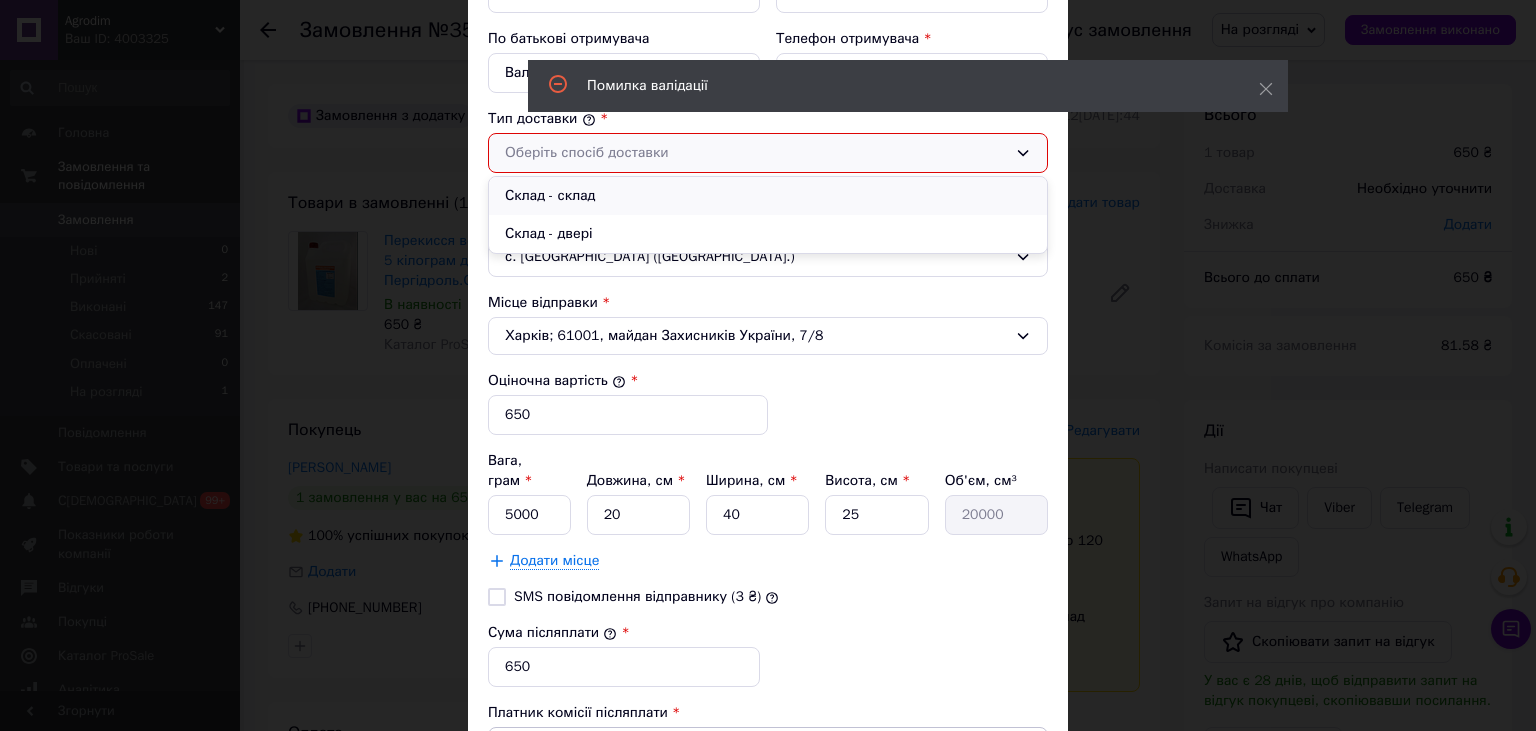 click on "Склад - склад" at bounding box center (768, 196) 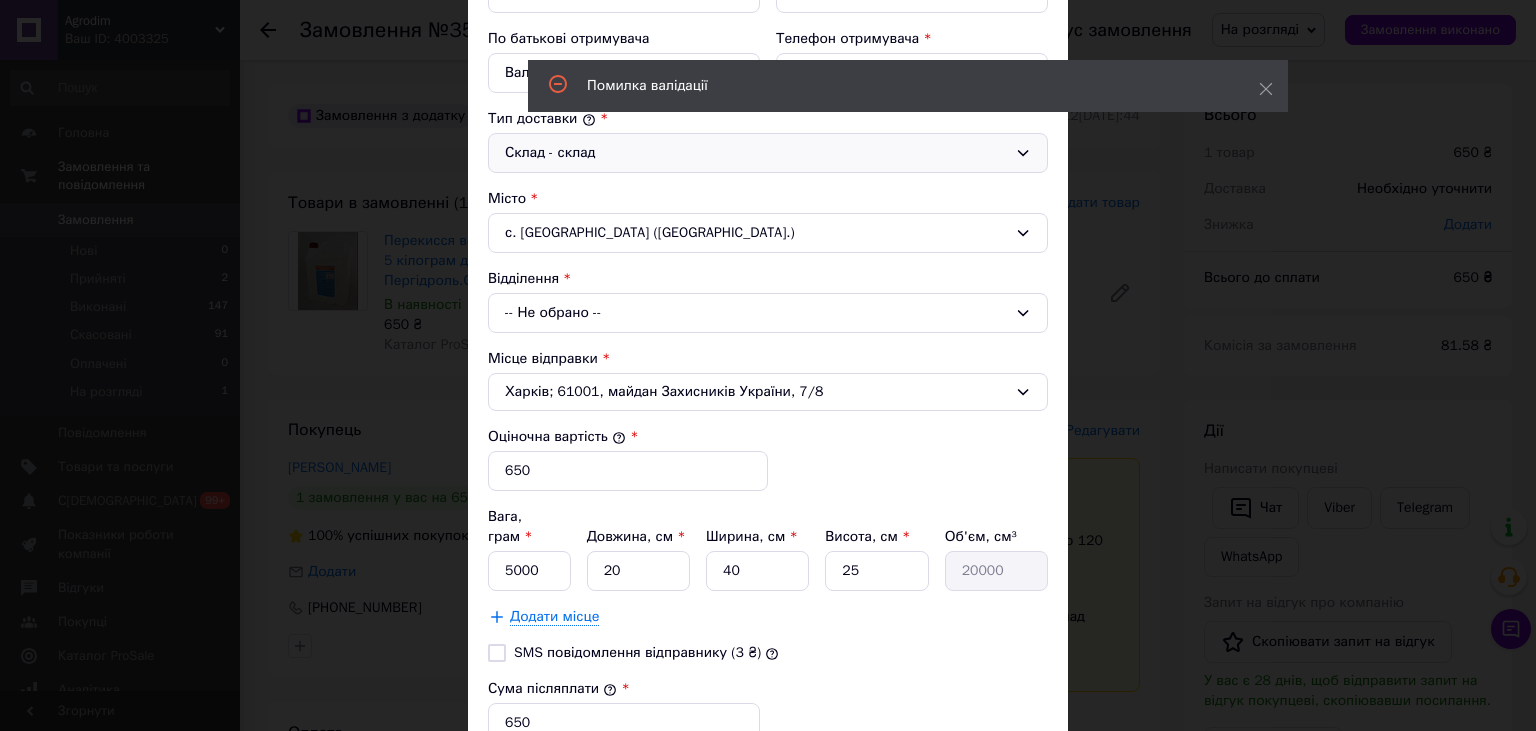 scroll, scrollTop: 676, scrollLeft: 0, axis: vertical 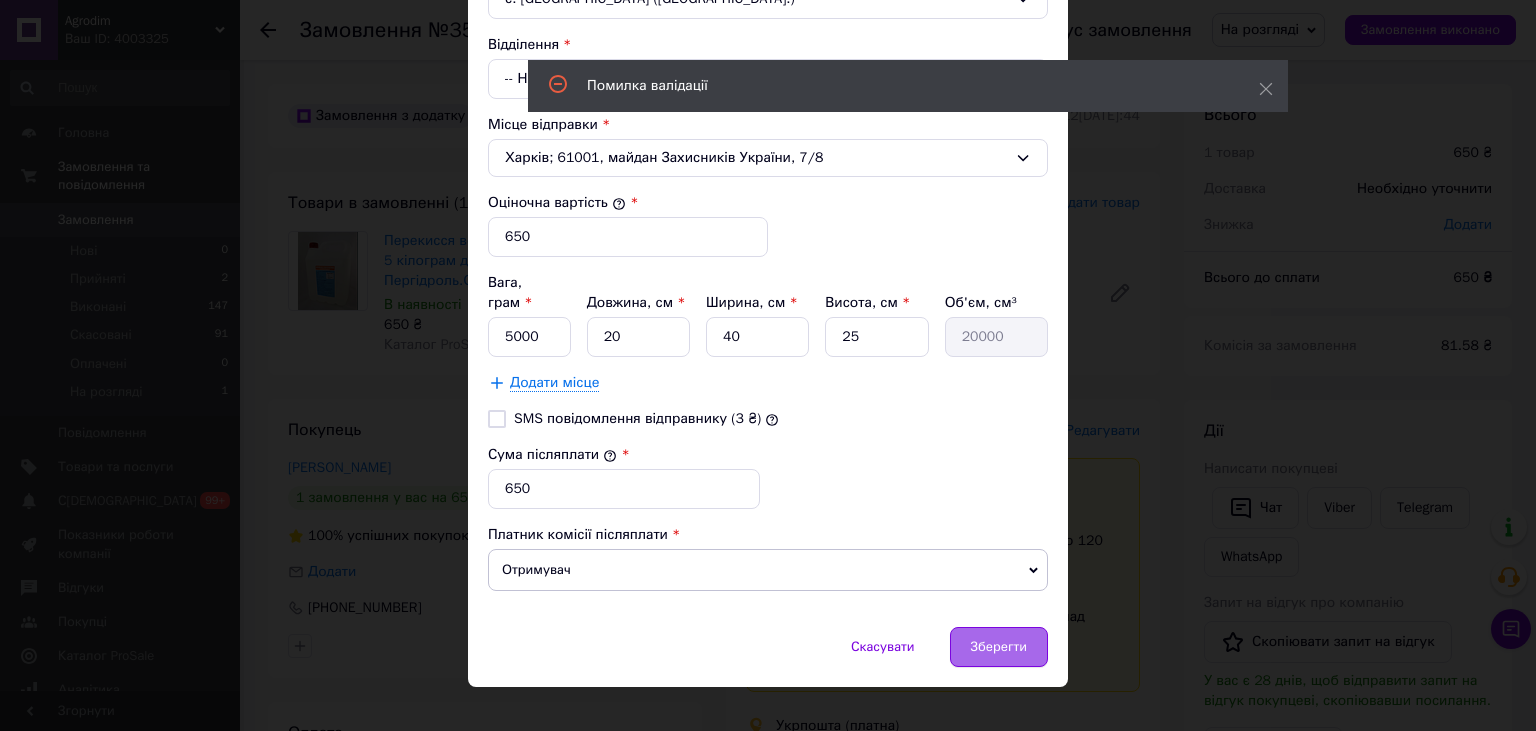 click on "Зберегти" at bounding box center [999, 647] 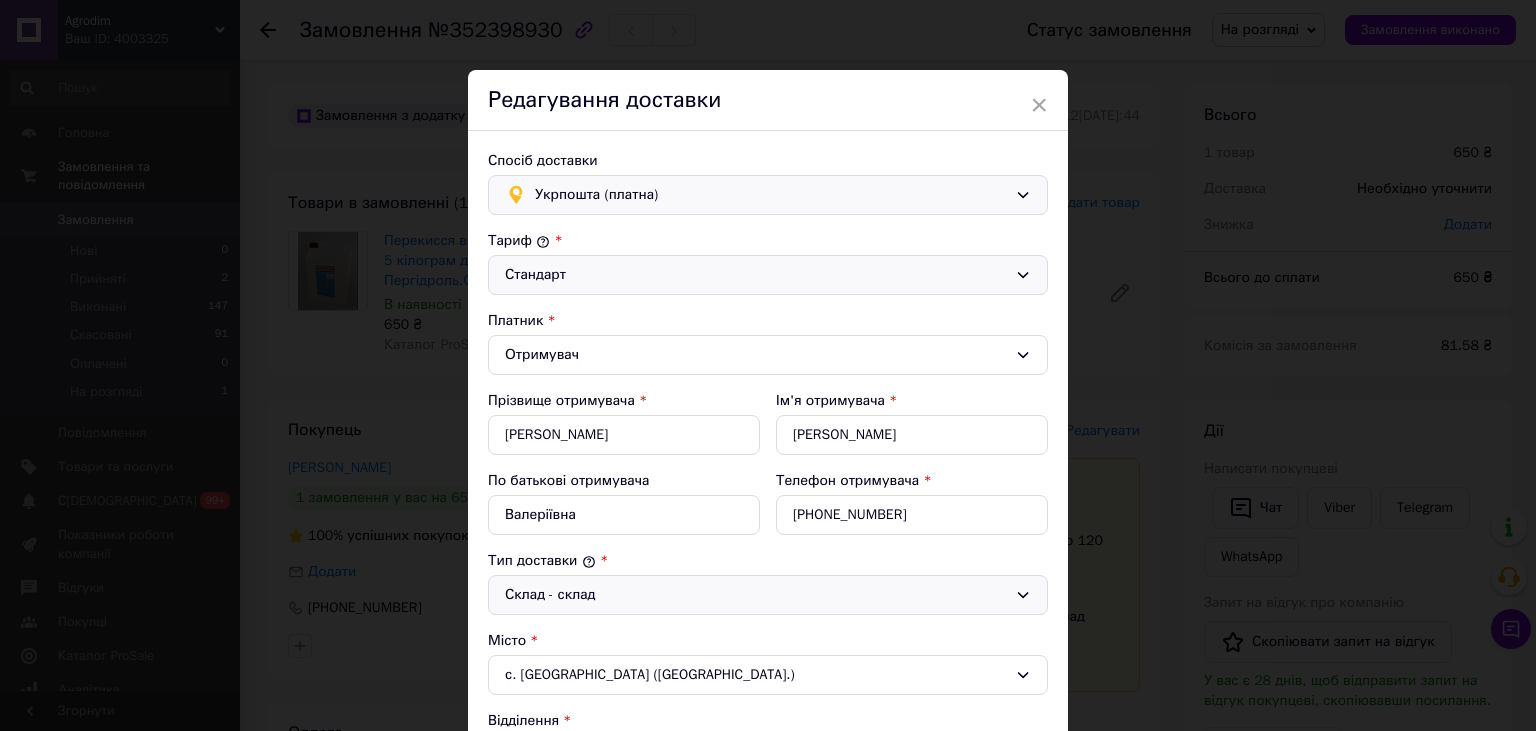 scroll, scrollTop: 331, scrollLeft: 0, axis: vertical 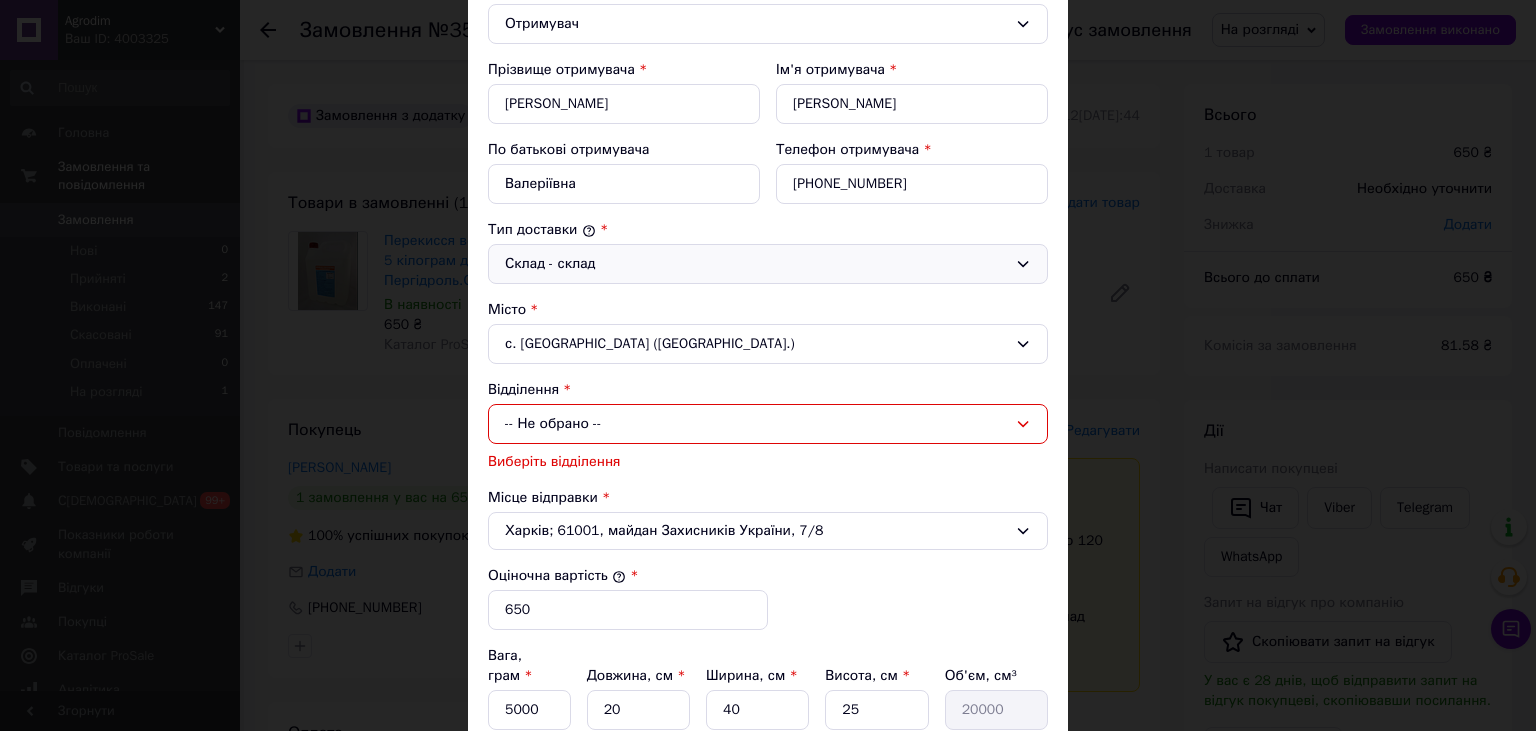 click on "-- Не обрано --" at bounding box center [768, 424] 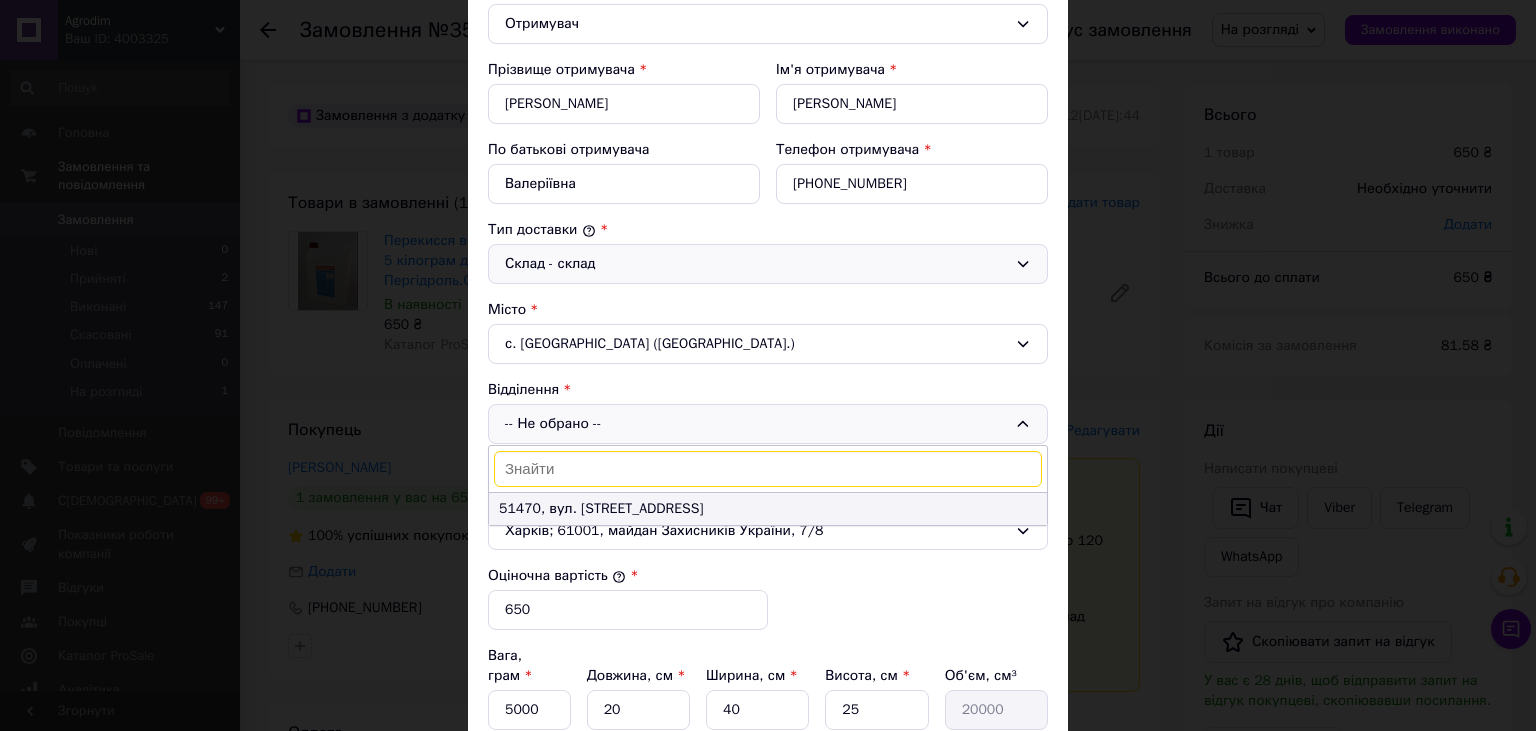 click on "51470, вул. [STREET_ADDRESS]" at bounding box center (768, 509) 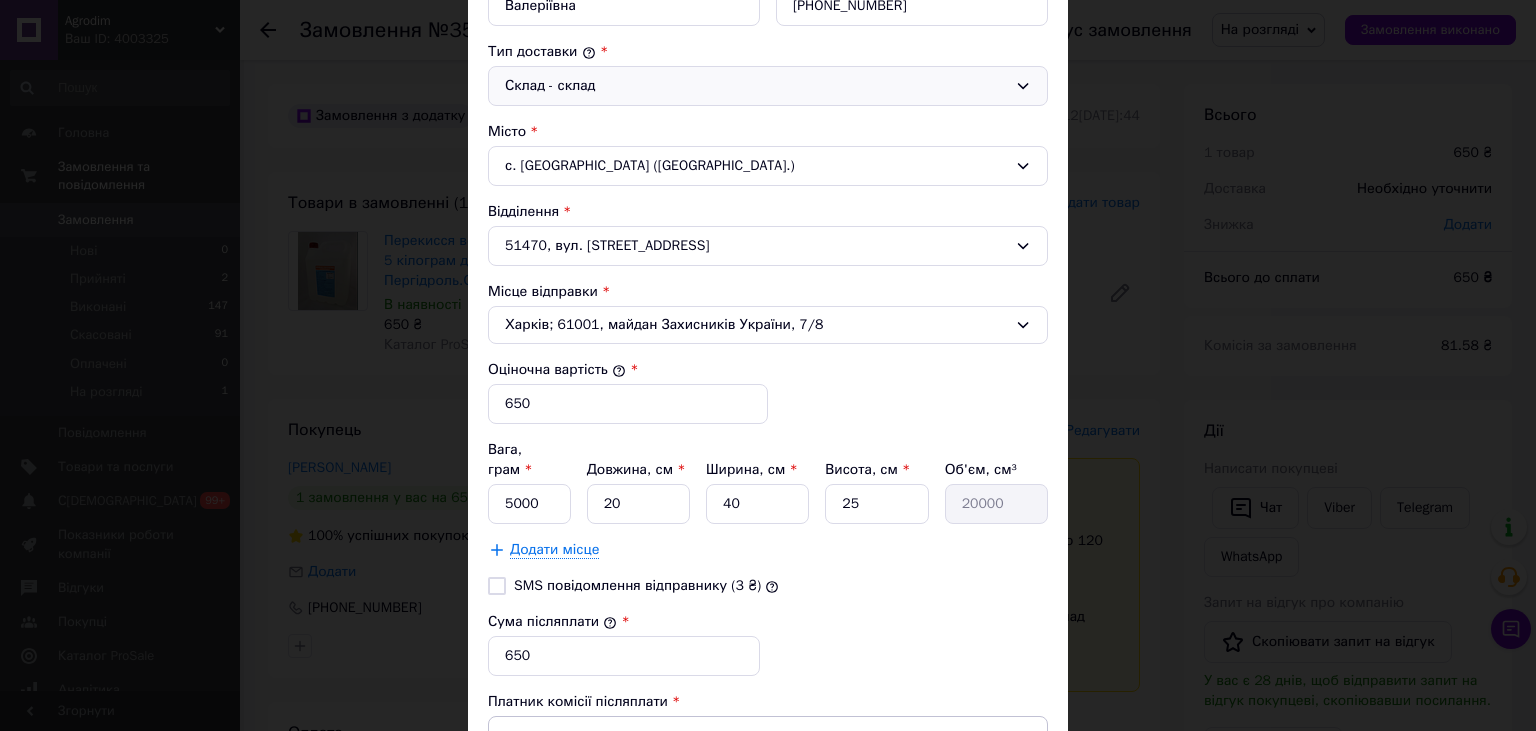 scroll, scrollTop: 676, scrollLeft: 0, axis: vertical 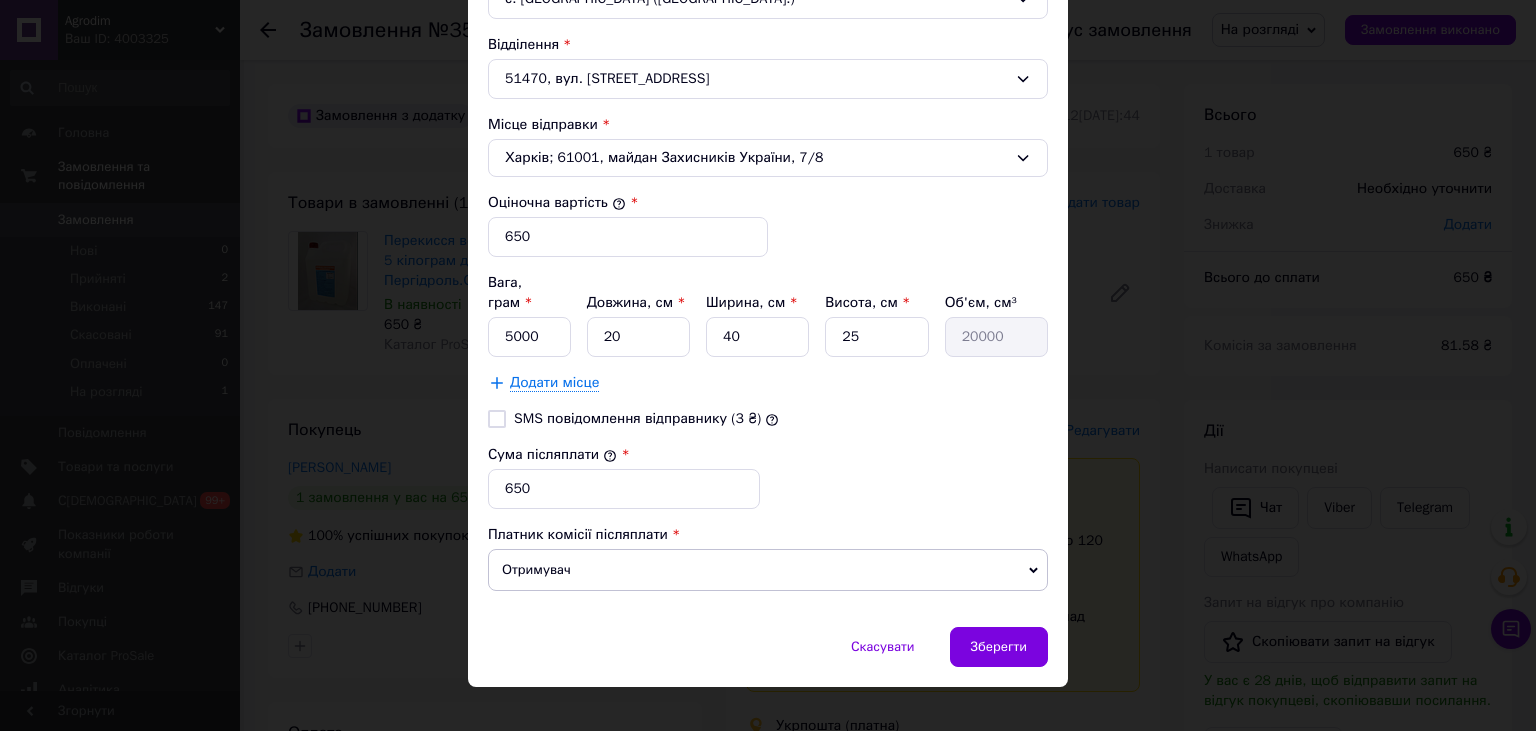 click on "Скасувати   Зберегти" at bounding box center (768, 657) 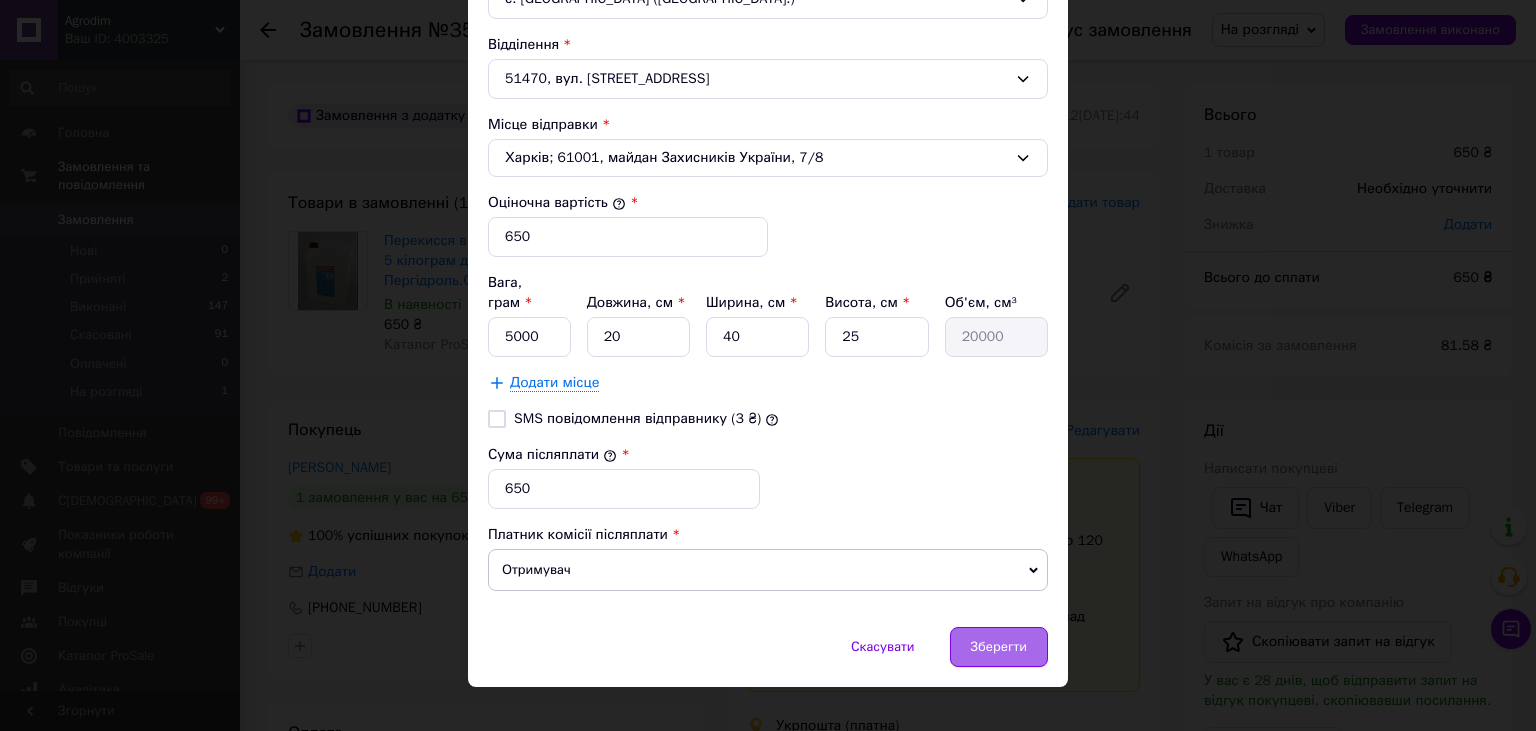 click on "Зберегти" at bounding box center [999, 647] 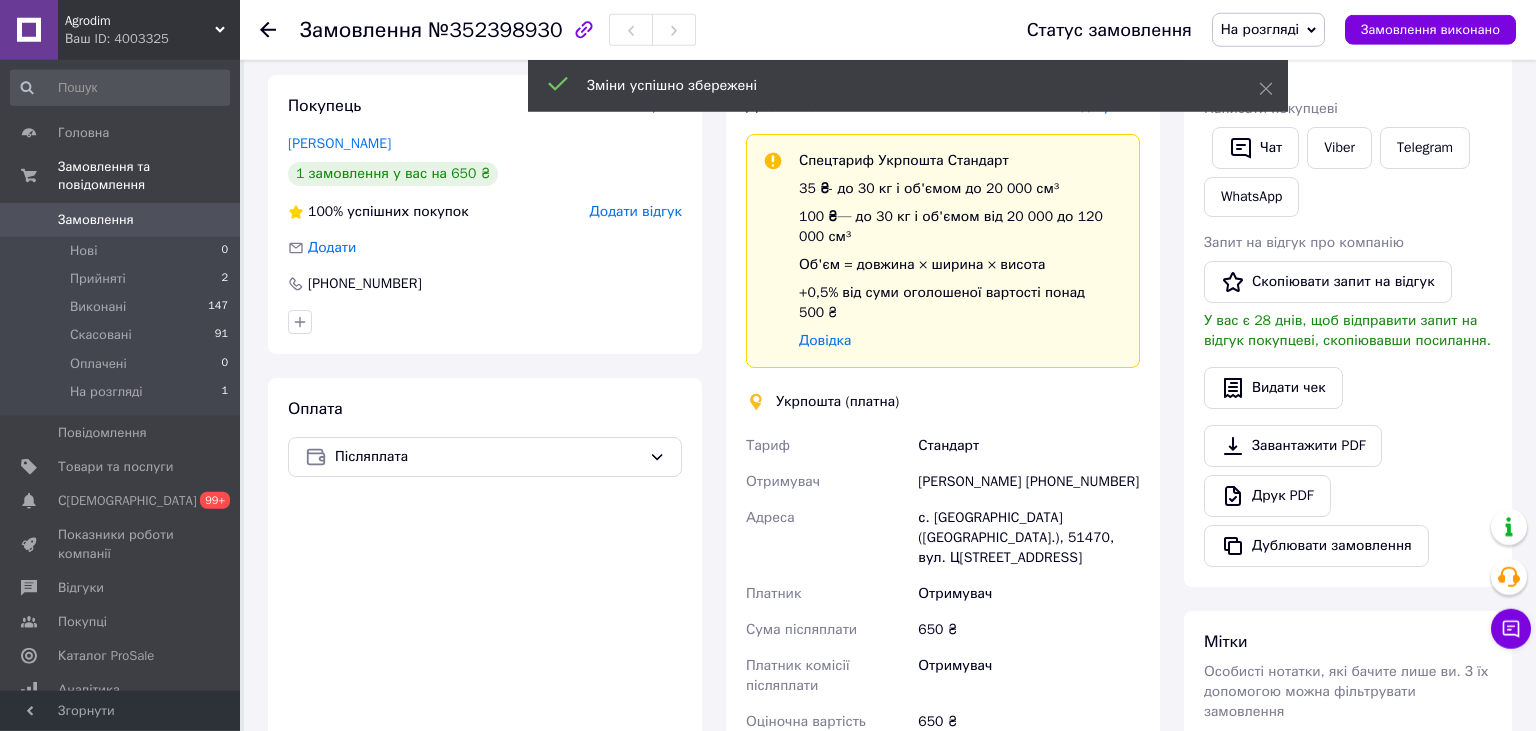 scroll, scrollTop: 422, scrollLeft: 0, axis: vertical 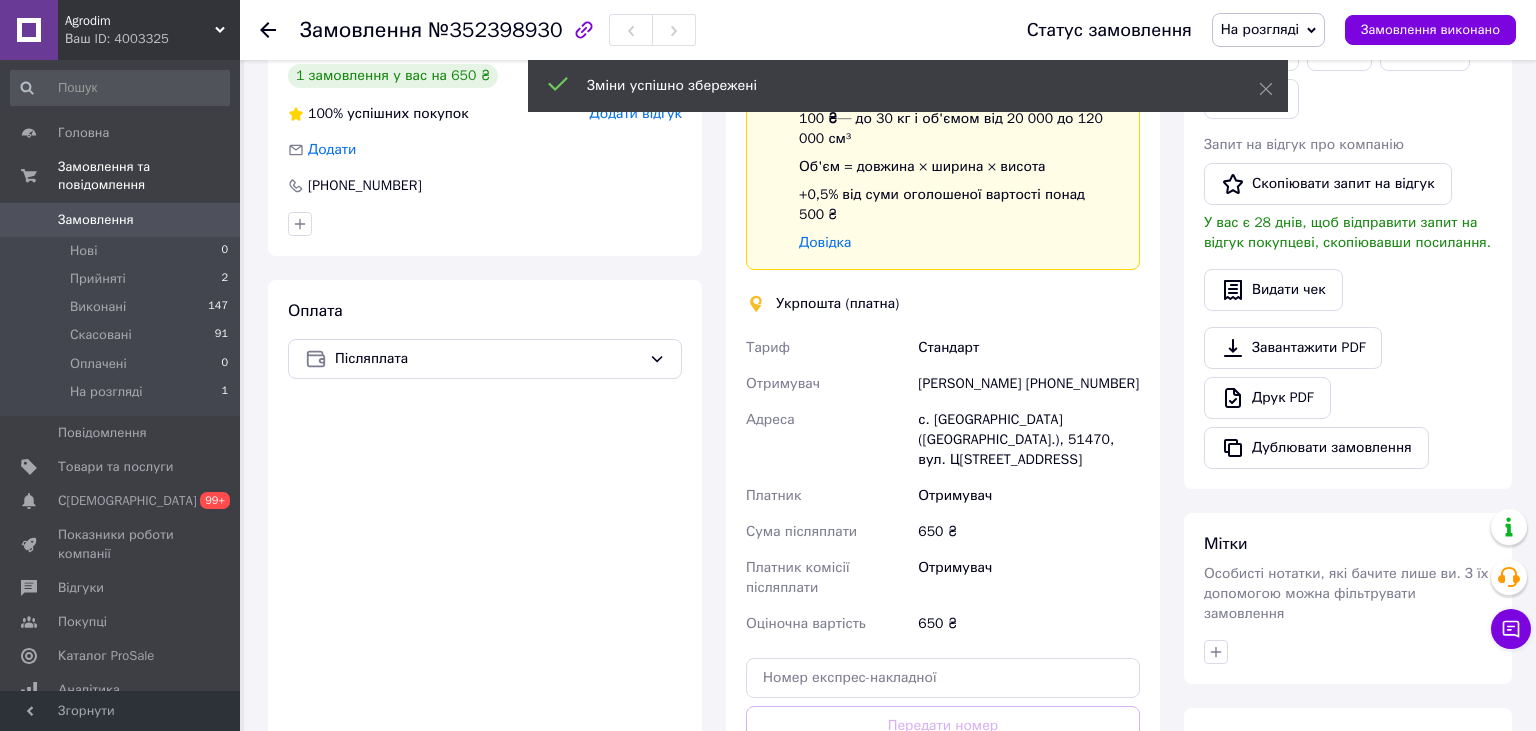 click on "[PERSON_NAME] [PHONE_NUMBER]" at bounding box center (1029, 384) 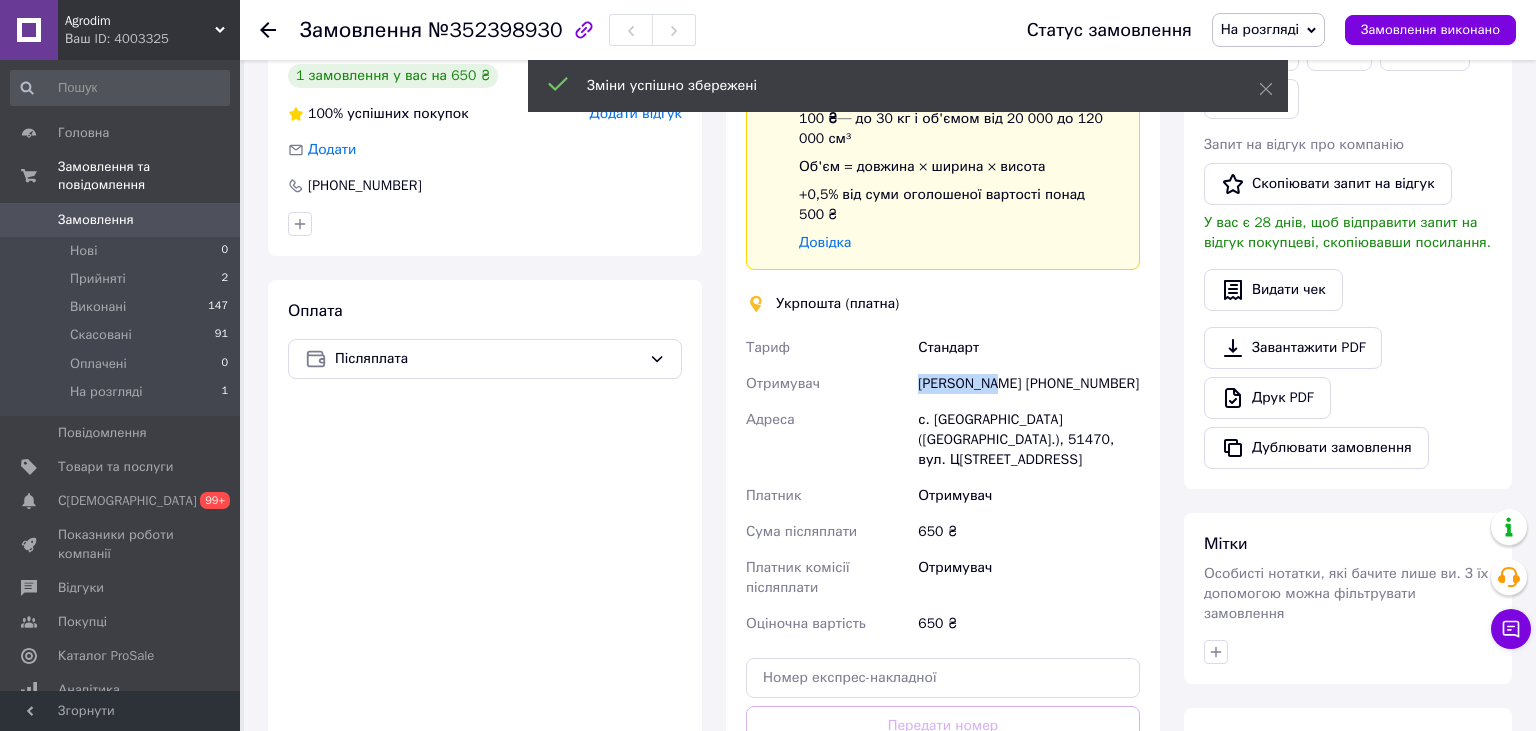 click on "[PERSON_NAME] [PHONE_NUMBER]" at bounding box center (1029, 384) 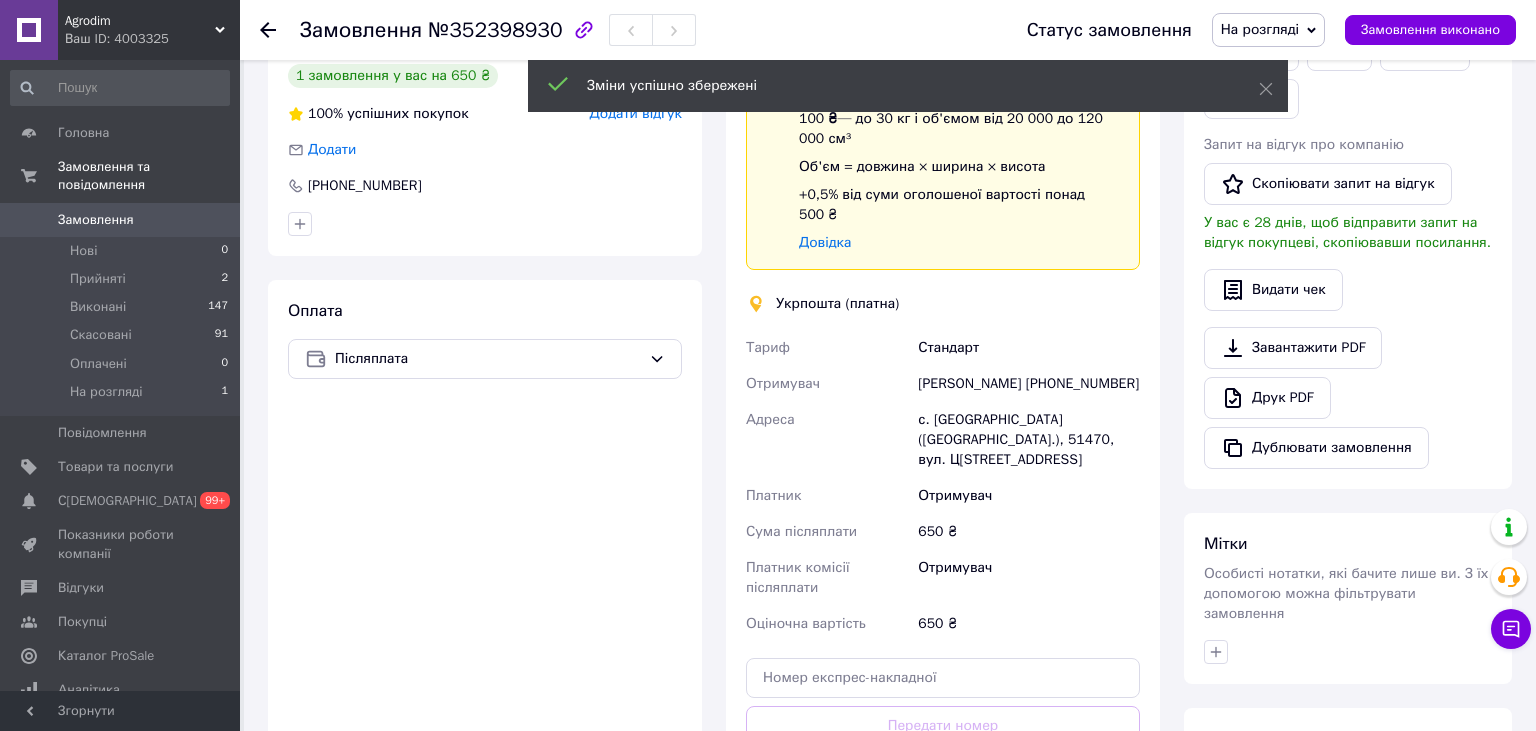 click on "[PERSON_NAME] [PHONE_NUMBER]" at bounding box center [1029, 384] 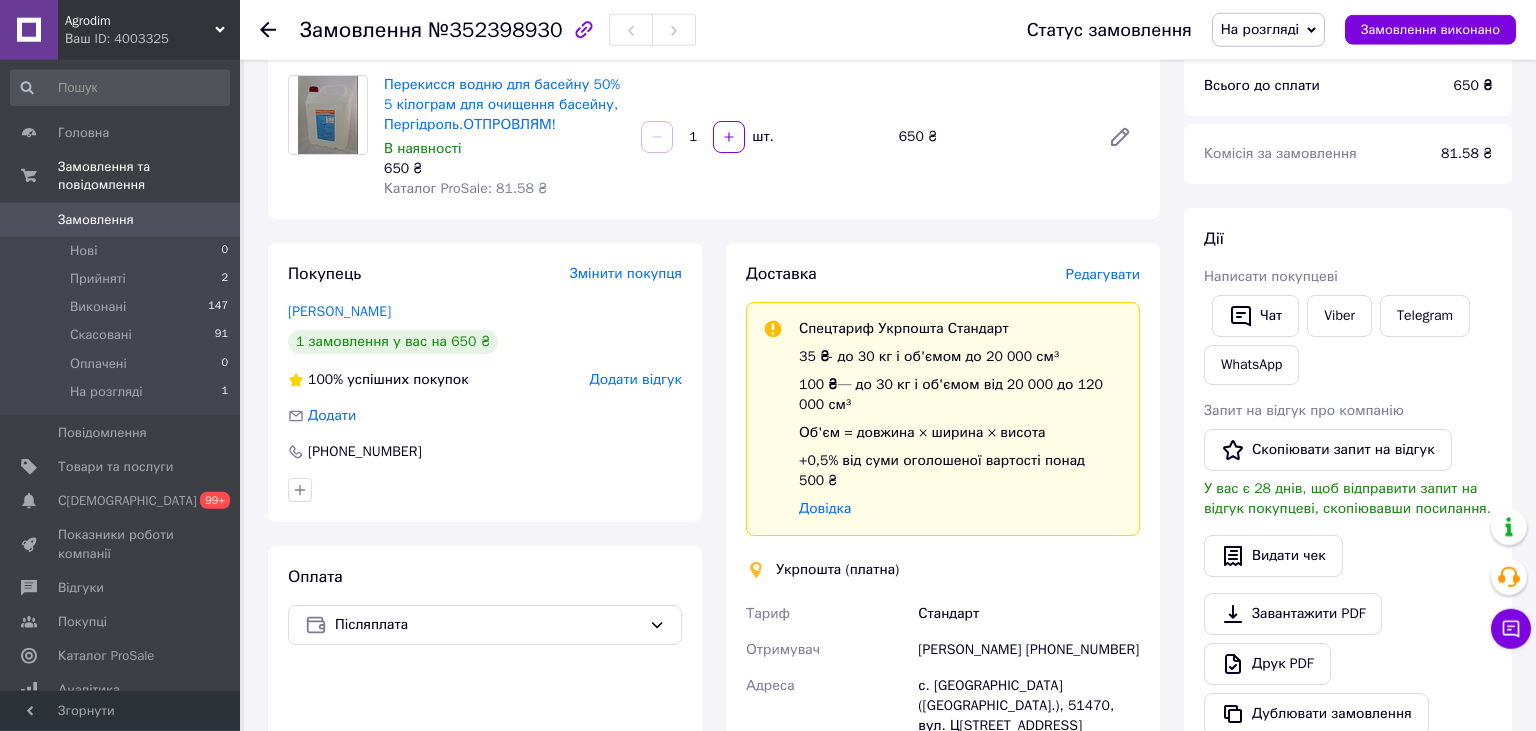 scroll, scrollTop: 0, scrollLeft: 0, axis: both 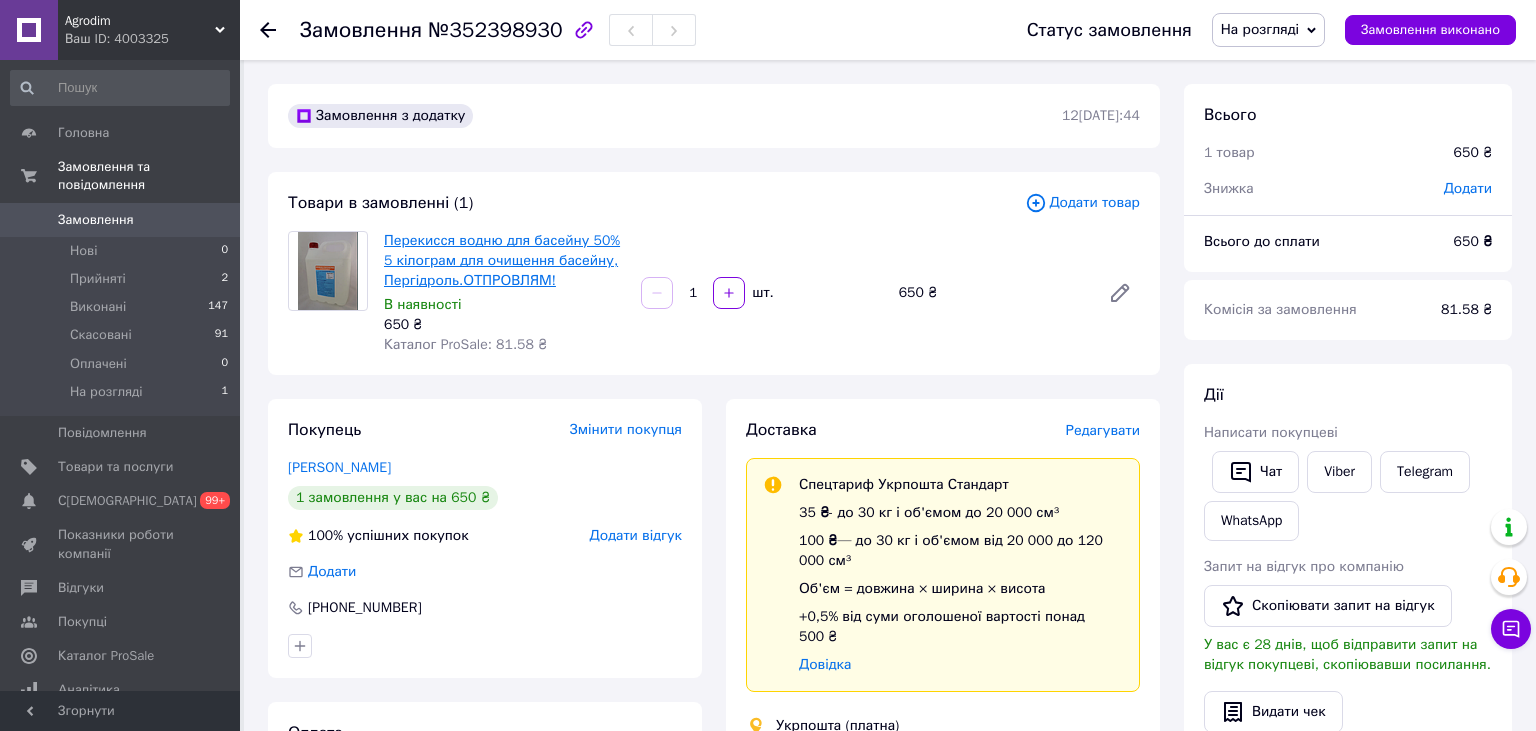drag, startPoint x: 570, startPoint y: 278, endPoint x: 598, endPoint y: 240, distance: 47.201694 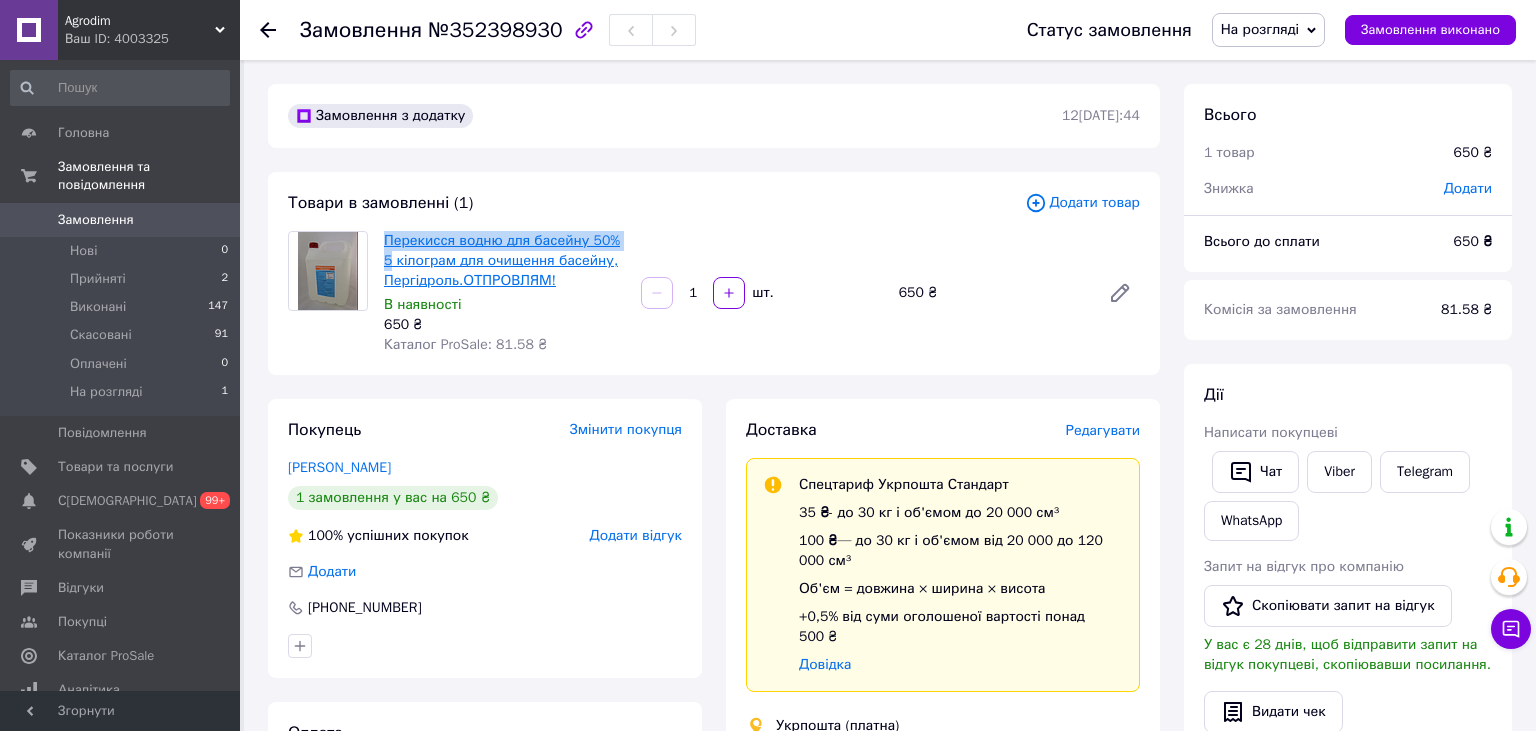 copy on "Перекисся водню для басейну 50% 5" 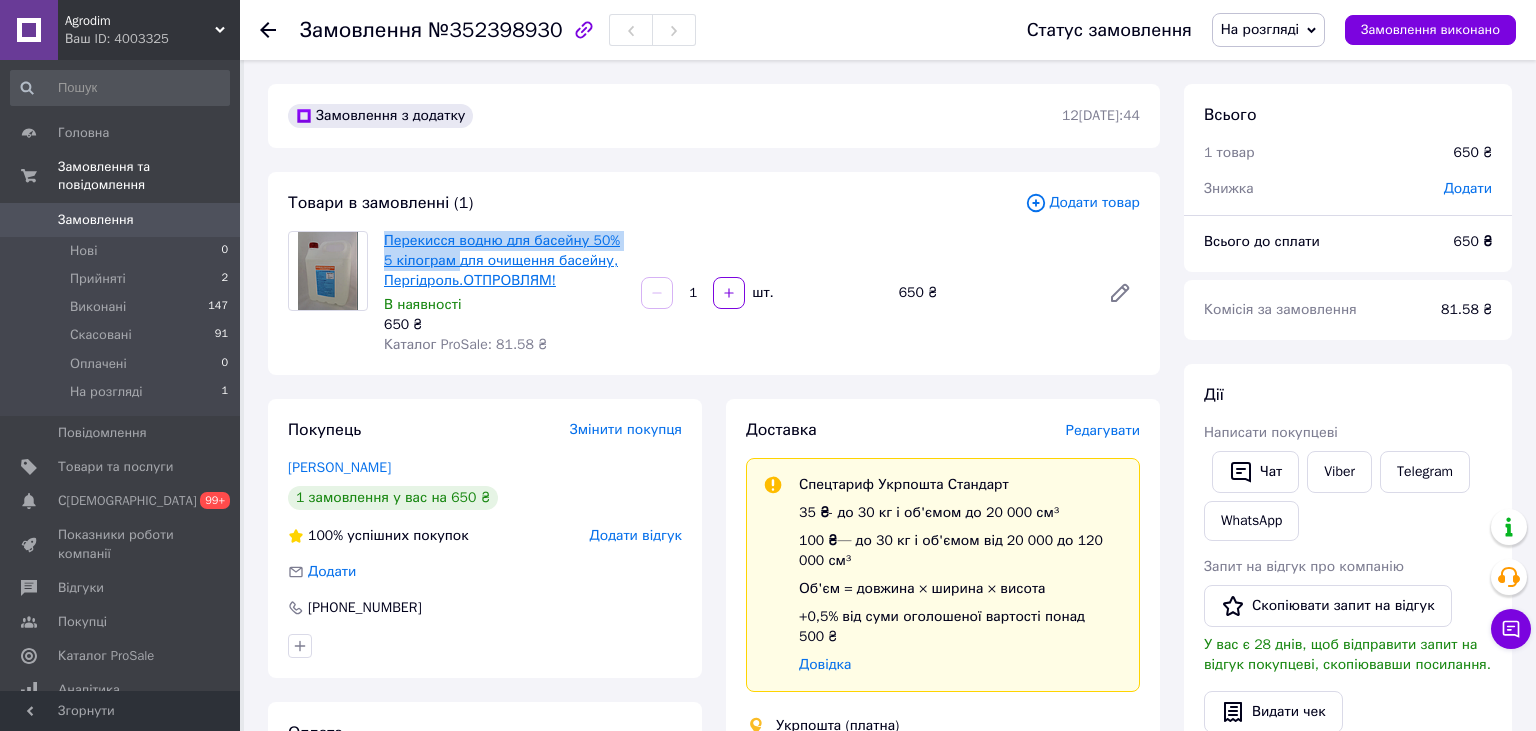copy on "Перекисся водню для басейну 50% 5 кілограм" 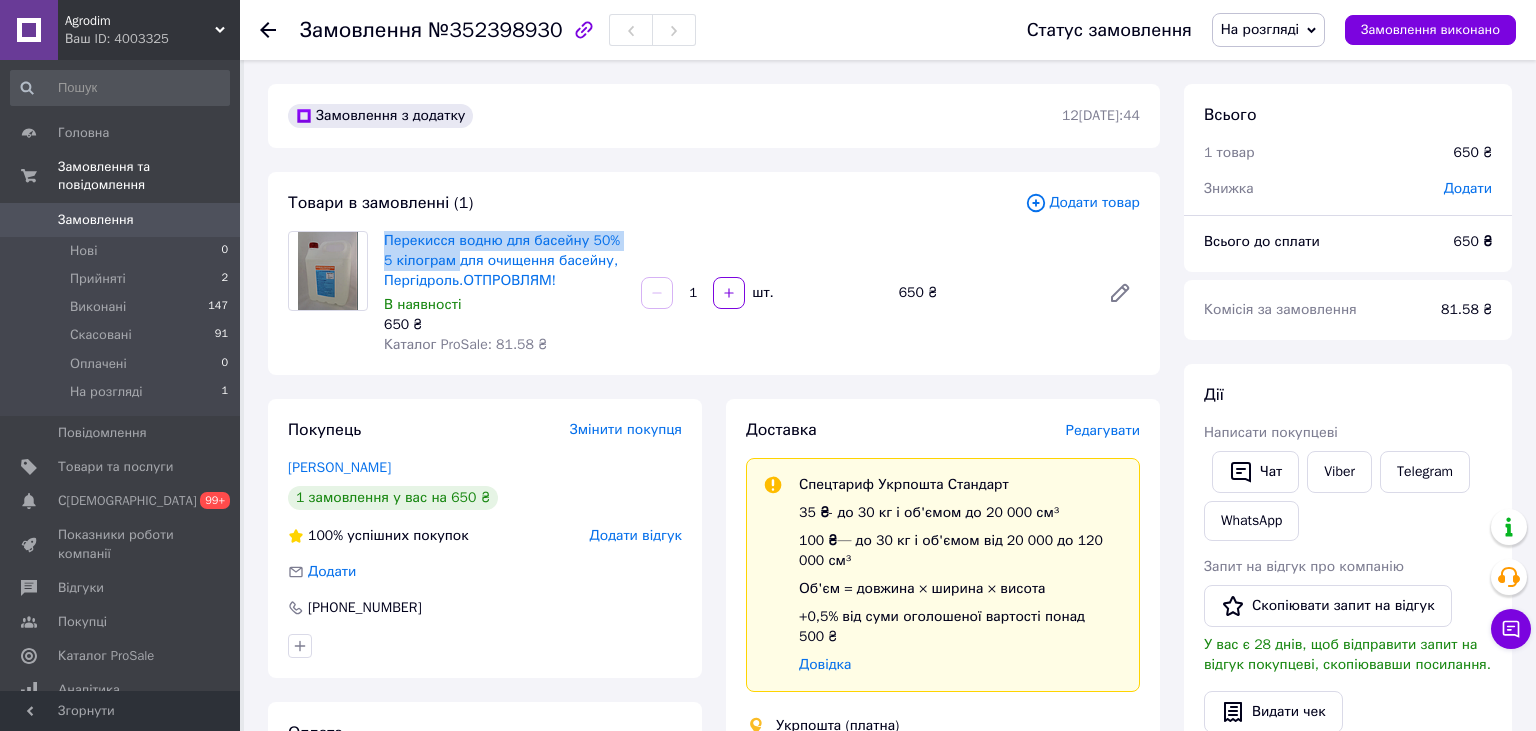 drag, startPoint x: 380, startPoint y: 238, endPoint x: 482, endPoint y: 298, distance: 118.3385 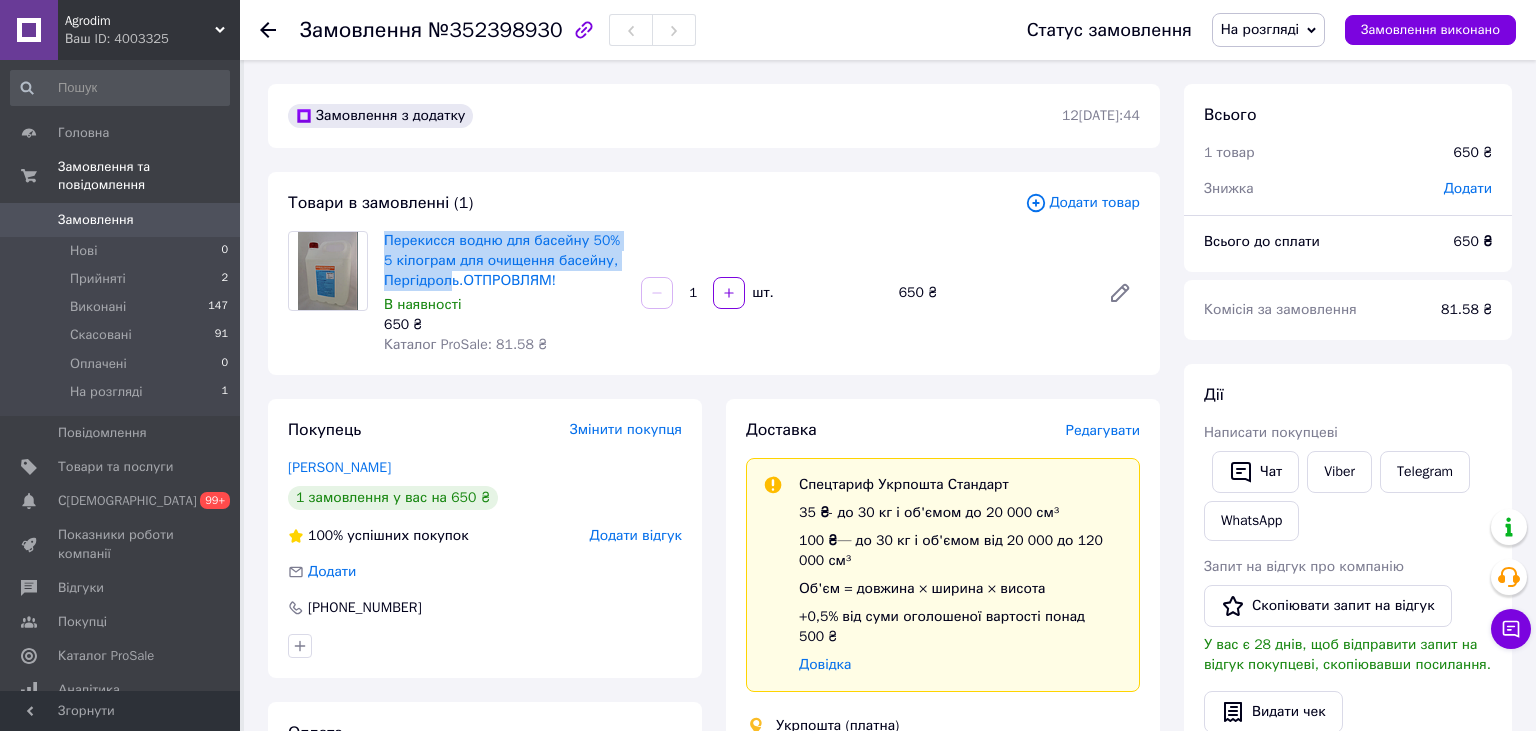 scroll, scrollTop: 422, scrollLeft: 0, axis: vertical 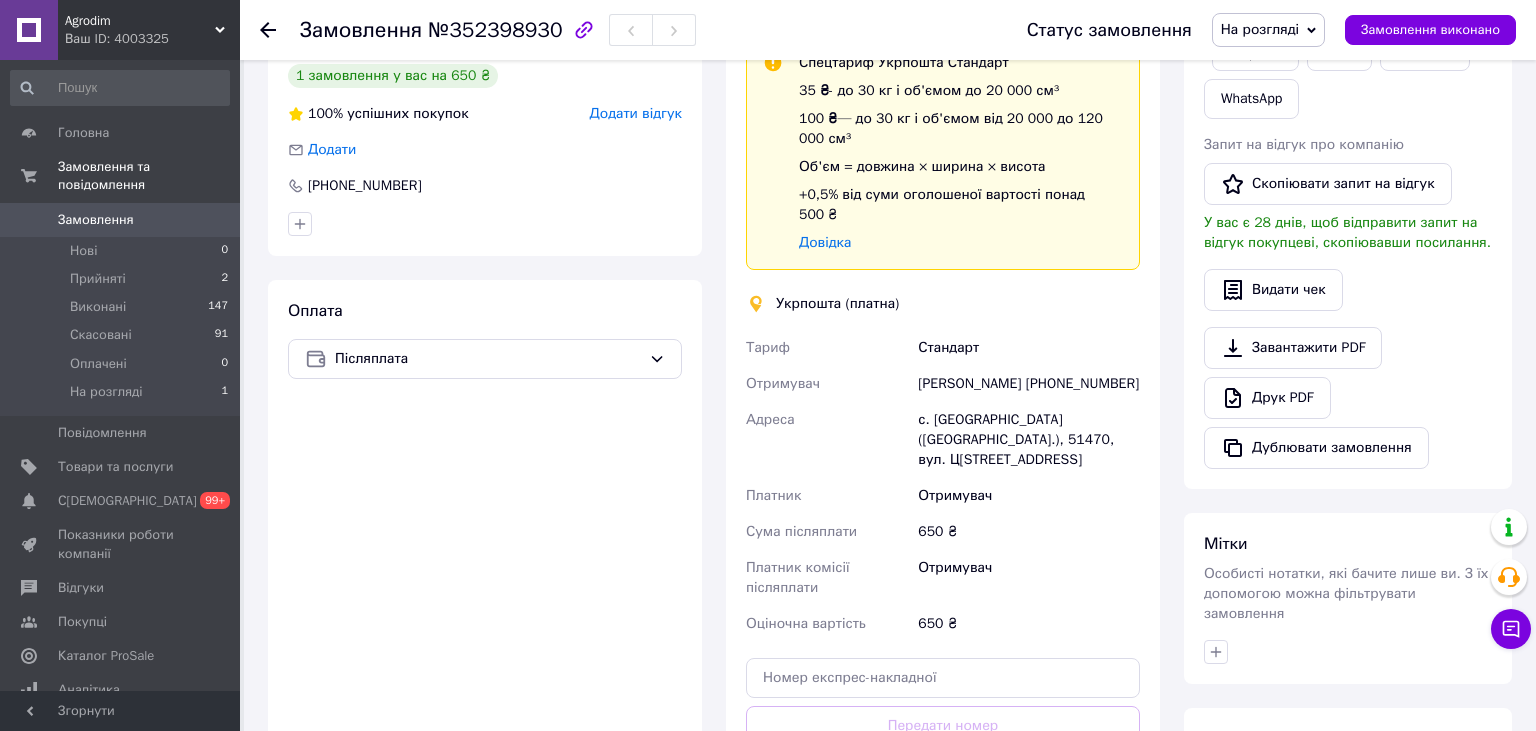click on "[PERSON_NAME] [PHONE_NUMBER]" at bounding box center [1029, 384] 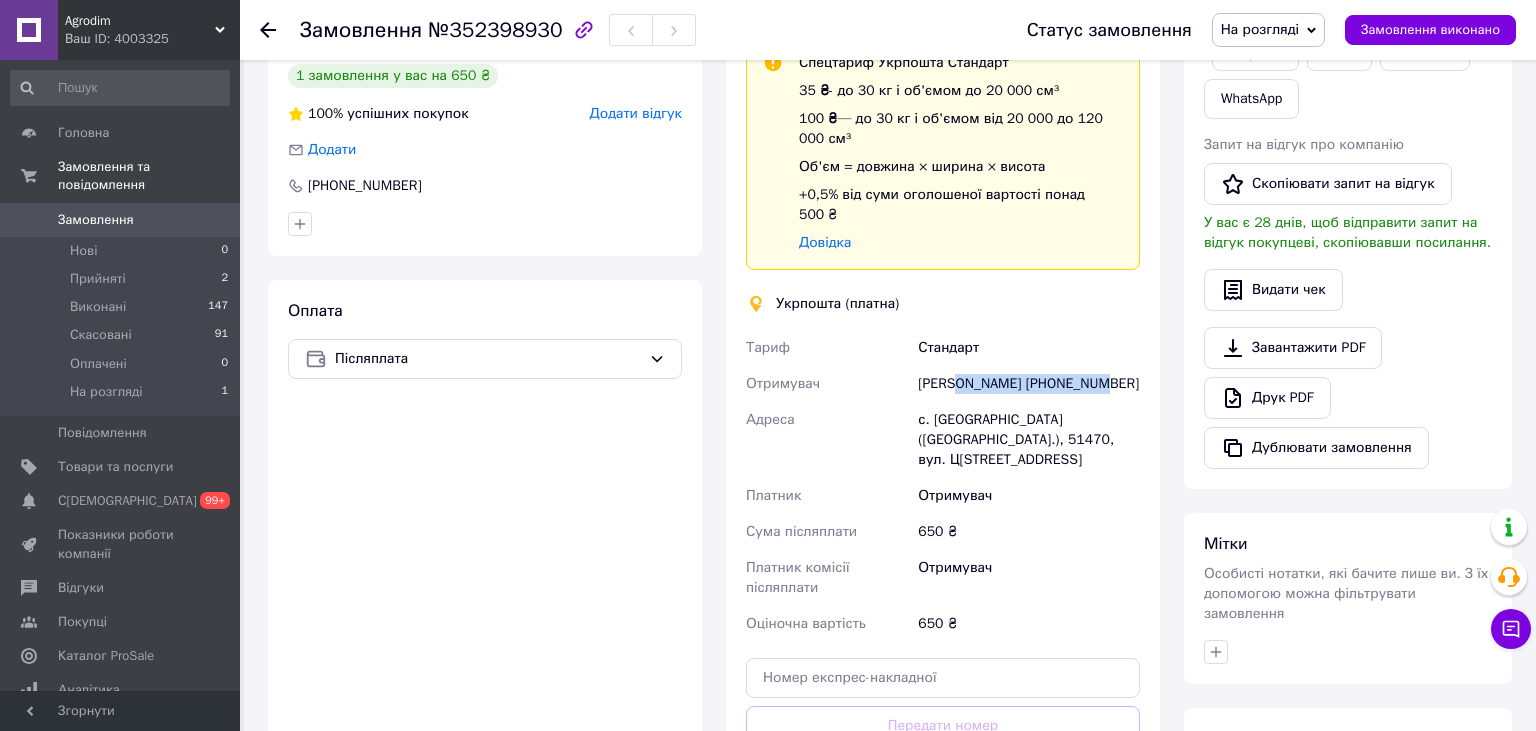 drag, startPoint x: 954, startPoint y: 362, endPoint x: 976, endPoint y: 365, distance: 22.203604 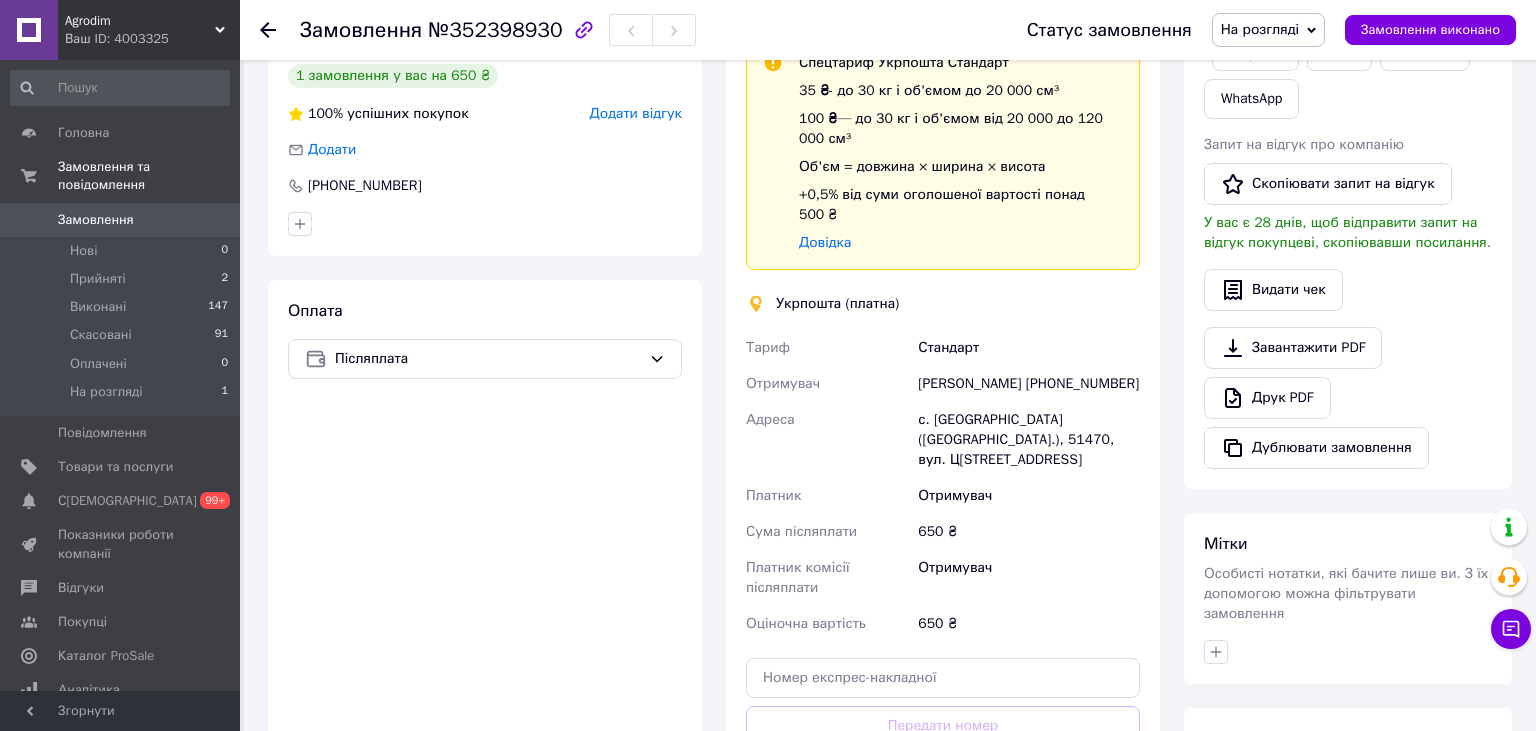drag, startPoint x: 923, startPoint y: 364, endPoint x: 936, endPoint y: 363, distance: 13.038404 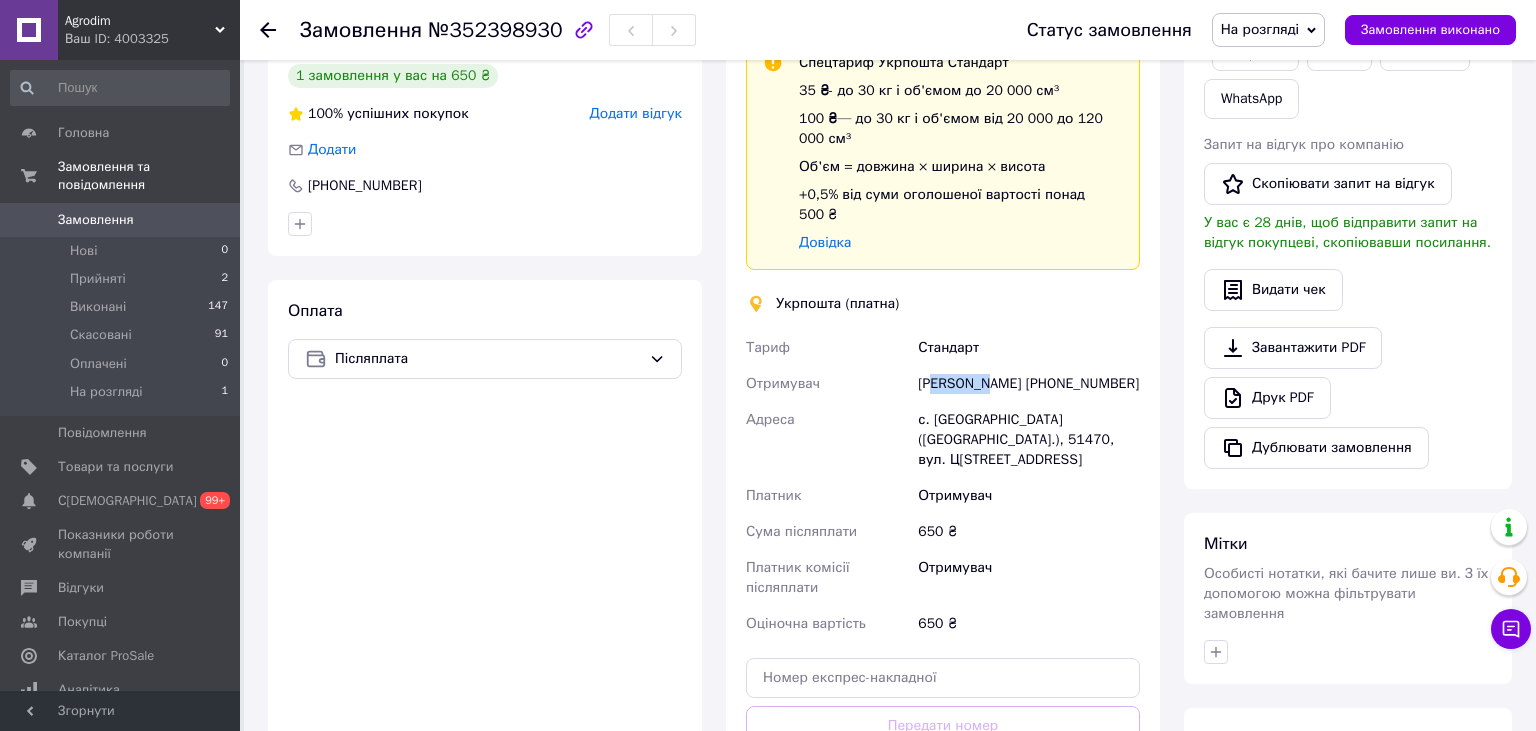 drag, startPoint x: 936, startPoint y: 363, endPoint x: 963, endPoint y: 363, distance: 27 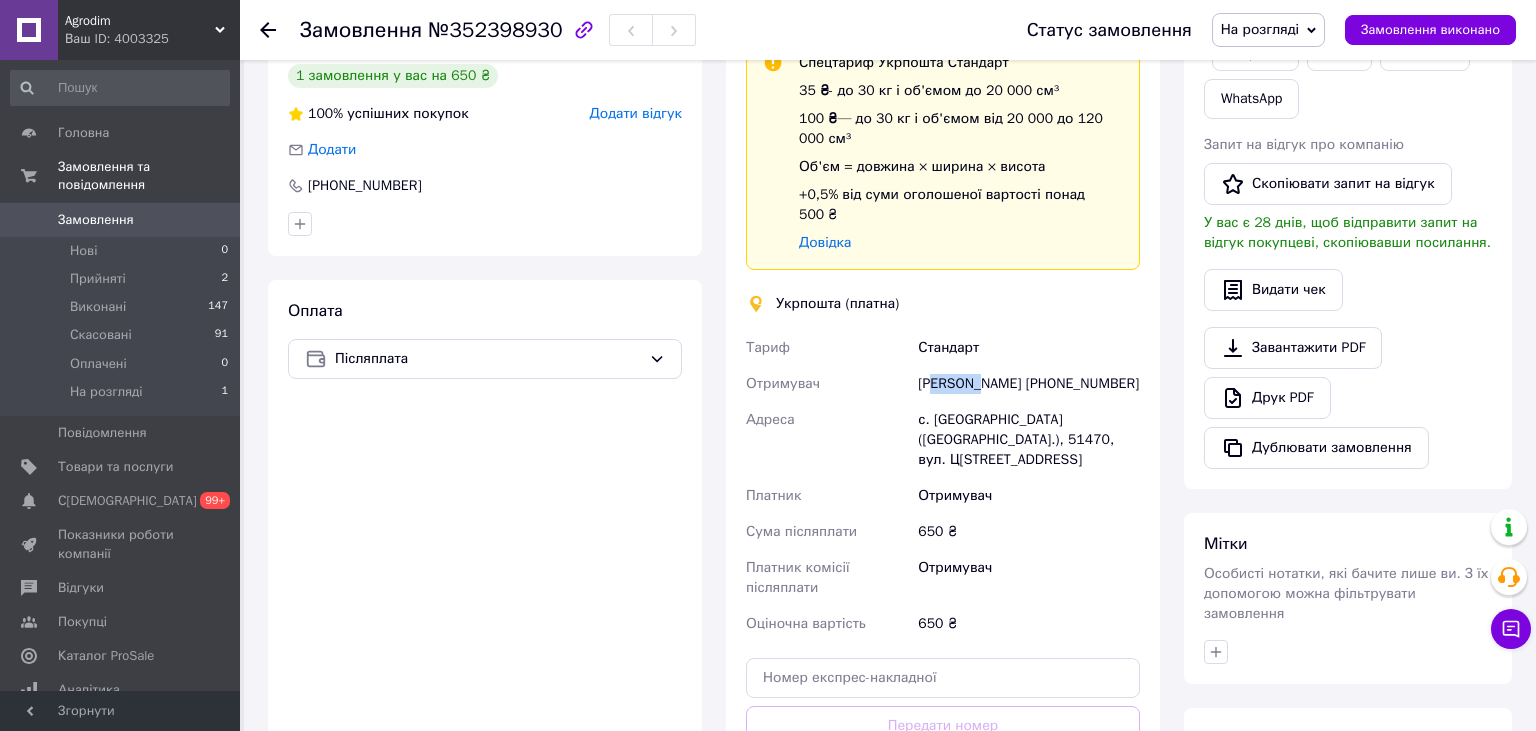 click on "[PERSON_NAME] [PHONE_NUMBER]" at bounding box center [1029, 384] 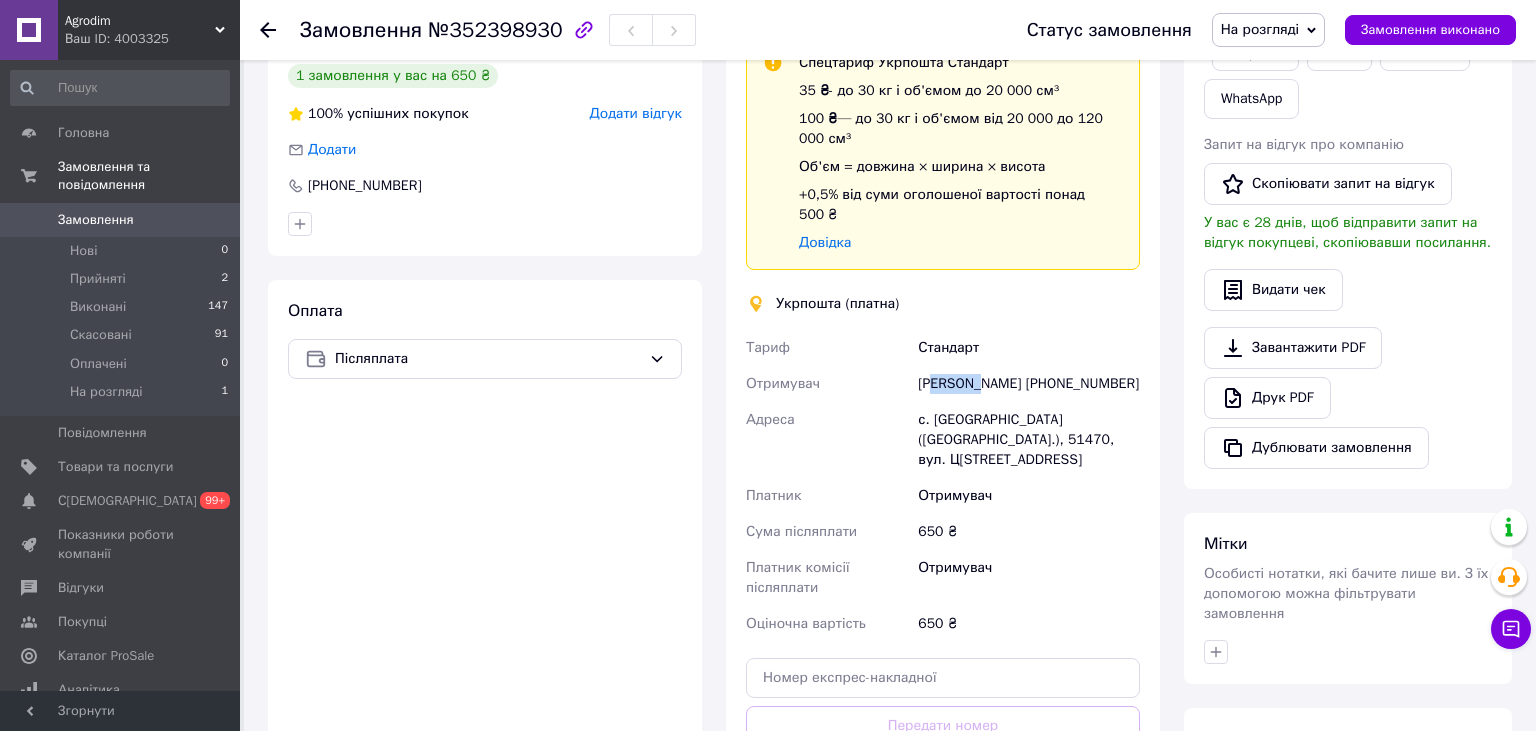 copy on "[PERSON_NAME] [PHONE_NUMBER]" 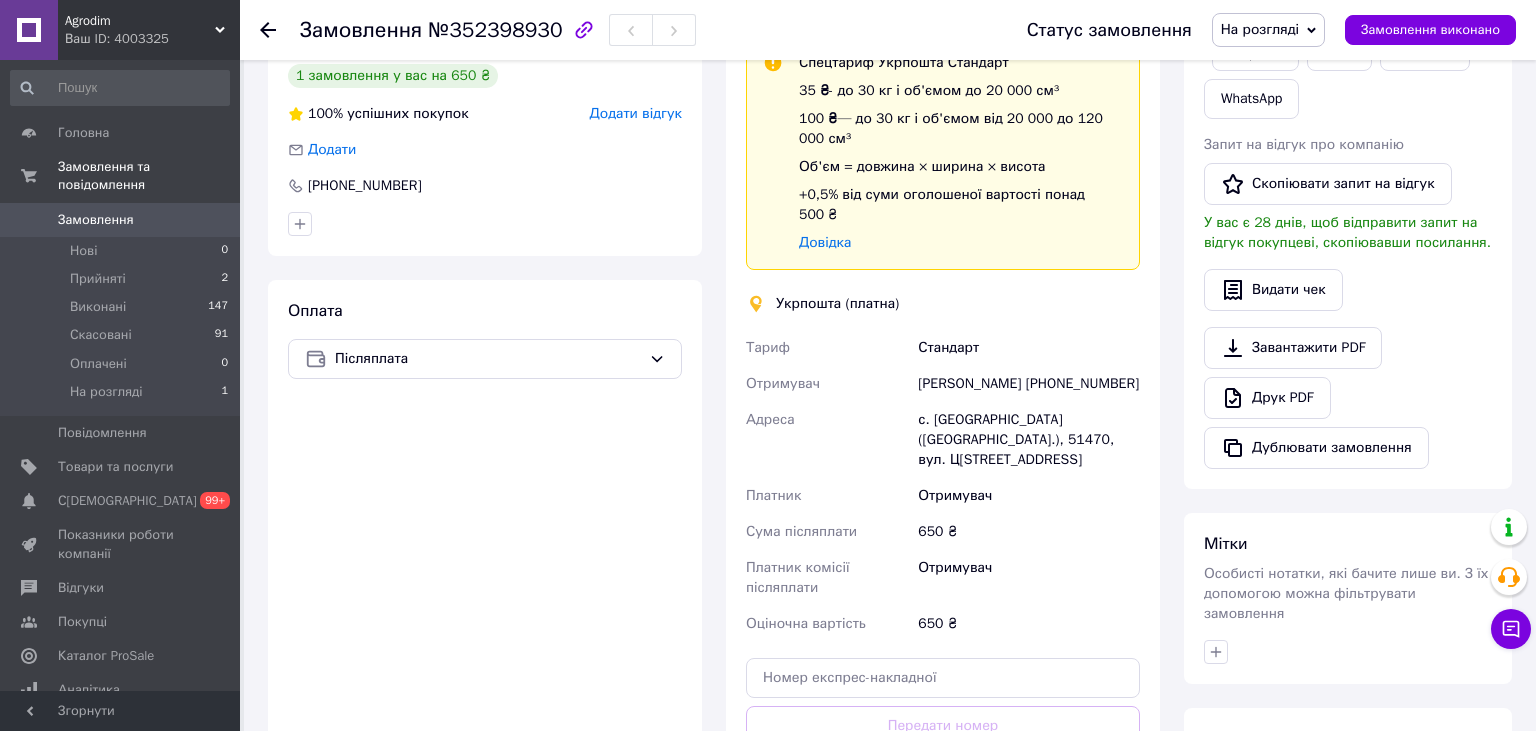 click on "с. [GEOGRAPHIC_DATA] ([GEOGRAPHIC_DATA].), 51470, вул. Ц[STREET_ADDRESS]" at bounding box center [1029, 440] 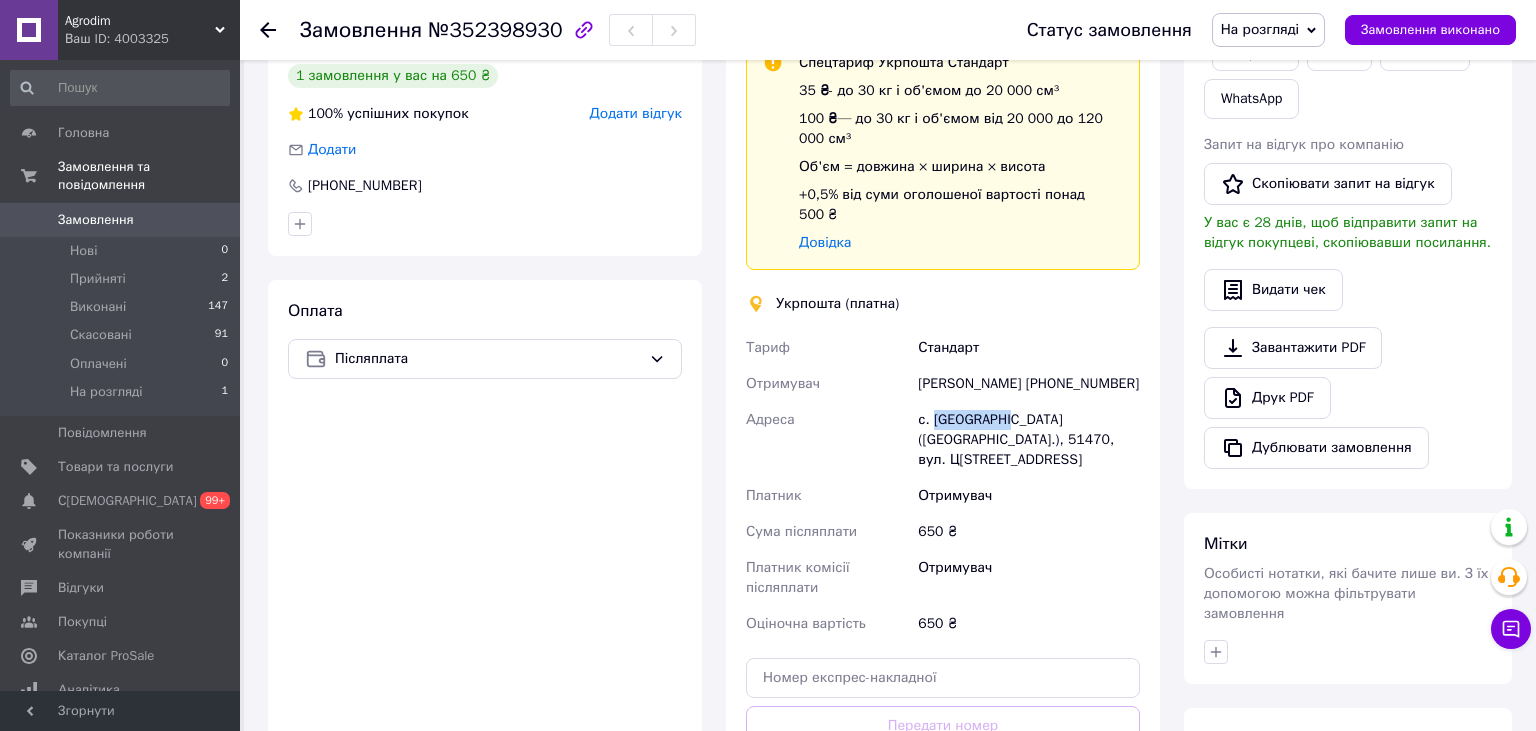 click on "с. [GEOGRAPHIC_DATA] ([GEOGRAPHIC_DATA].), 51470, вул. Ц[STREET_ADDRESS]" at bounding box center [1029, 440] 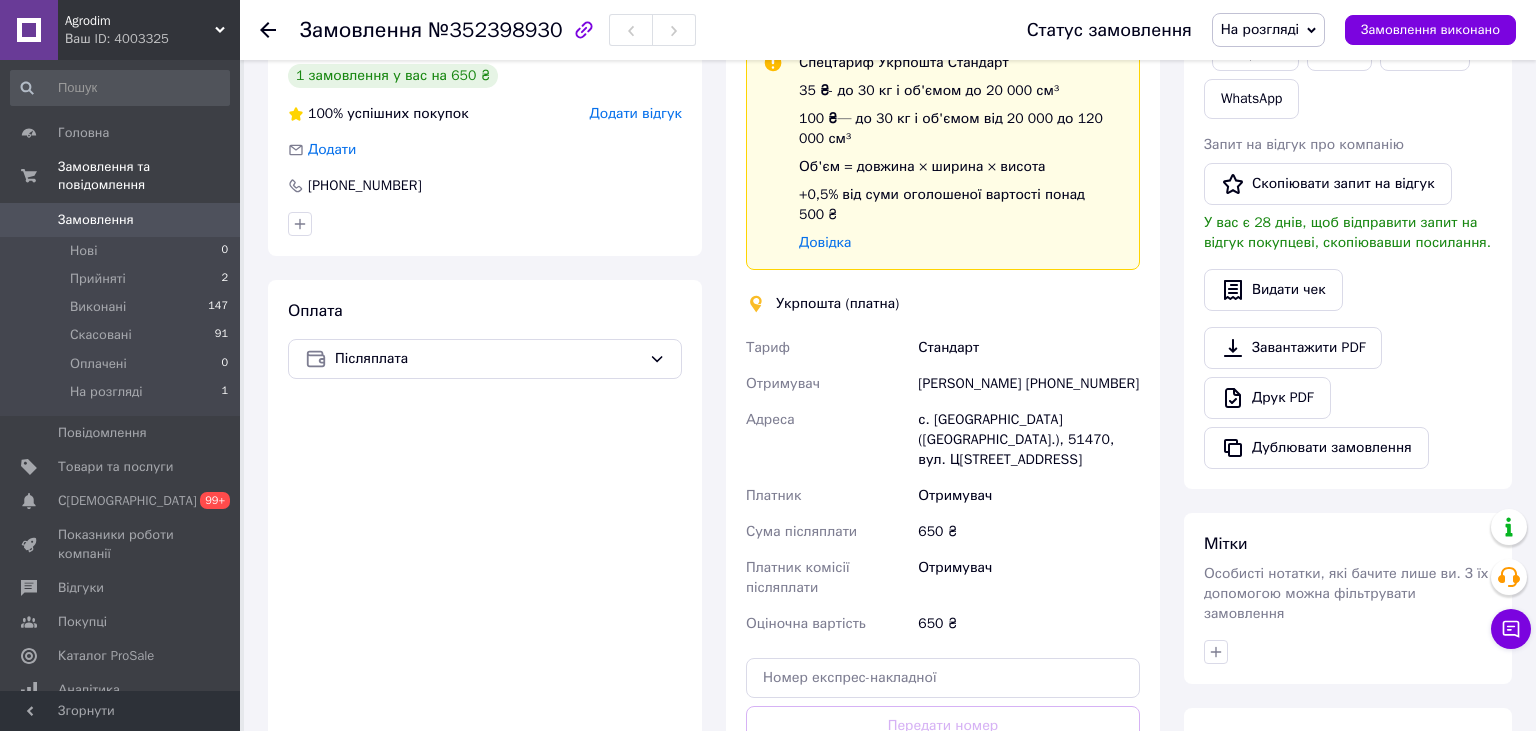 click on "с. [GEOGRAPHIC_DATA] ([GEOGRAPHIC_DATA].), 51470, вул. Ц[STREET_ADDRESS]" at bounding box center (1029, 440) 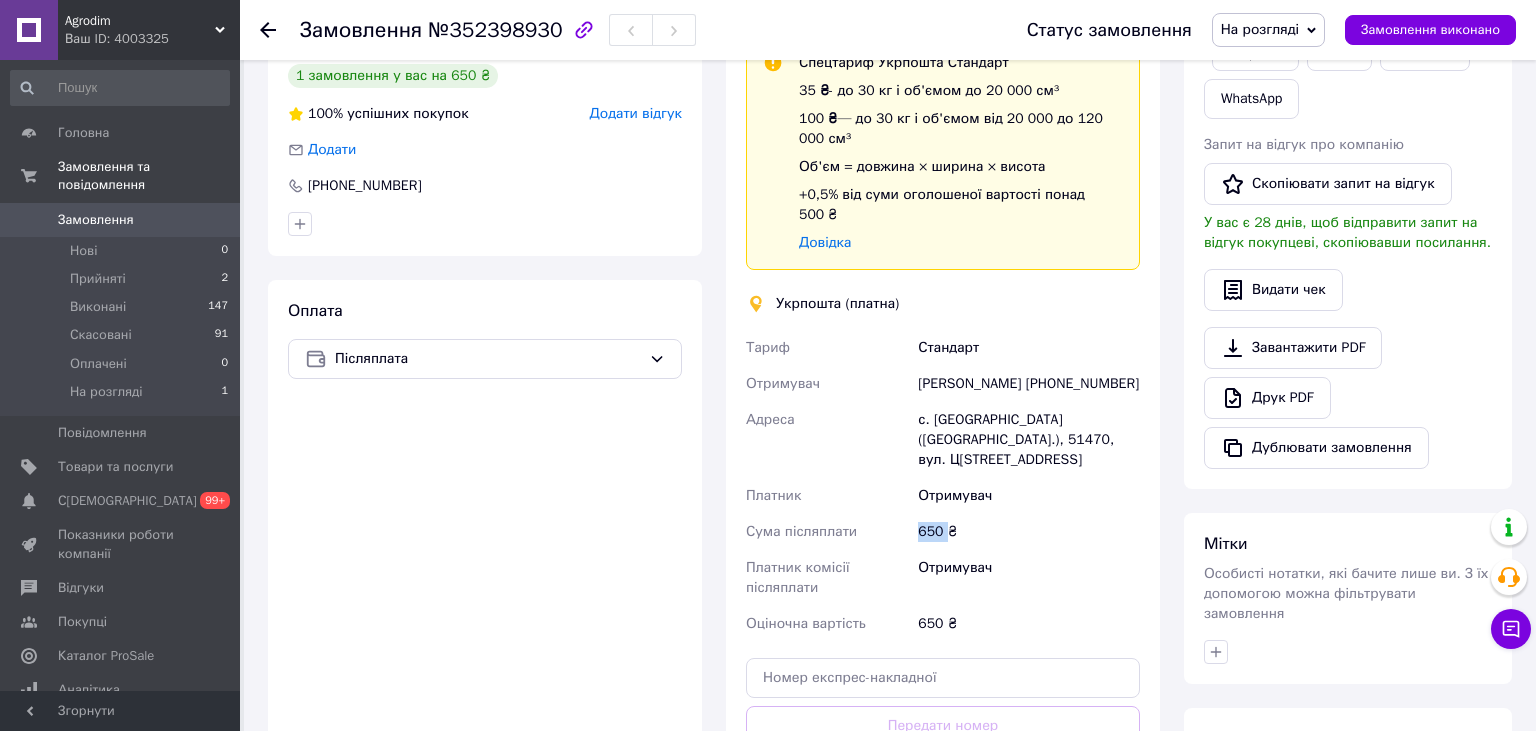 click on "650 ₴" at bounding box center [1029, 532] 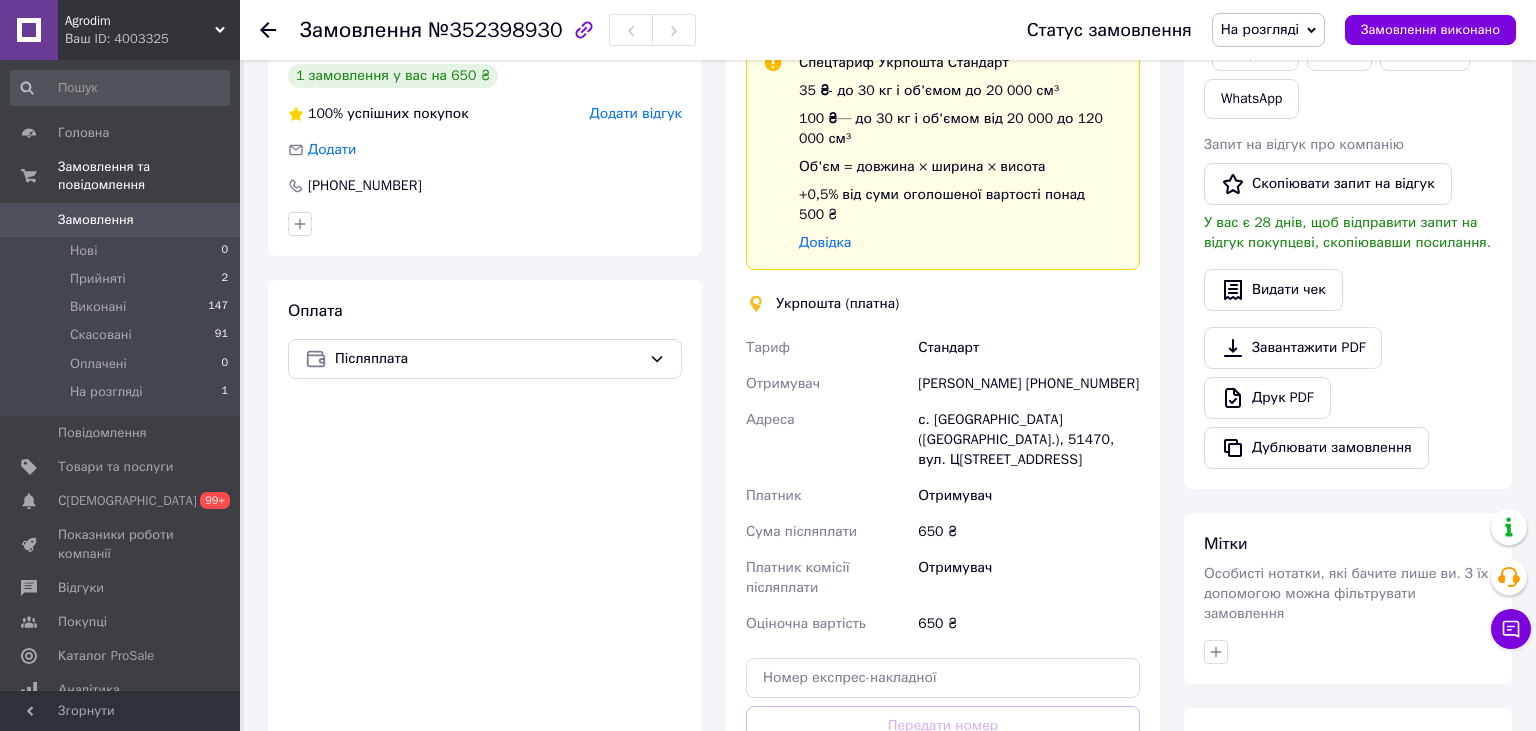 click on "650 ₴" at bounding box center (1029, 532) 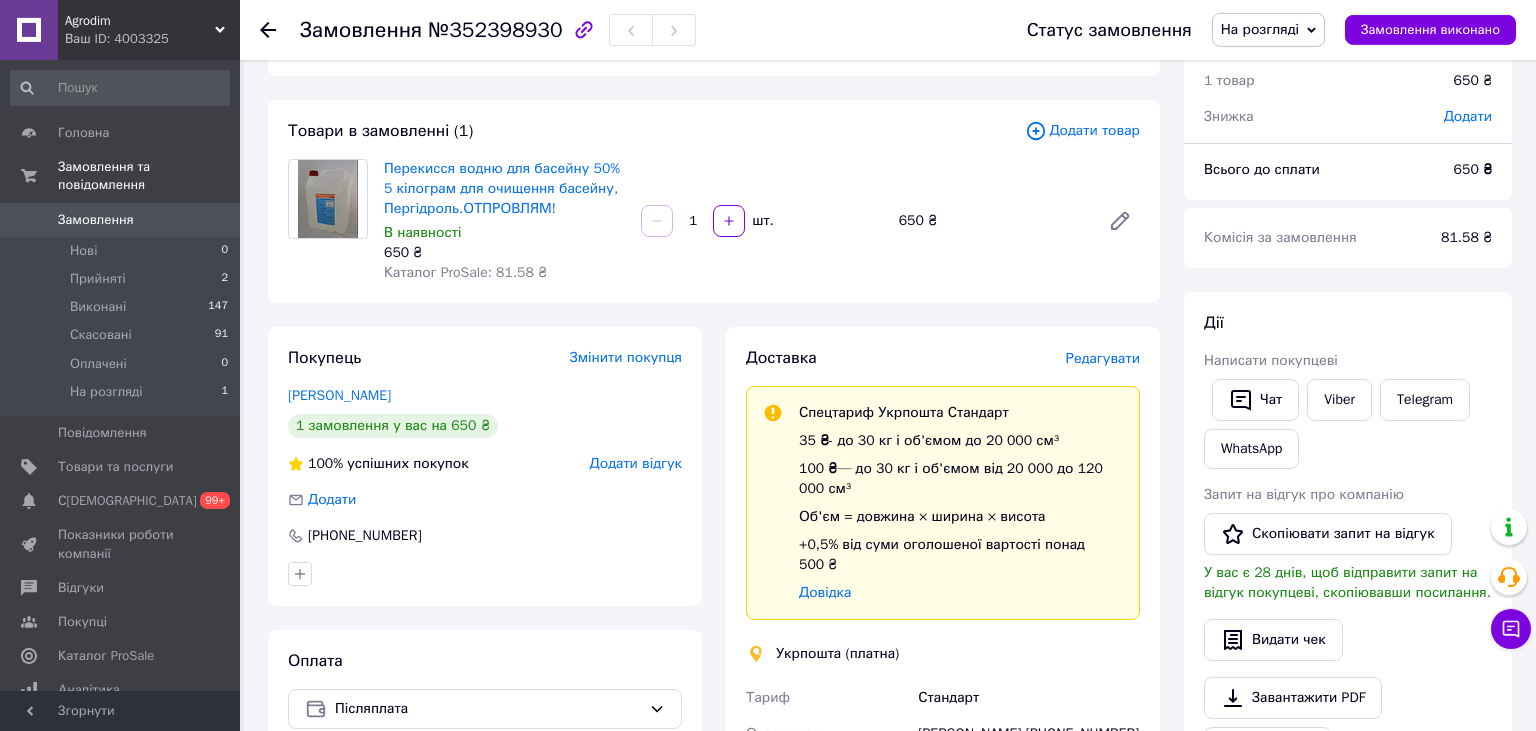 scroll, scrollTop: 0, scrollLeft: 0, axis: both 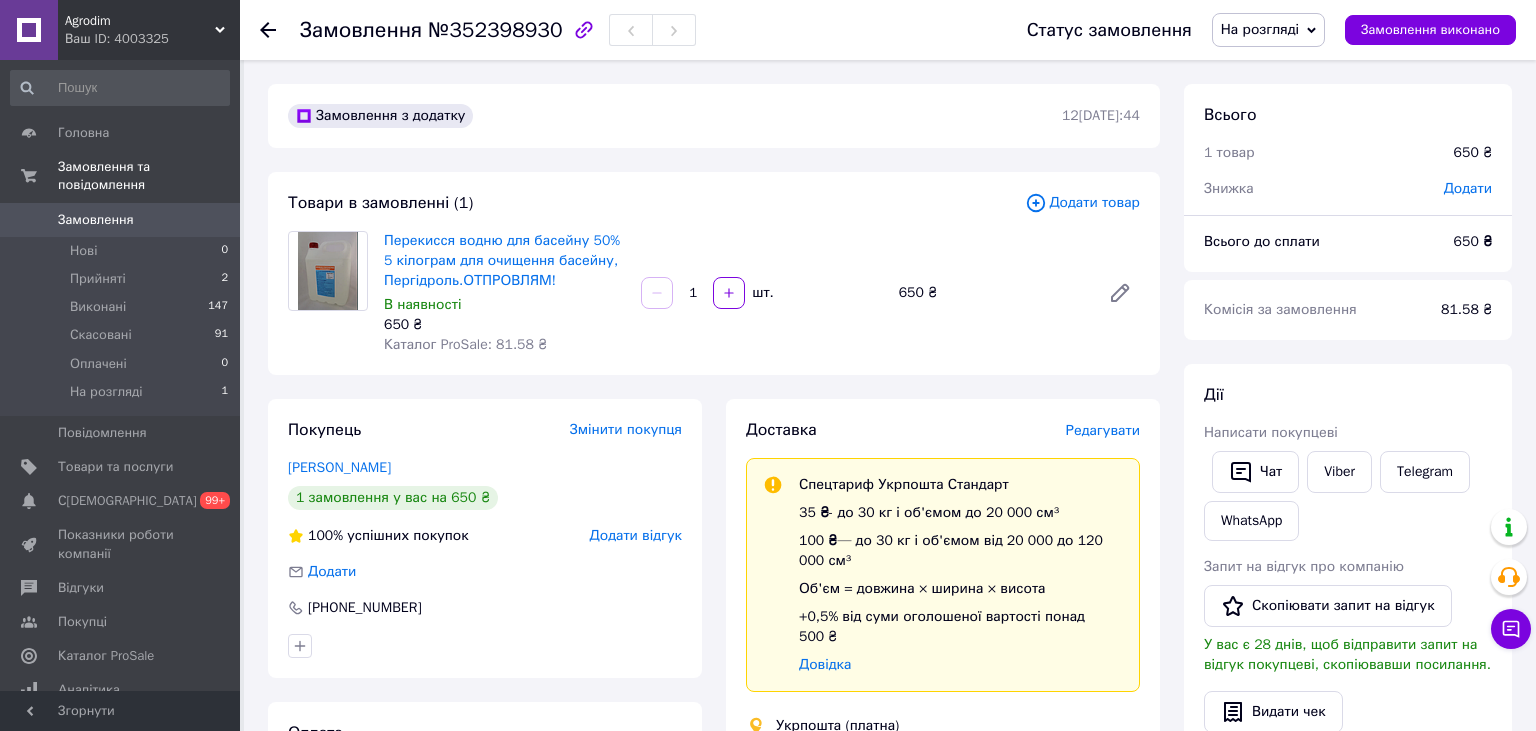 click on "На розгляді" at bounding box center (1260, 29) 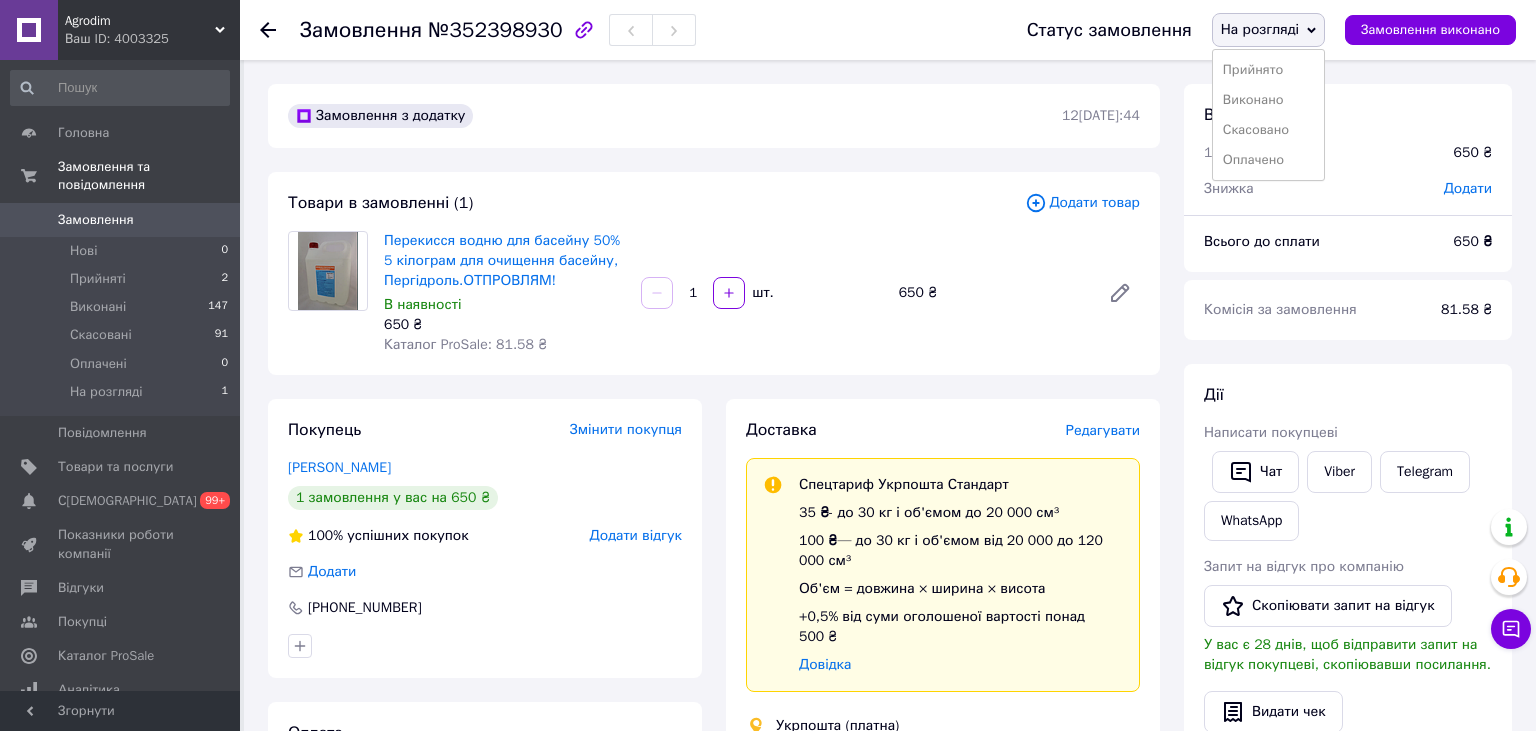 click on "Прийнято" at bounding box center (1268, 70) 